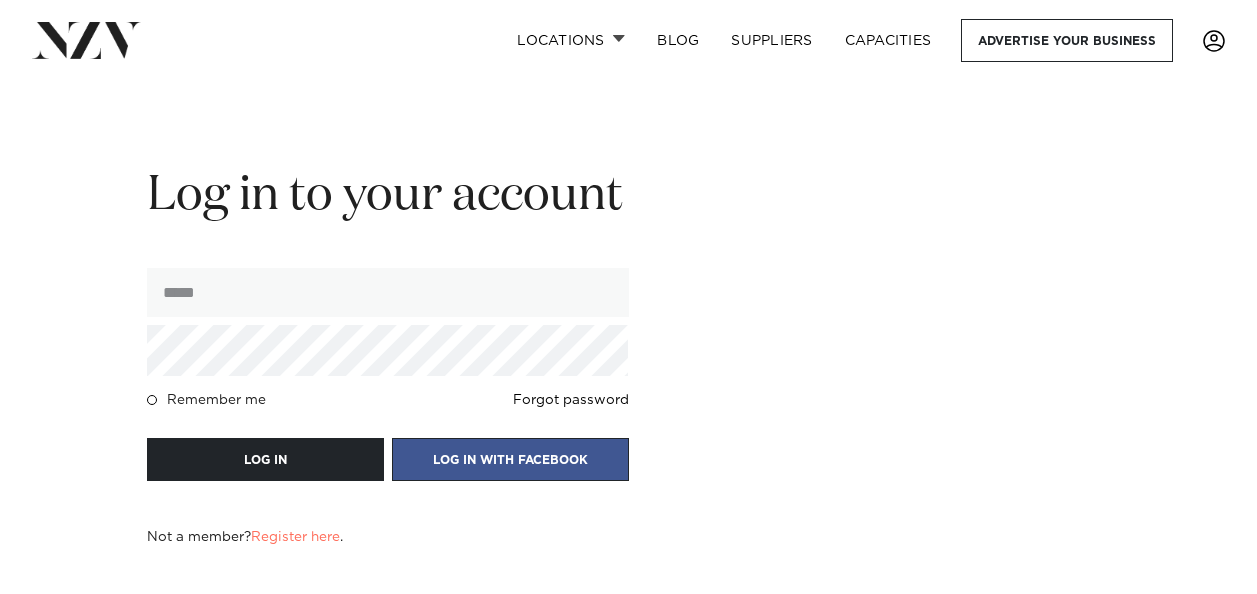 scroll, scrollTop: 0, scrollLeft: 0, axis: both 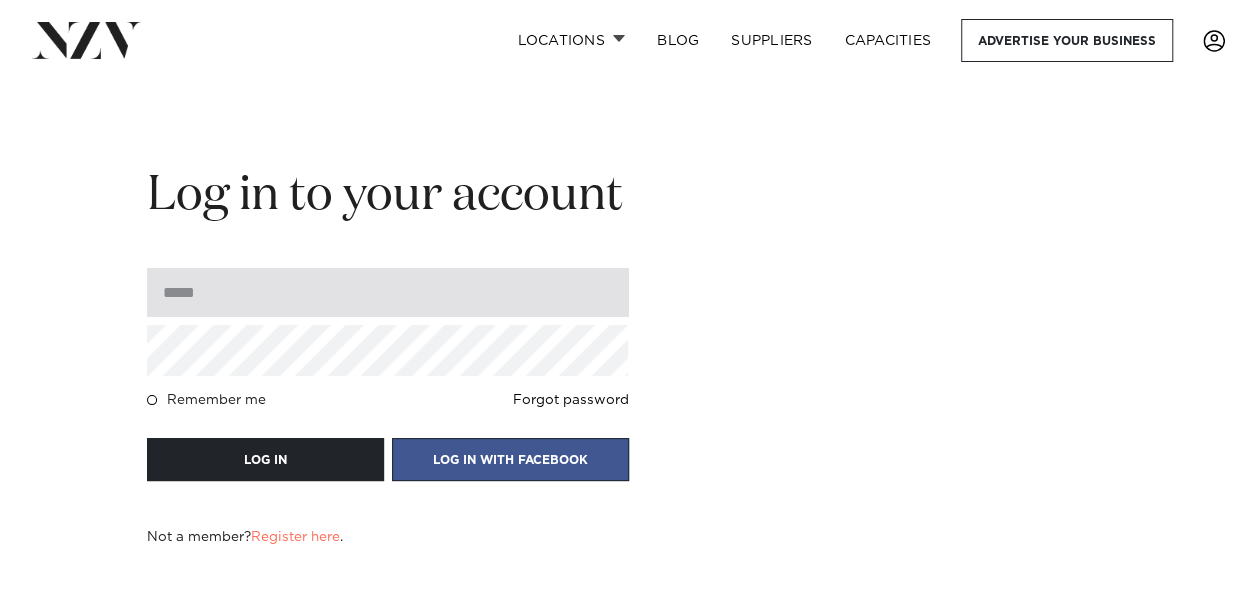 click at bounding box center (388, 292) 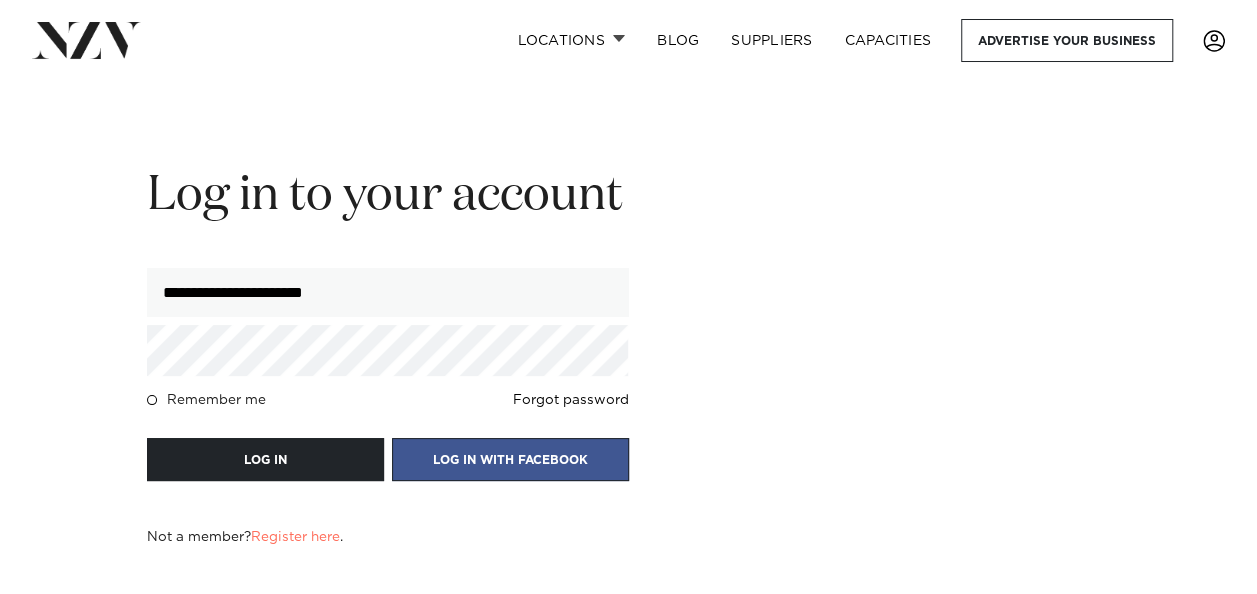 type on "**********" 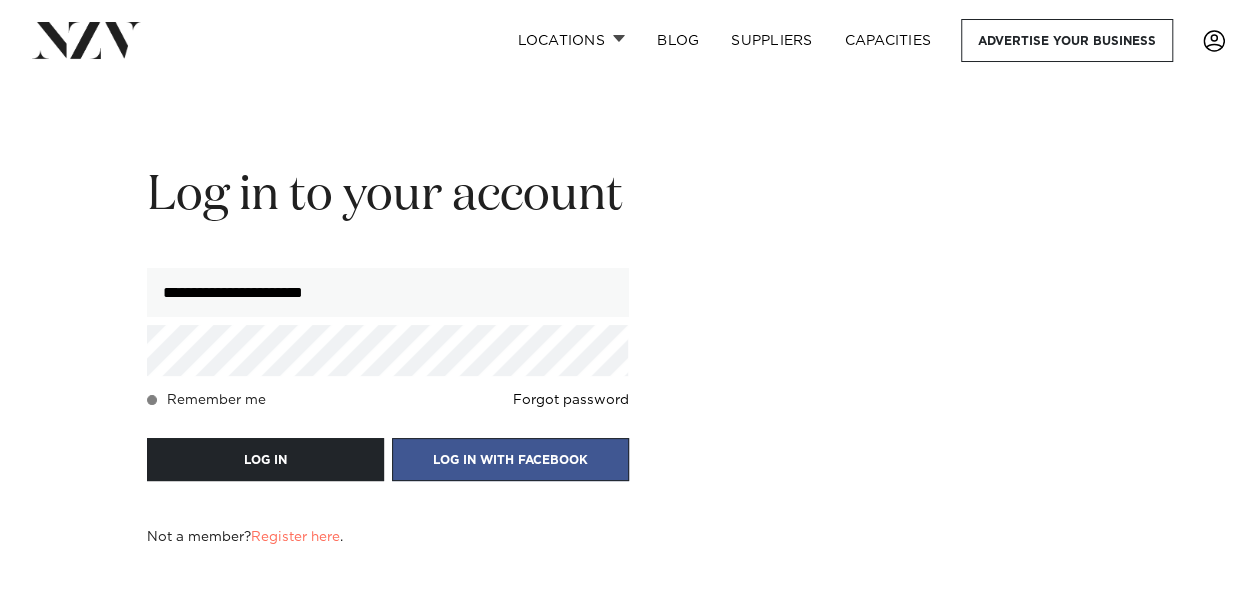 click on "Remember me" at bounding box center (206, 400) 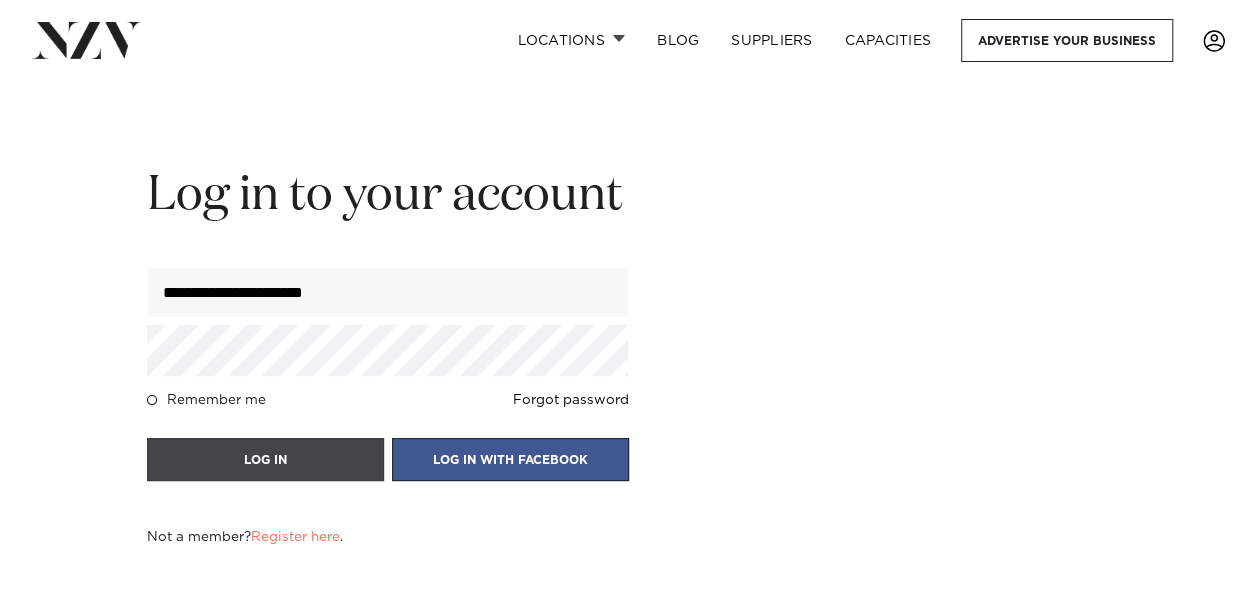 click on "LOG IN" at bounding box center [265, 459] 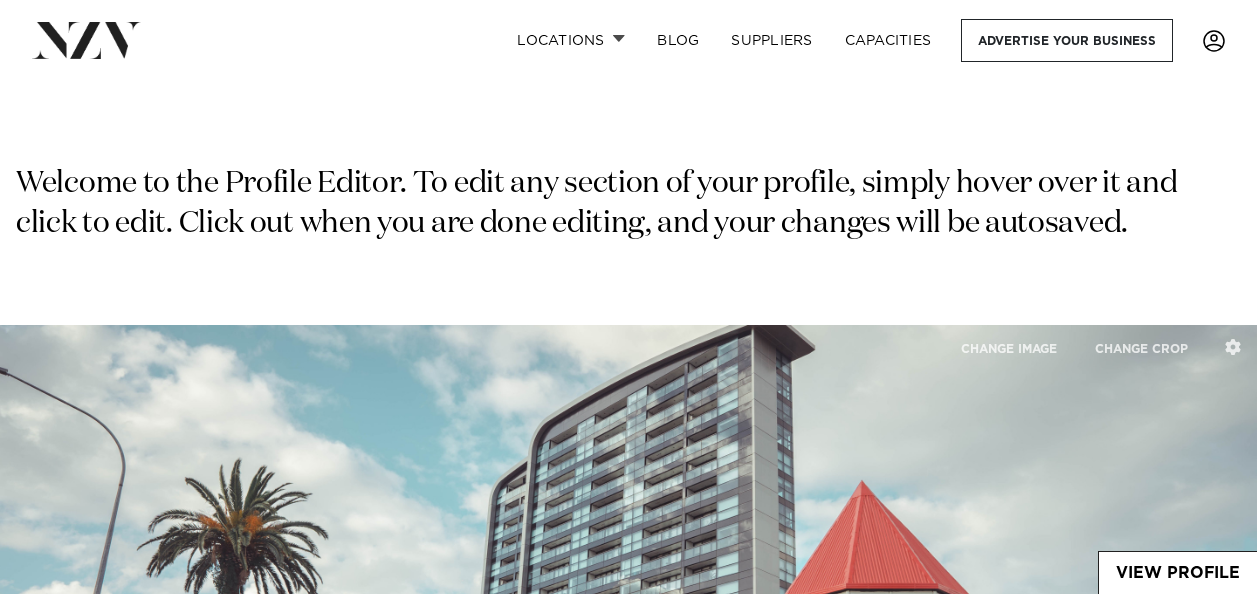 type on "**********" 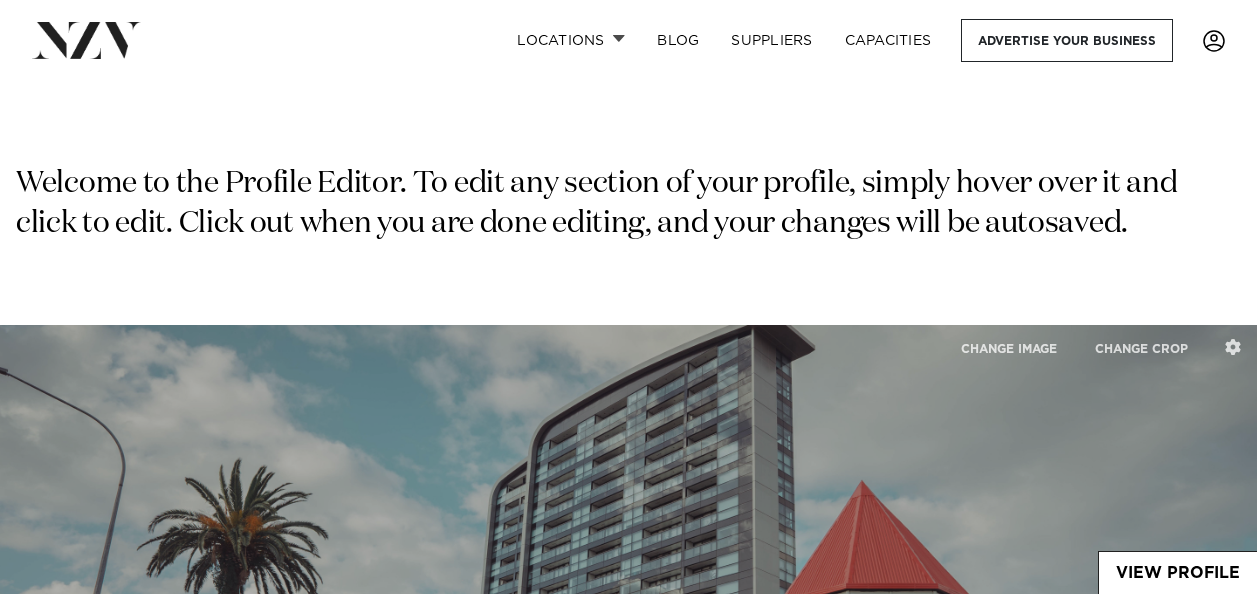 scroll, scrollTop: 0, scrollLeft: 0, axis: both 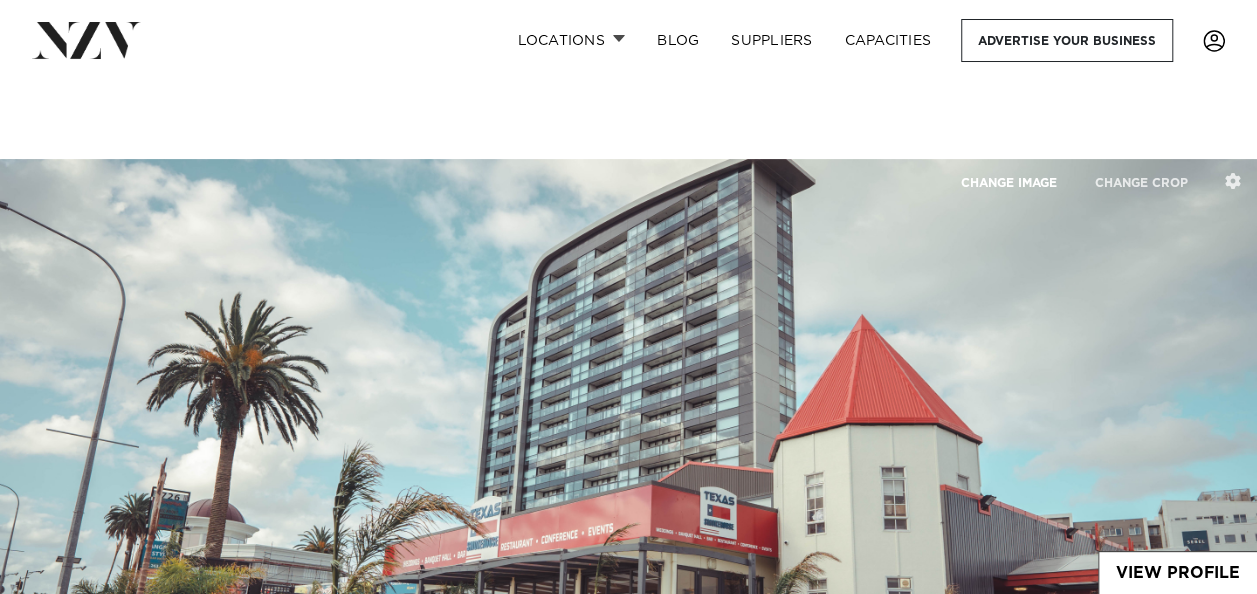 click on "CHANGE IMAGE" at bounding box center (1009, 182) 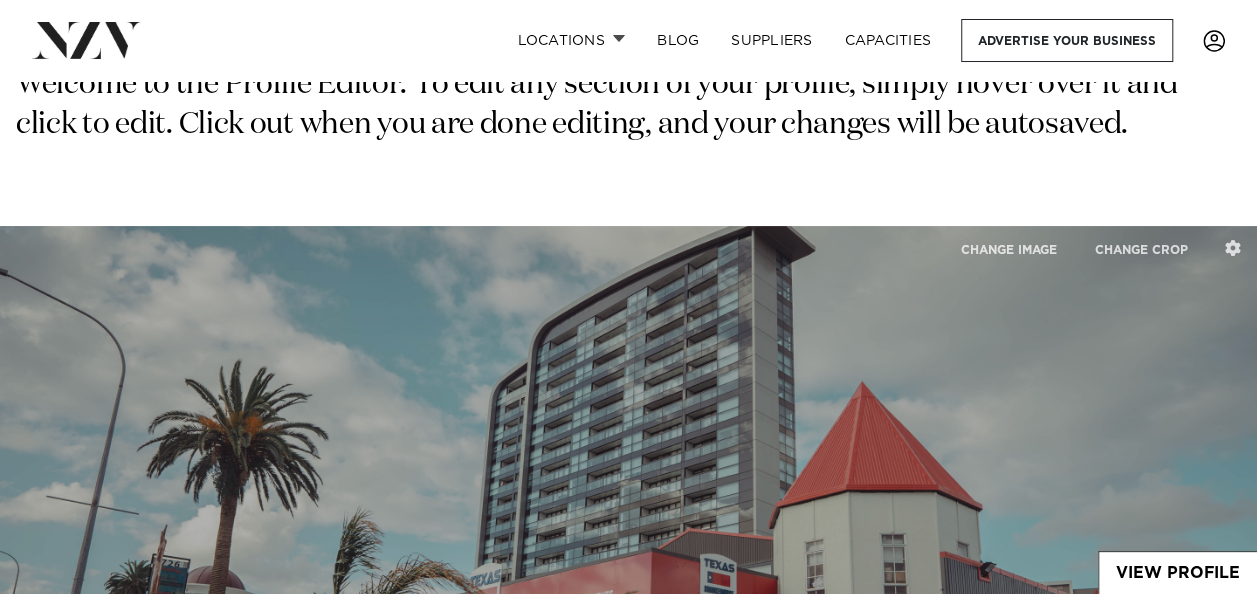 scroll, scrollTop: 49, scrollLeft: 0, axis: vertical 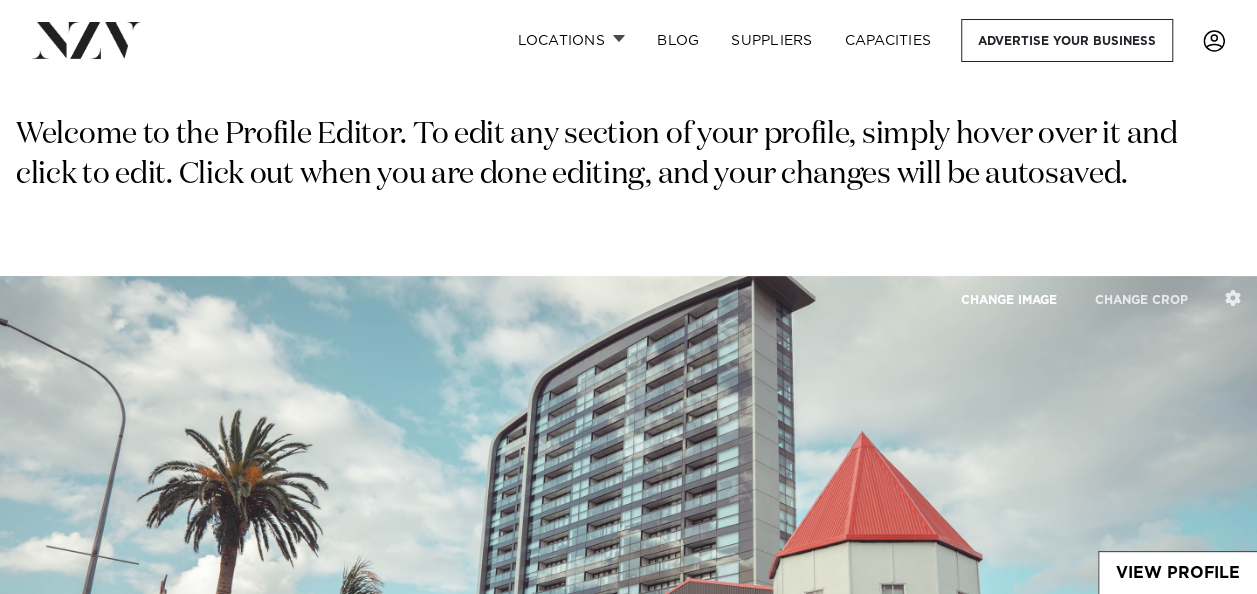 click on "CHANGE IMAGE" at bounding box center (1009, 299) 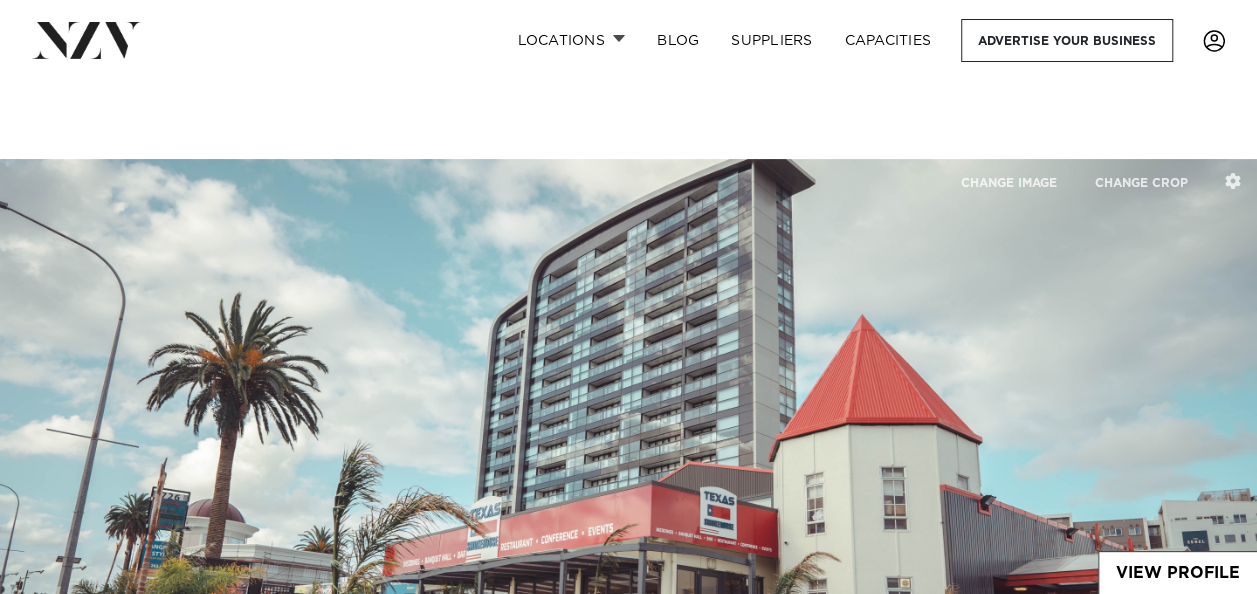 scroll, scrollTop: 264, scrollLeft: 0, axis: vertical 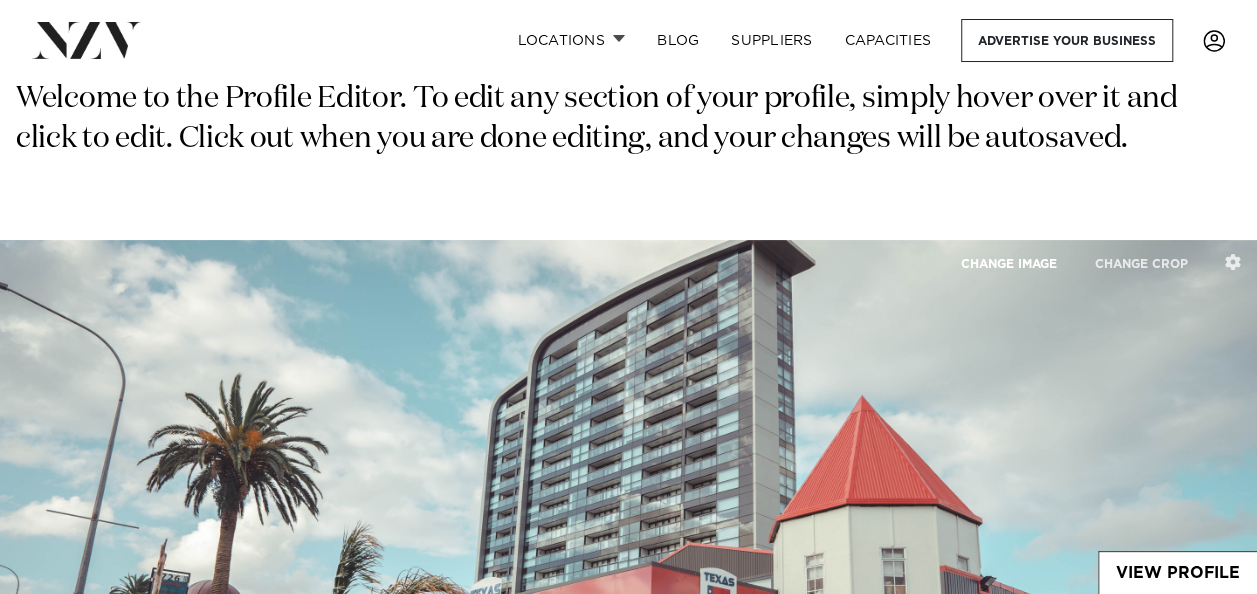 click on "CHANGE IMAGE" at bounding box center (1009, 263) 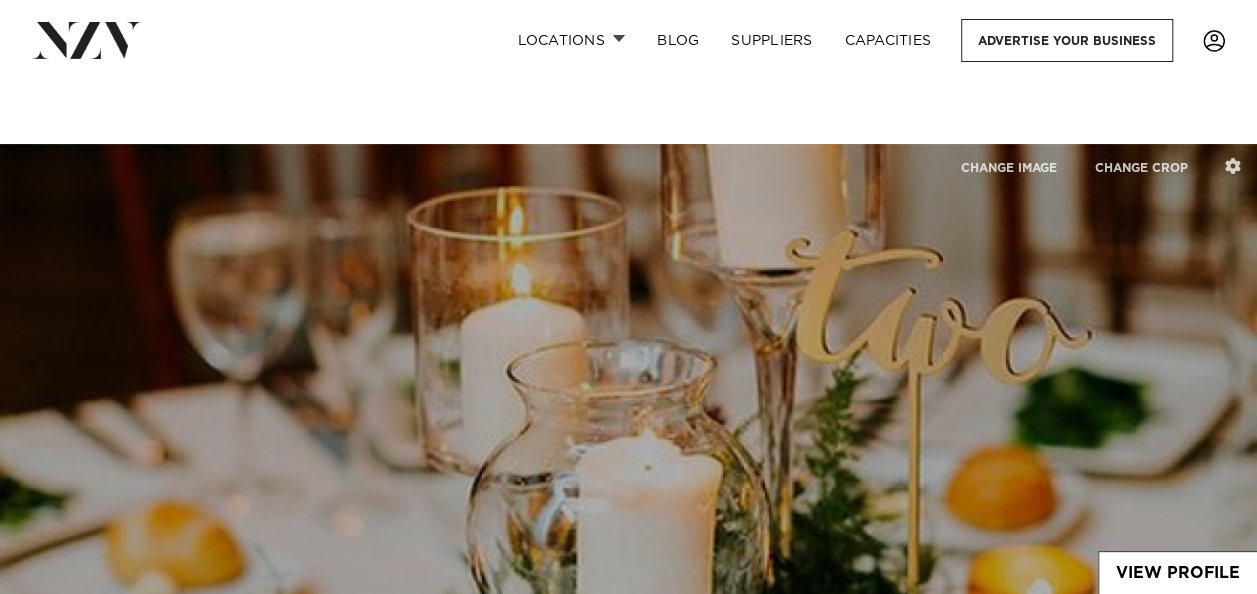 scroll, scrollTop: 180, scrollLeft: 0, axis: vertical 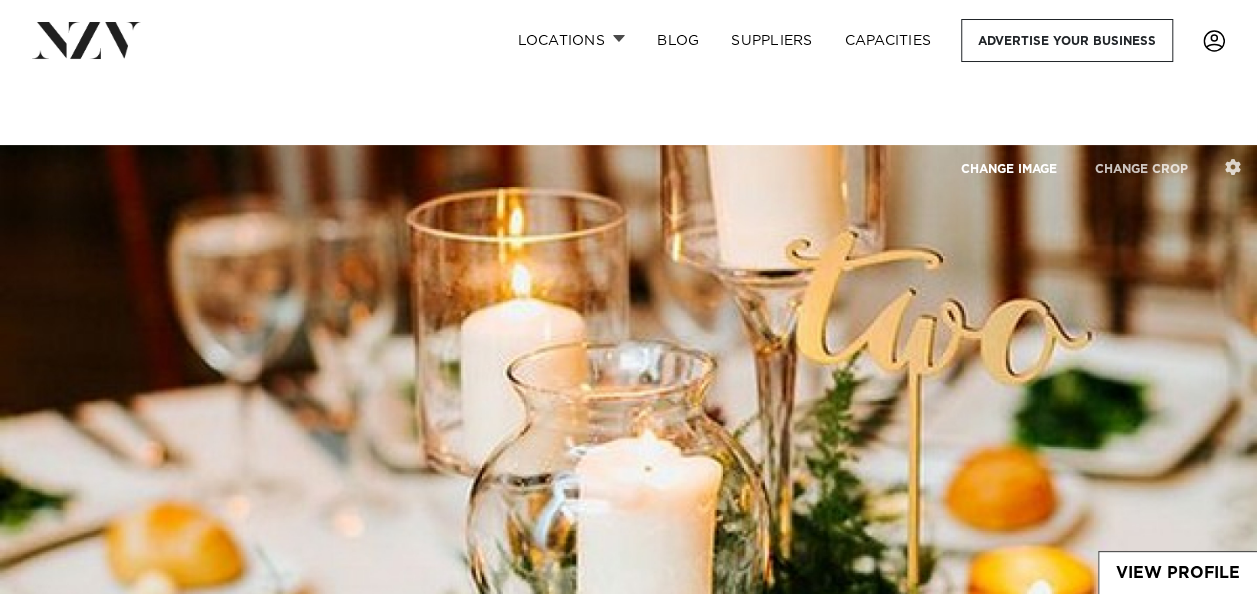 click on "CHANGE IMAGE" at bounding box center (1009, 168) 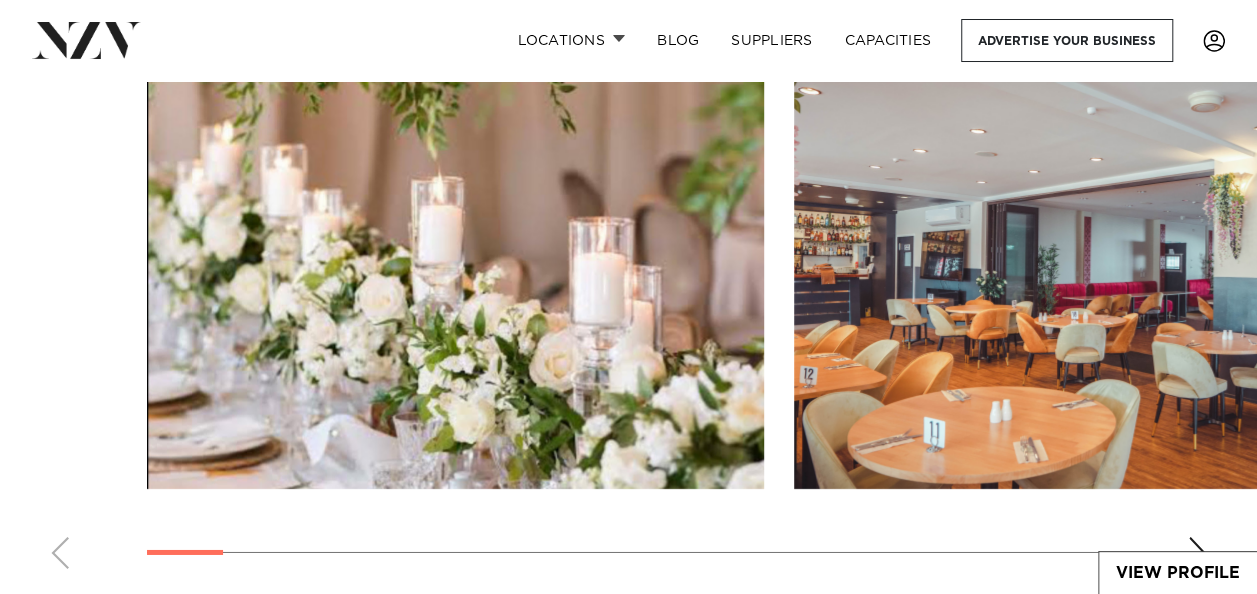 scroll, scrollTop: 3052, scrollLeft: 0, axis: vertical 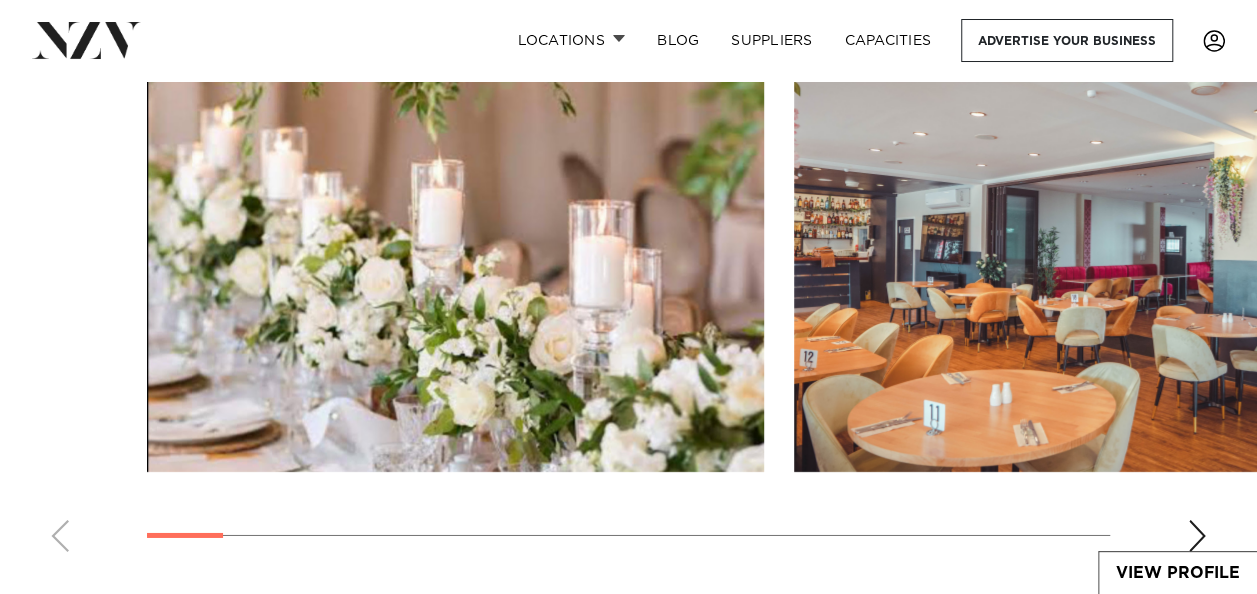 click at bounding box center [1197, 536] 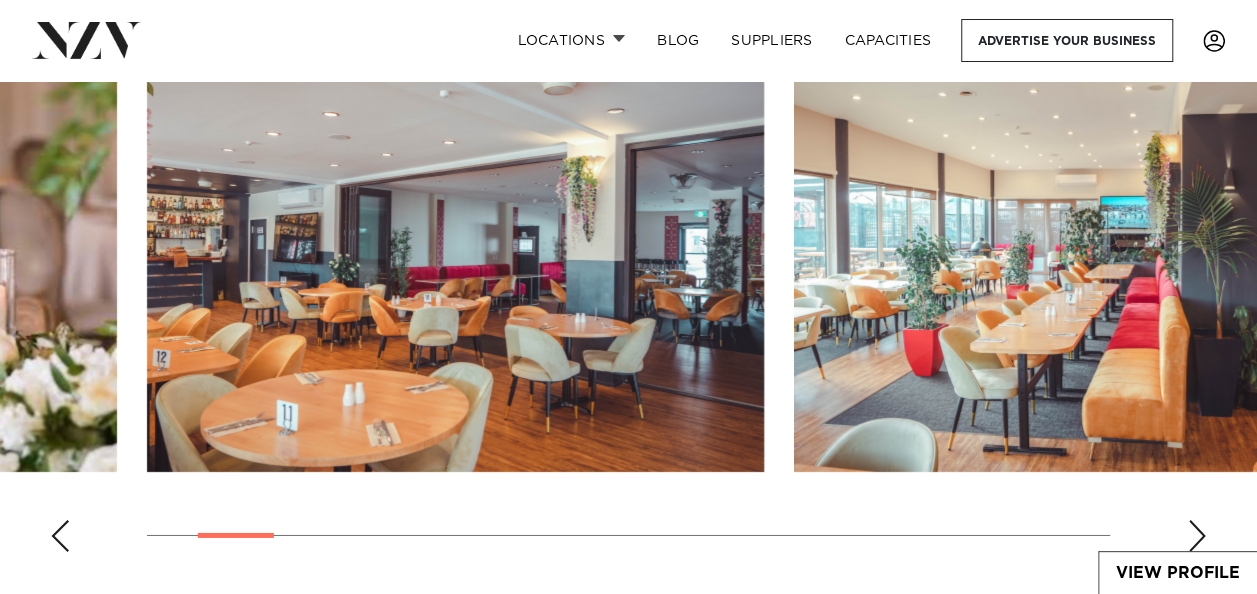 click at bounding box center (1197, 536) 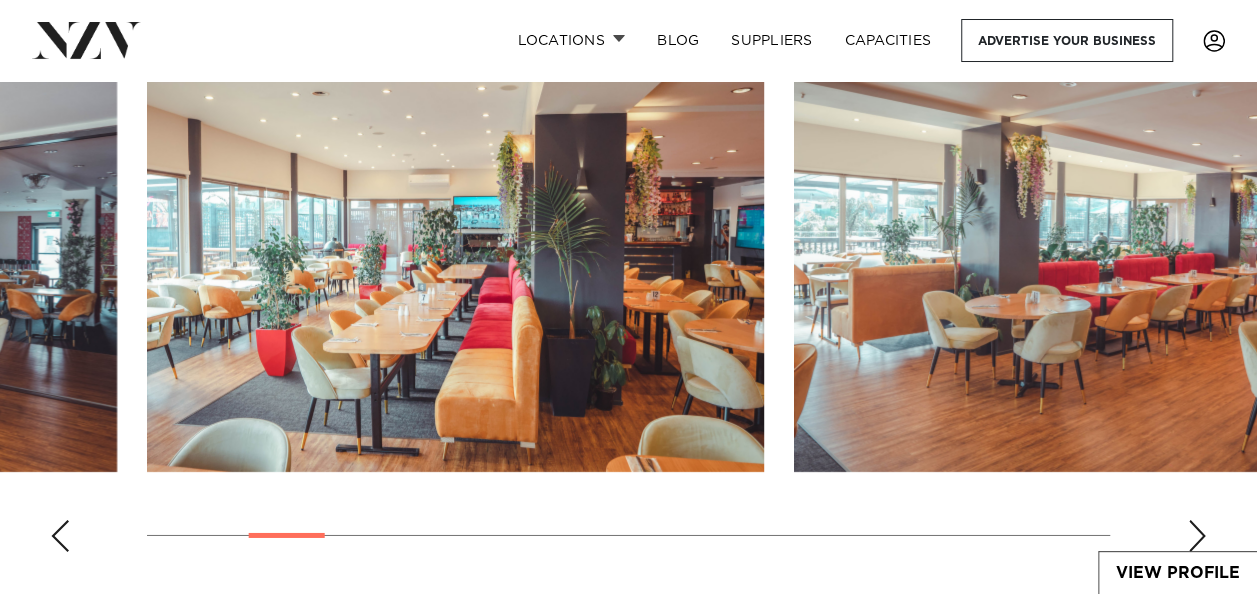 click at bounding box center [1197, 536] 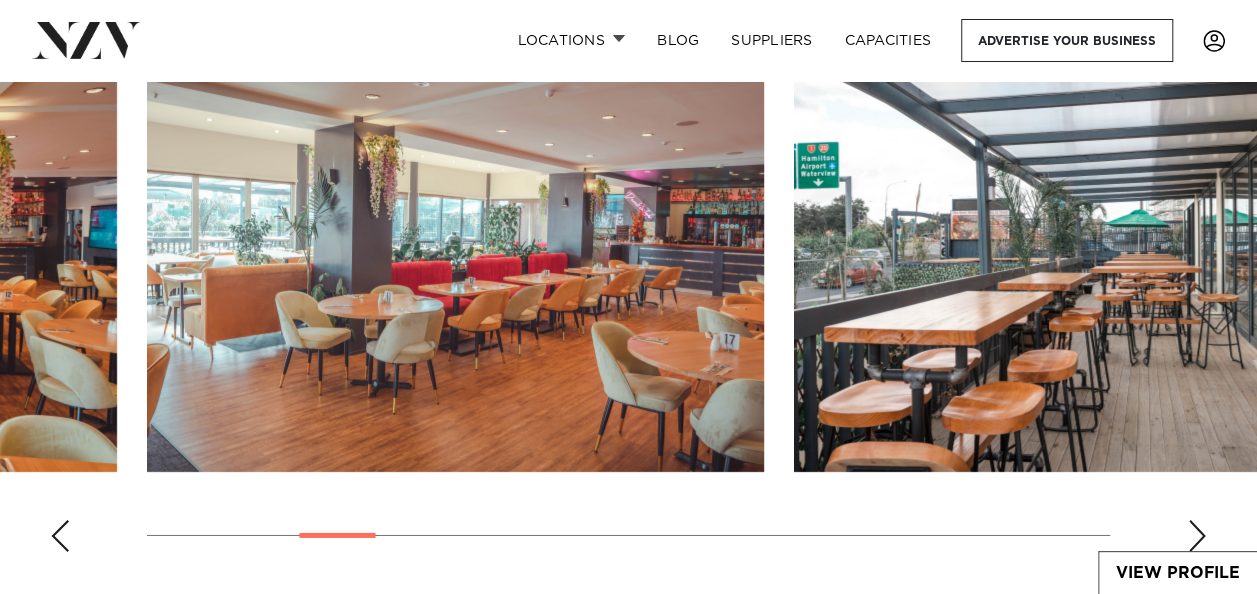 click at bounding box center [1197, 536] 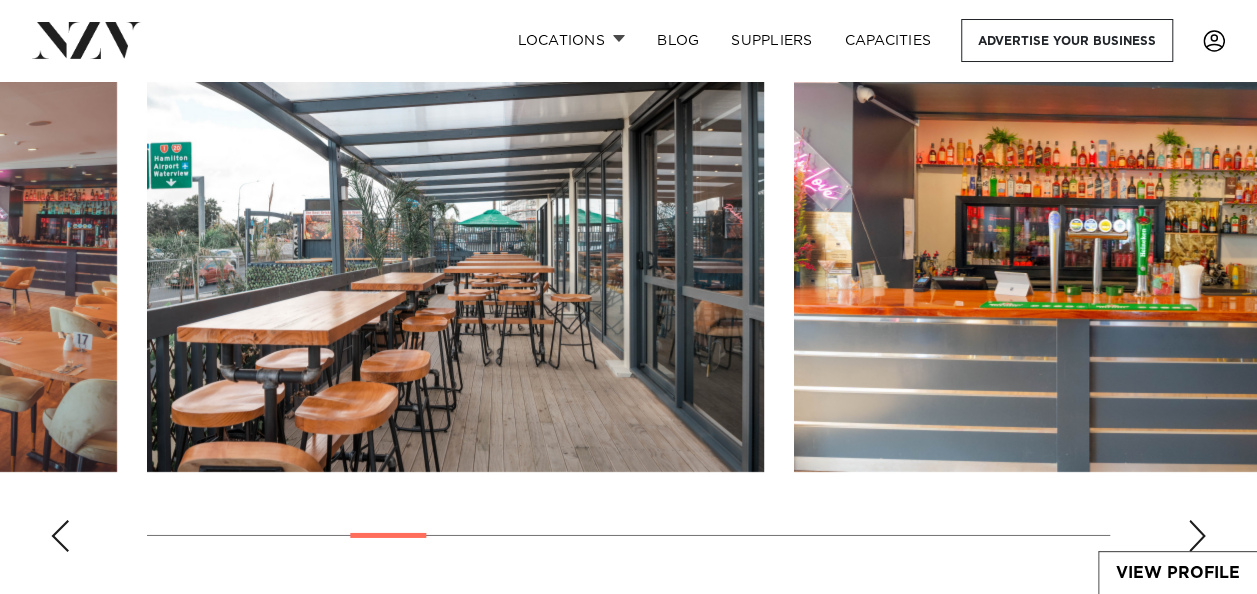 click at bounding box center (1197, 536) 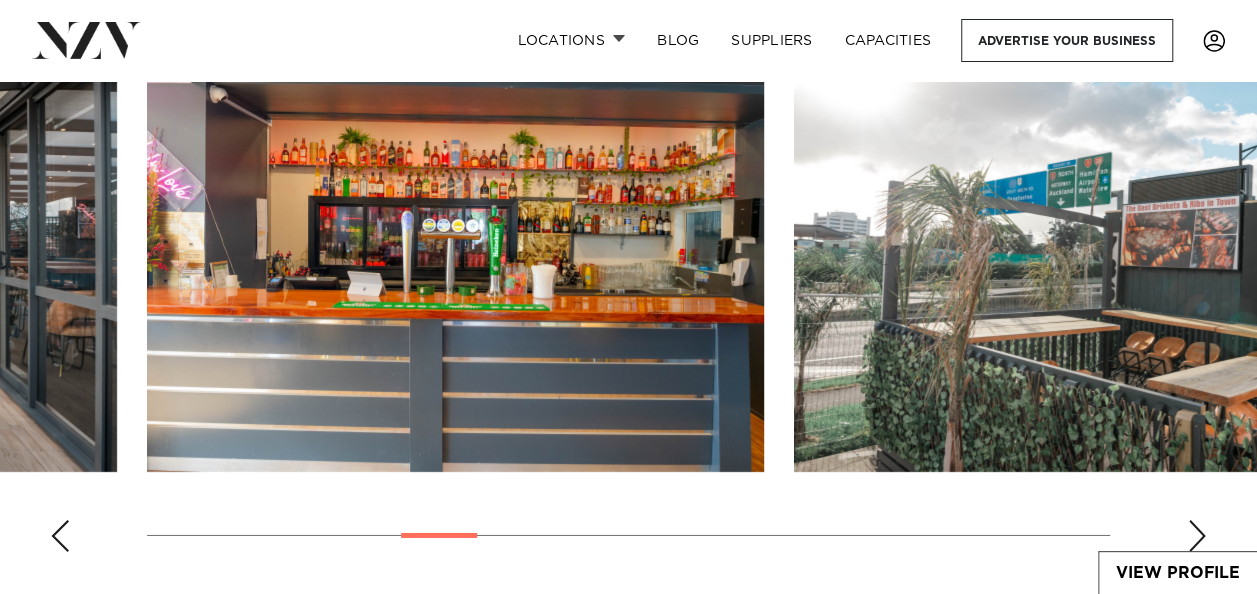 click at bounding box center (1197, 536) 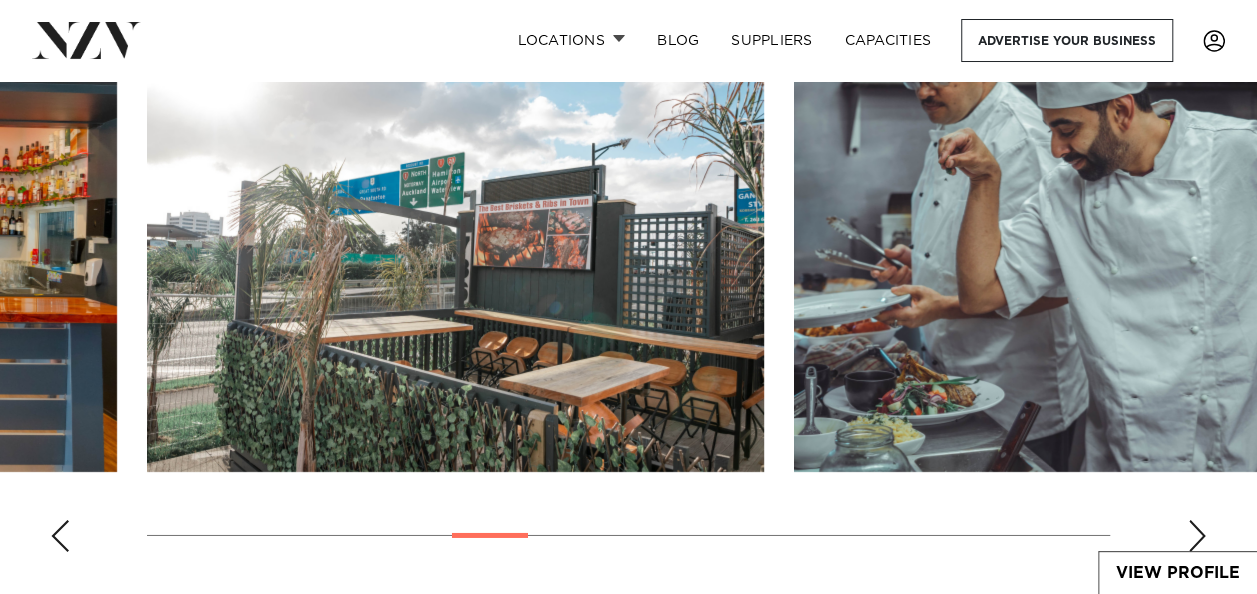 click at bounding box center [1197, 536] 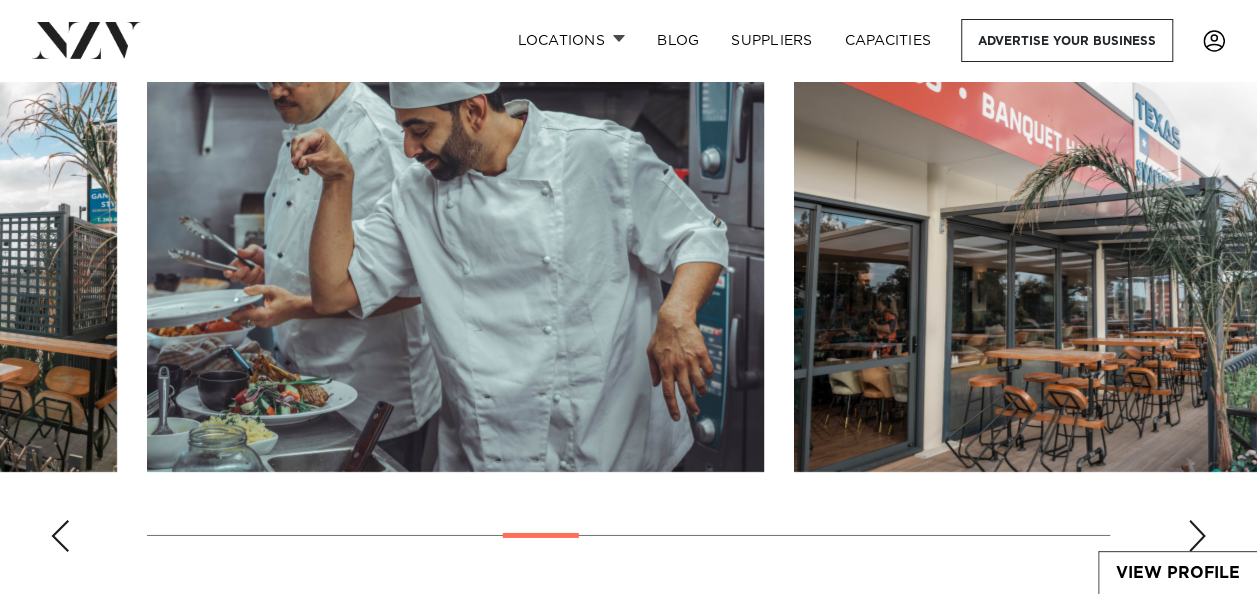 click at bounding box center (1197, 536) 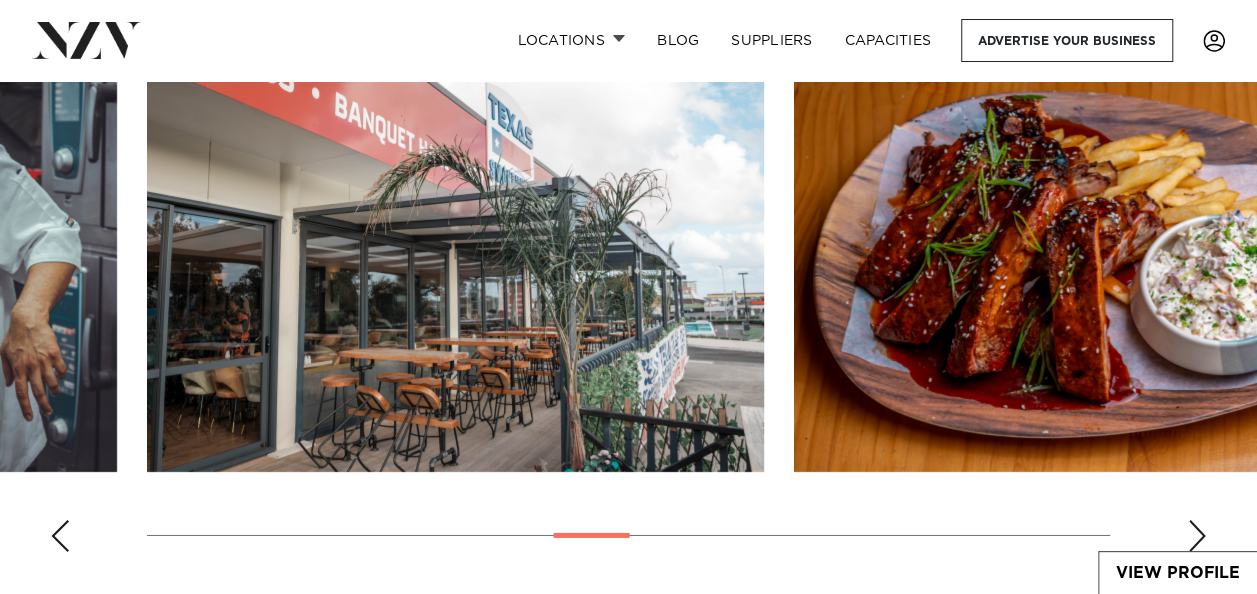 click at bounding box center (1197, 536) 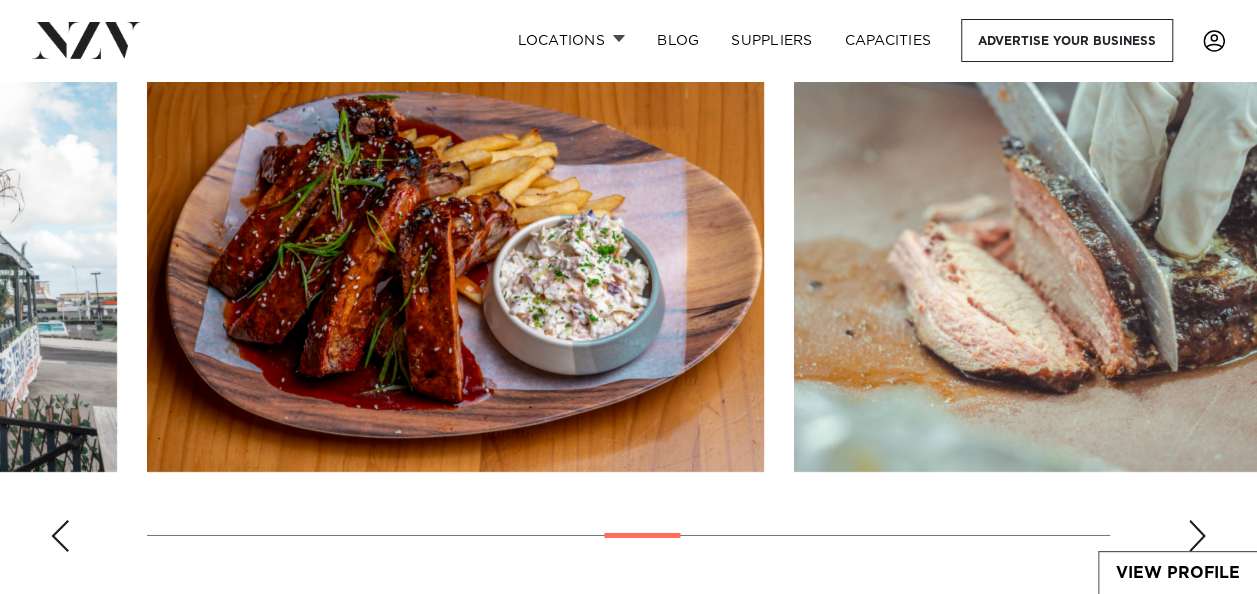 click at bounding box center (1197, 536) 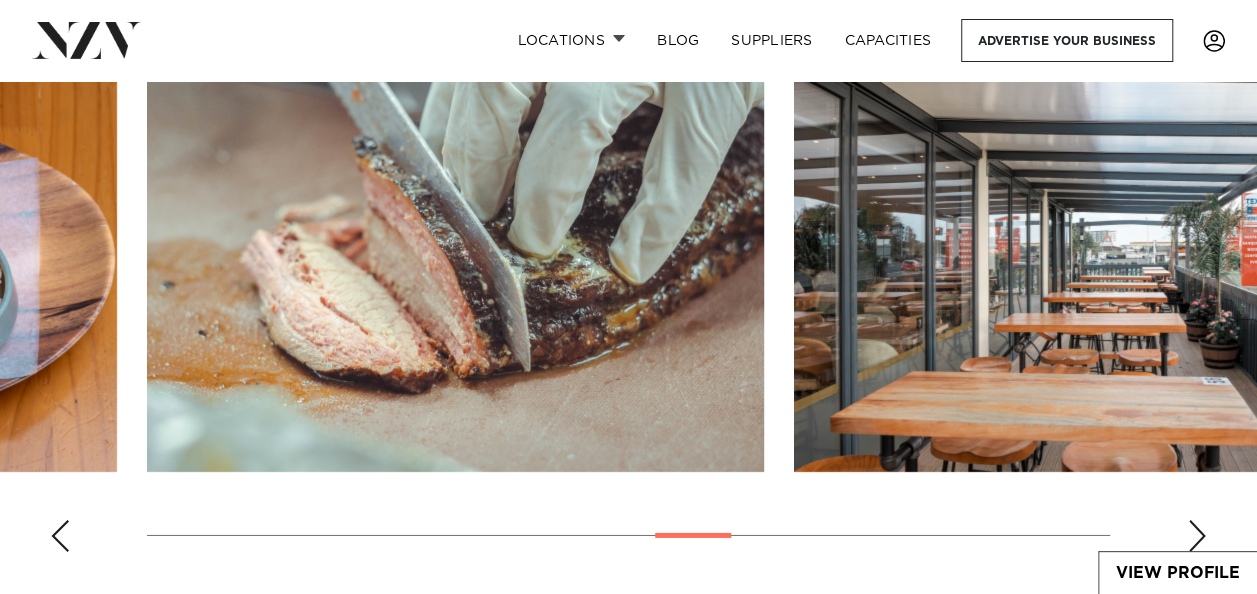 click at bounding box center (1197, 536) 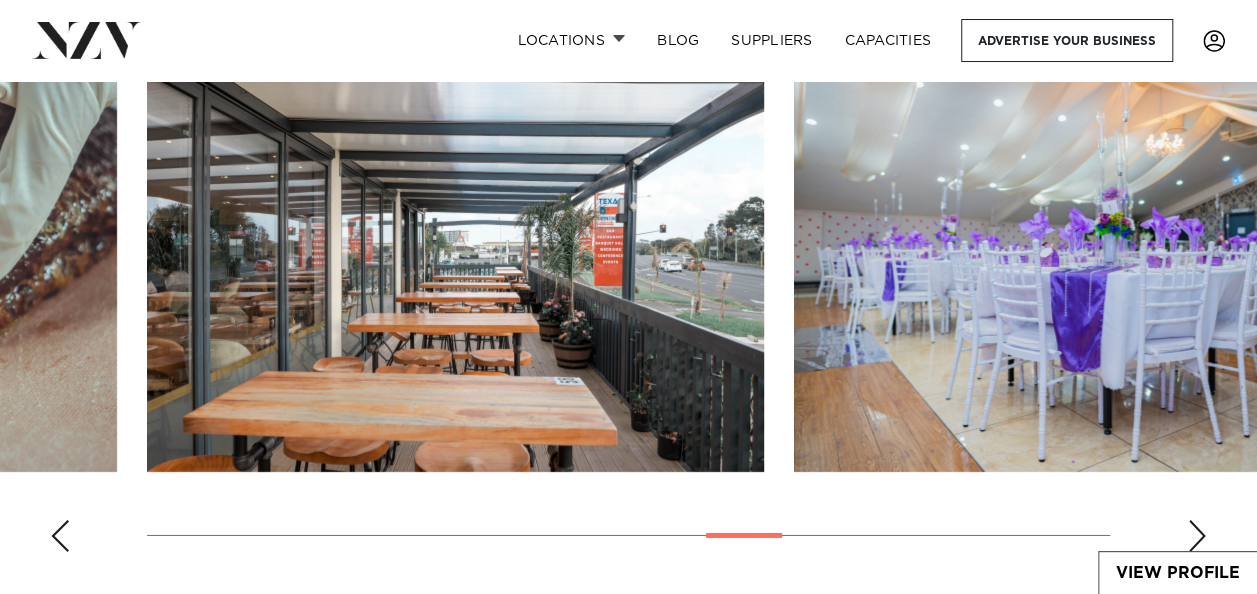 click at bounding box center [1197, 536] 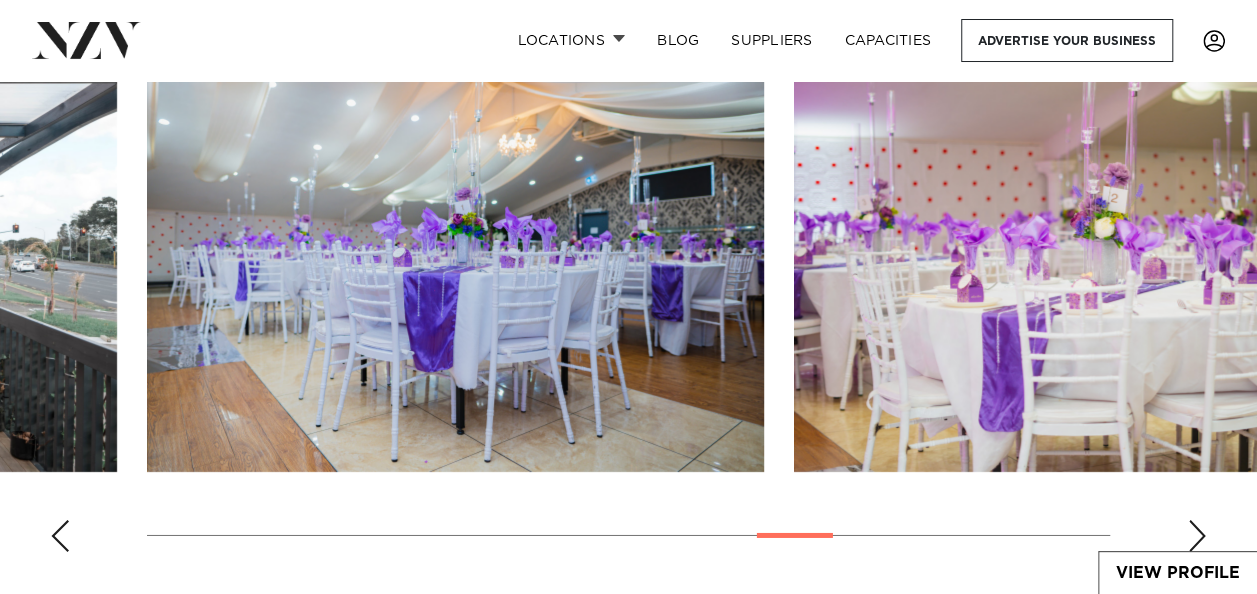 click at bounding box center [1197, 536] 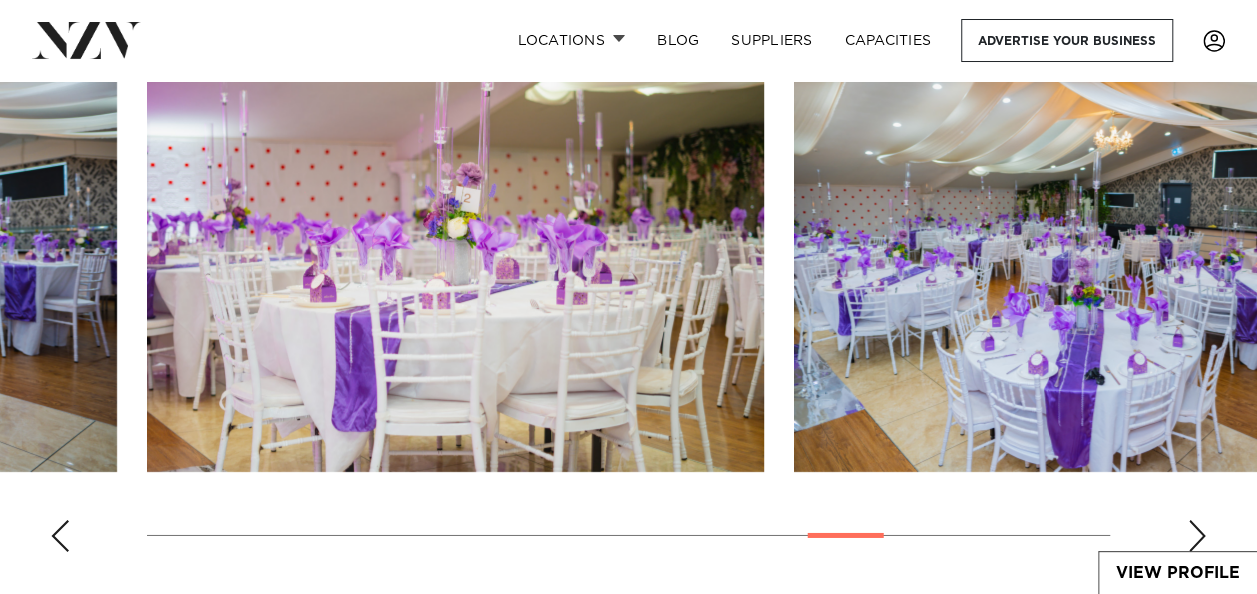 click at bounding box center [1197, 536] 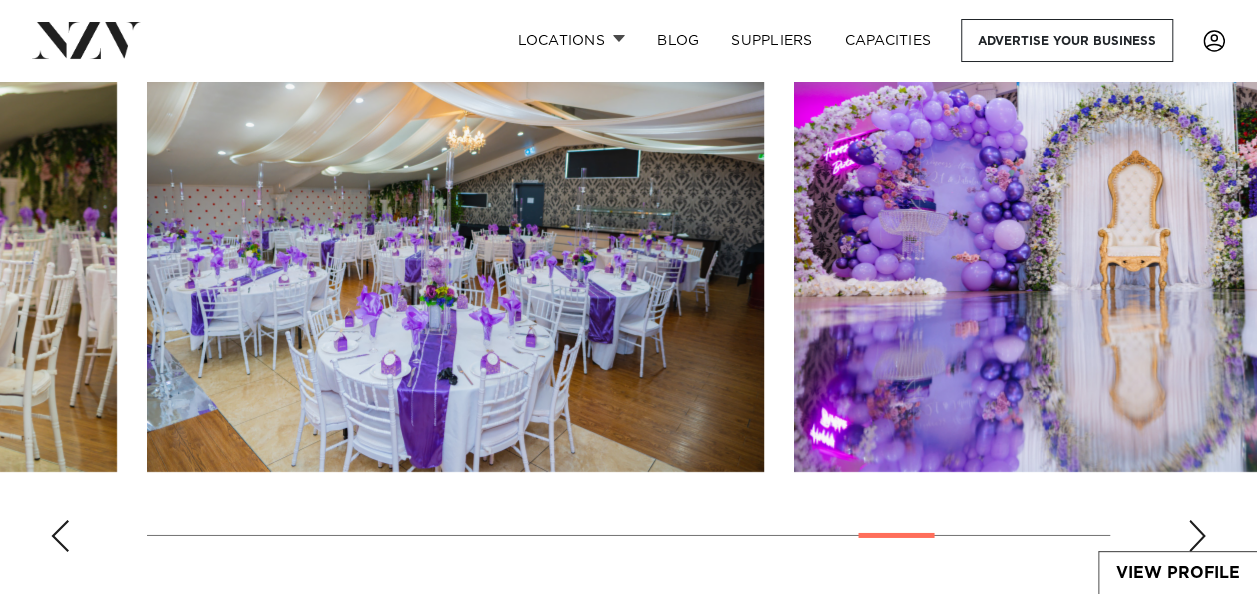 click at bounding box center (1197, 536) 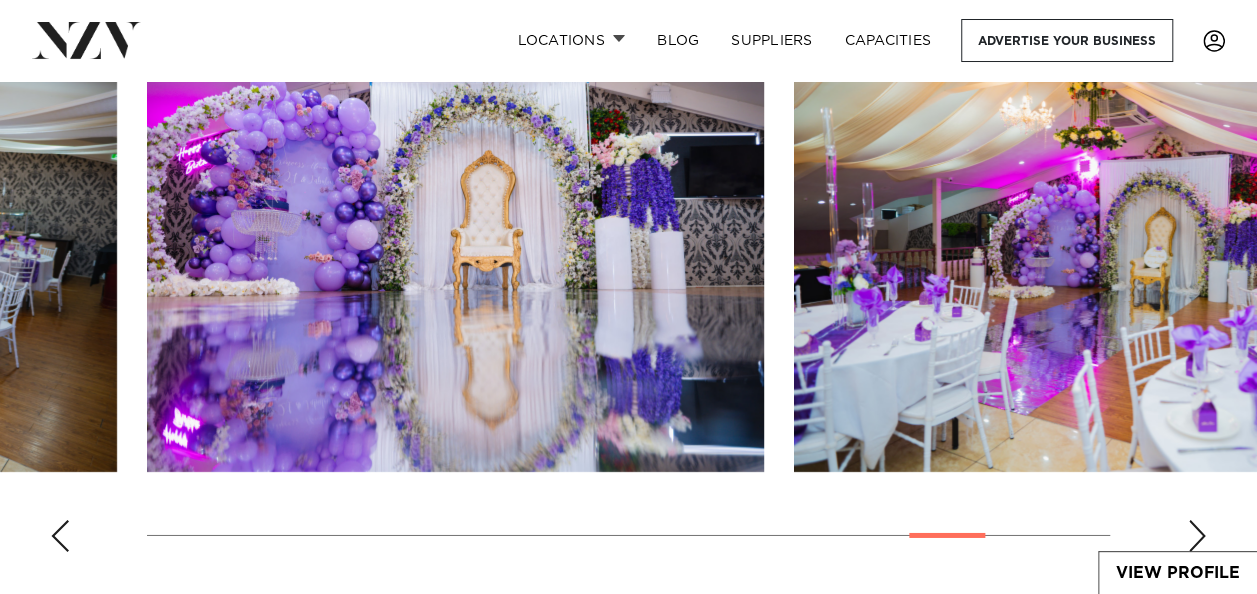 click at bounding box center (1197, 536) 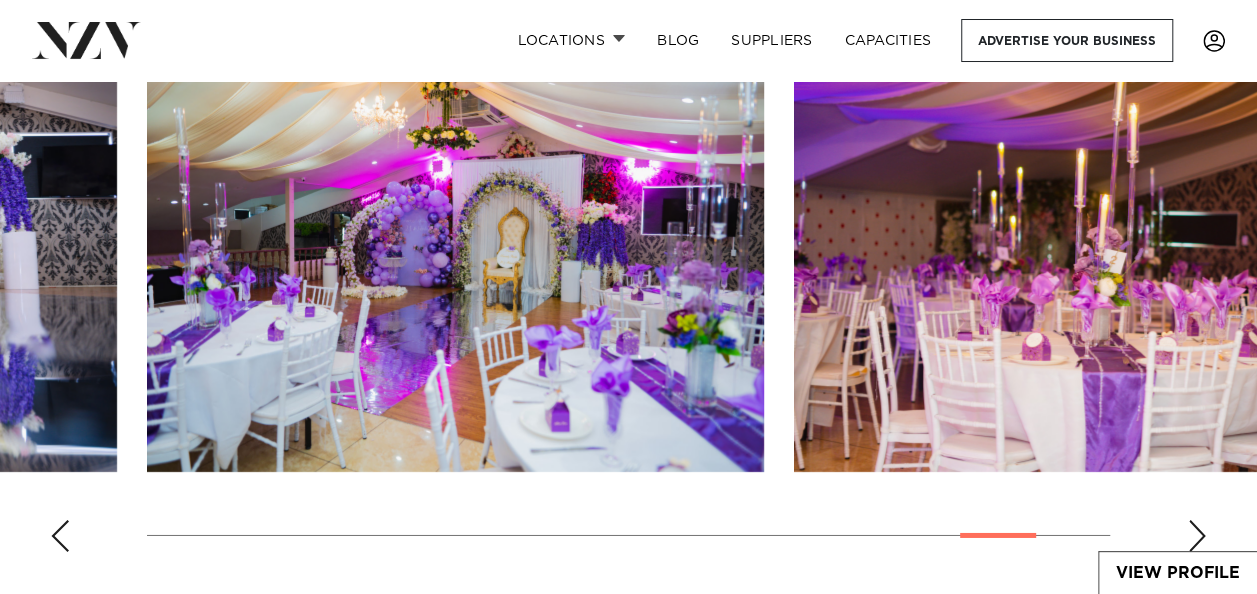 click at bounding box center (1197, 536) 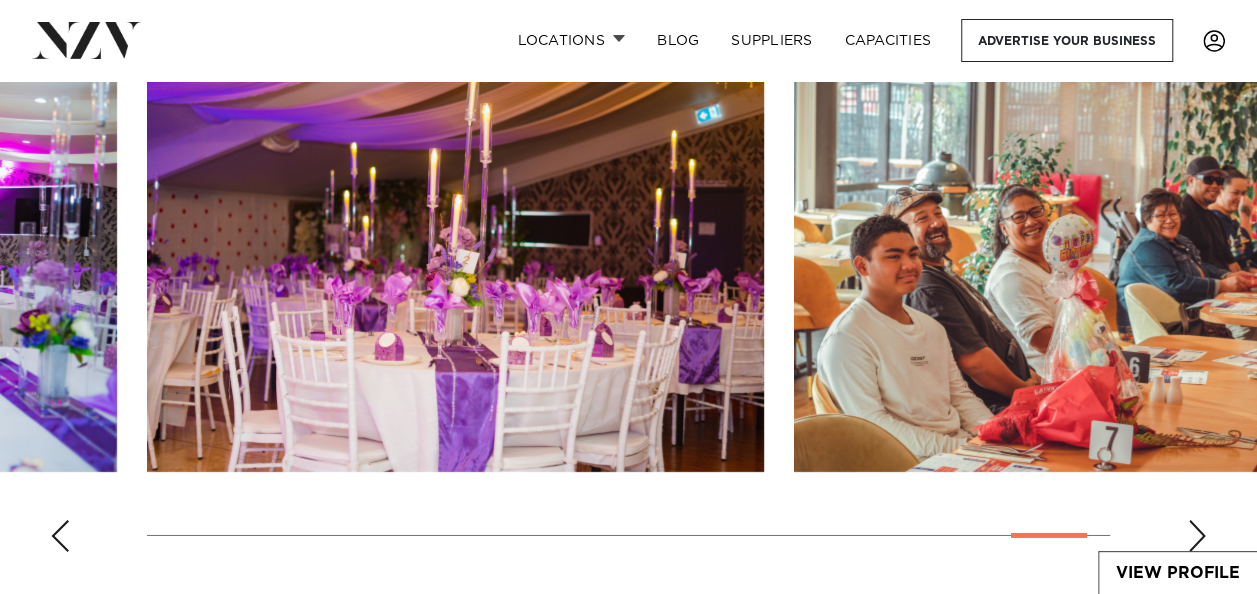 click at bounding box center [1197, 536] 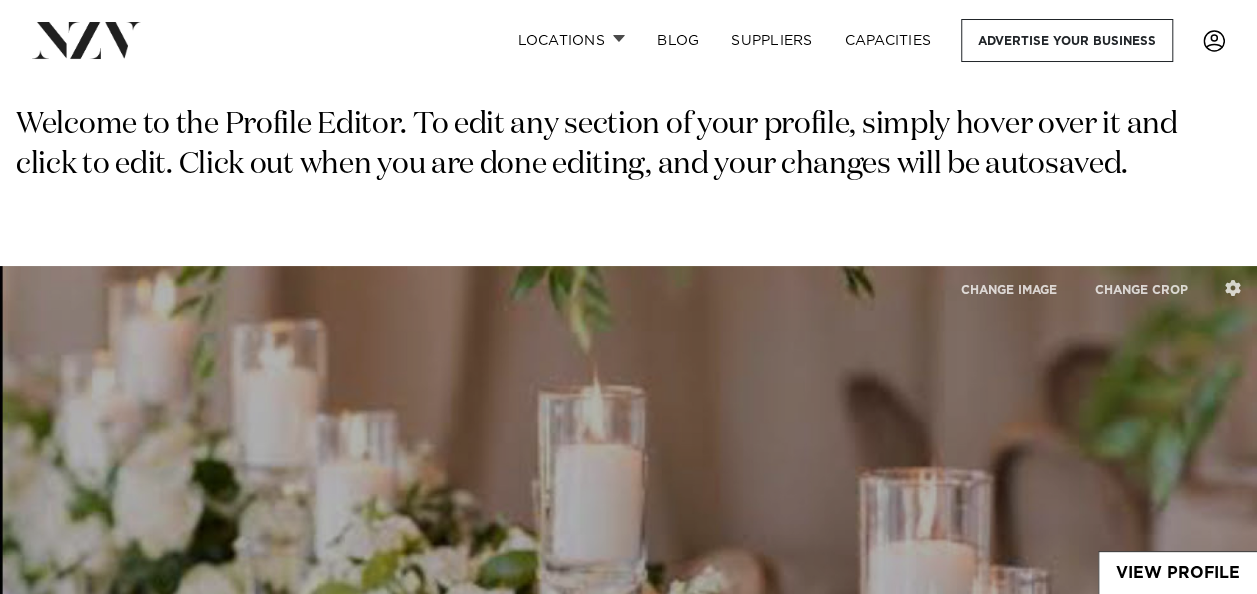 scroll, scrollTop: 43, scrollLeft: 0, axis: vertical 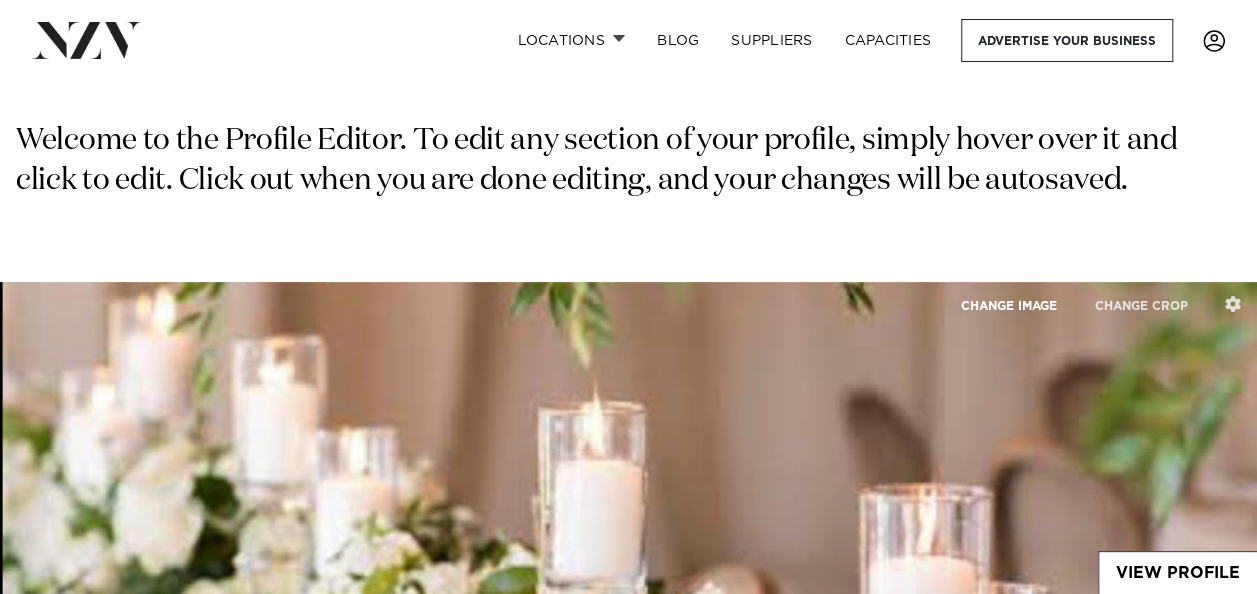 click on "CHANGE IMAGE" at bounding box center (1009, 305) 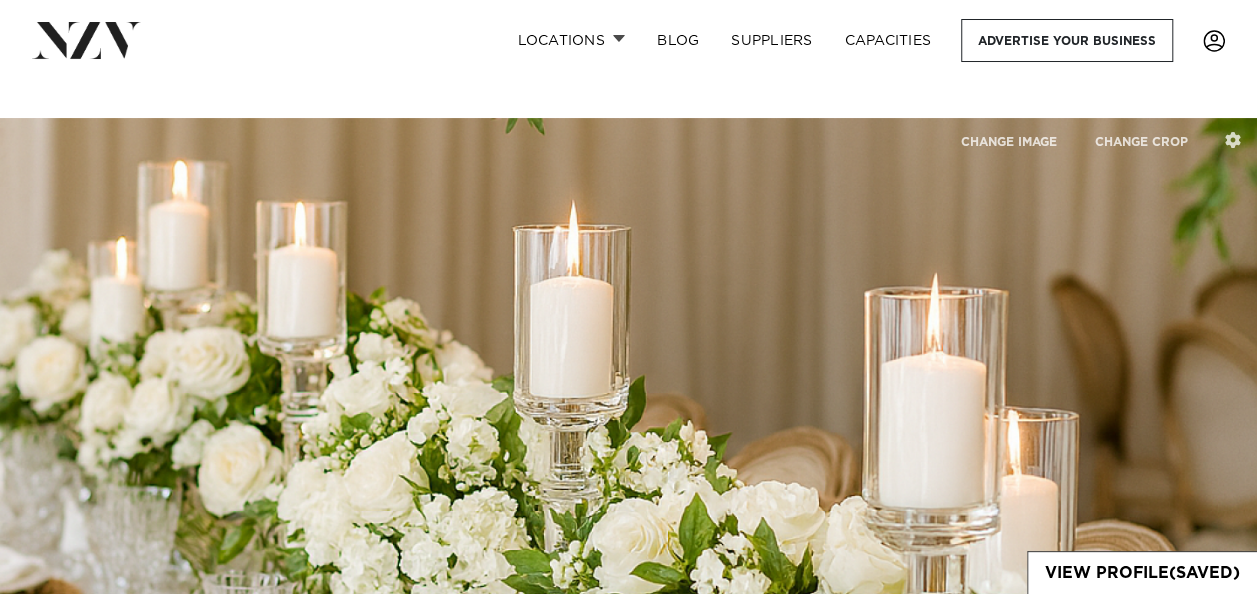 scroll, scrollTop: 0, scrollLeft: 0, axis: both 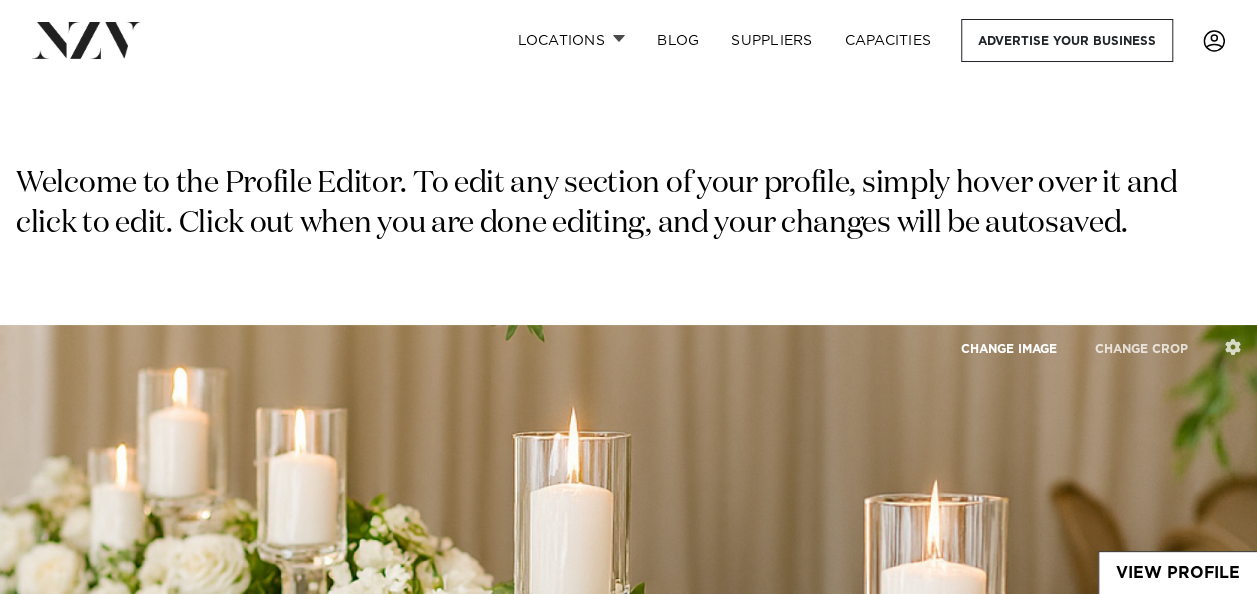 click on "CHANGE IMAGE" at bounding box center (1009, 348) 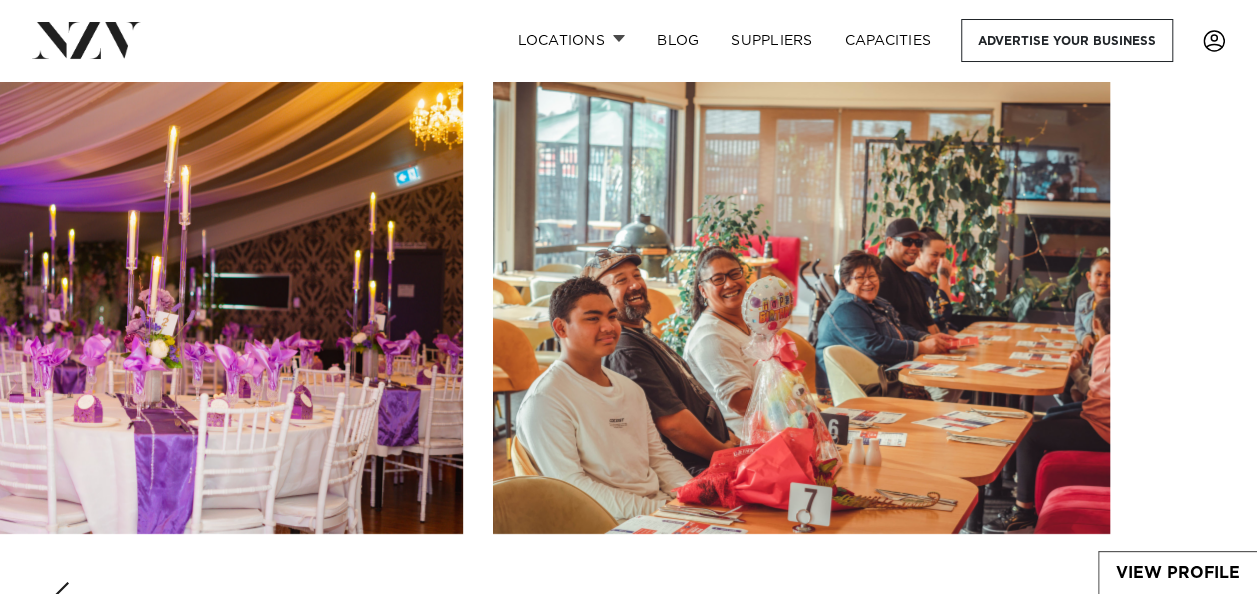 scroll, scrollTop: 3003, scrollLeft: 0, axis: vertical 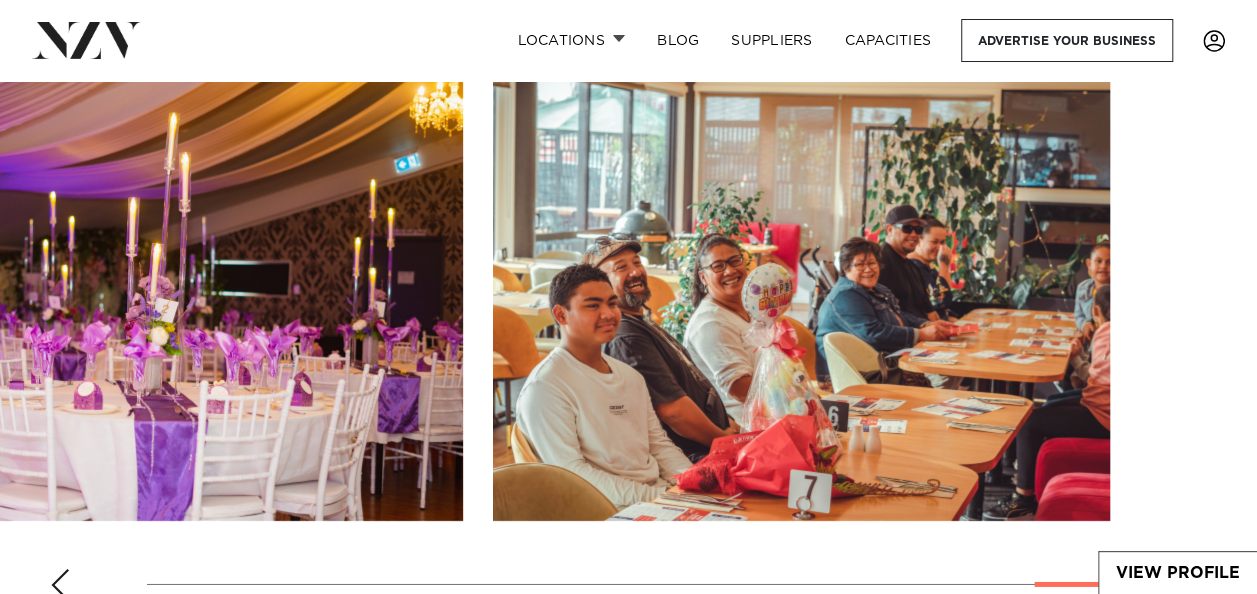 click at bounding box center [60, 585] 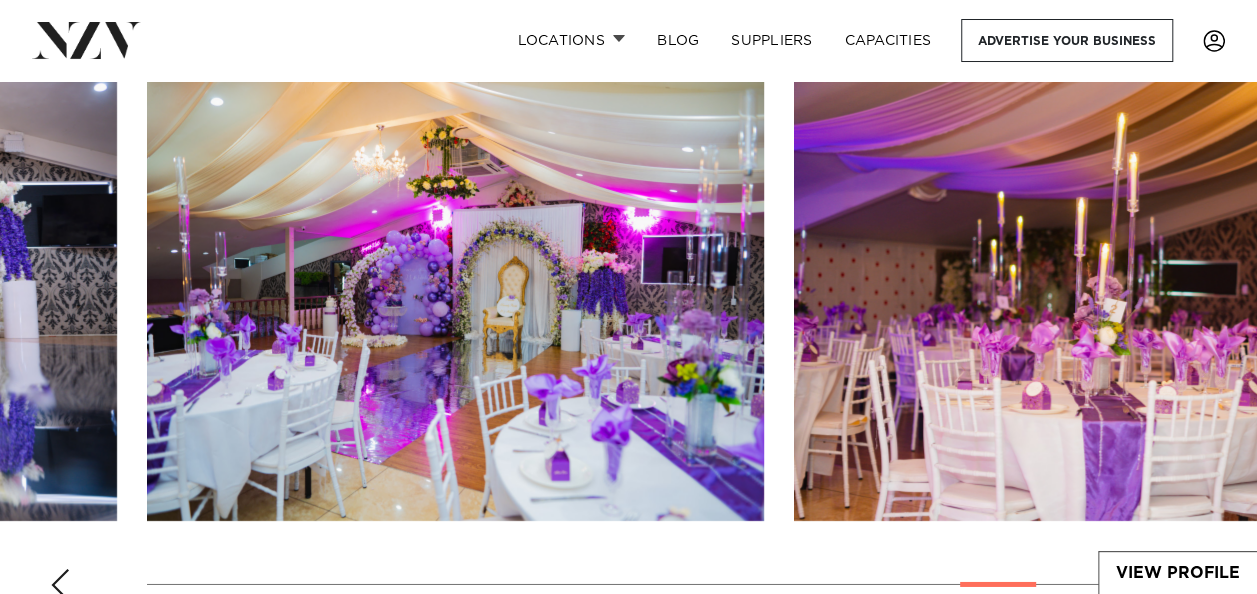click at bounding box center (628, 342) 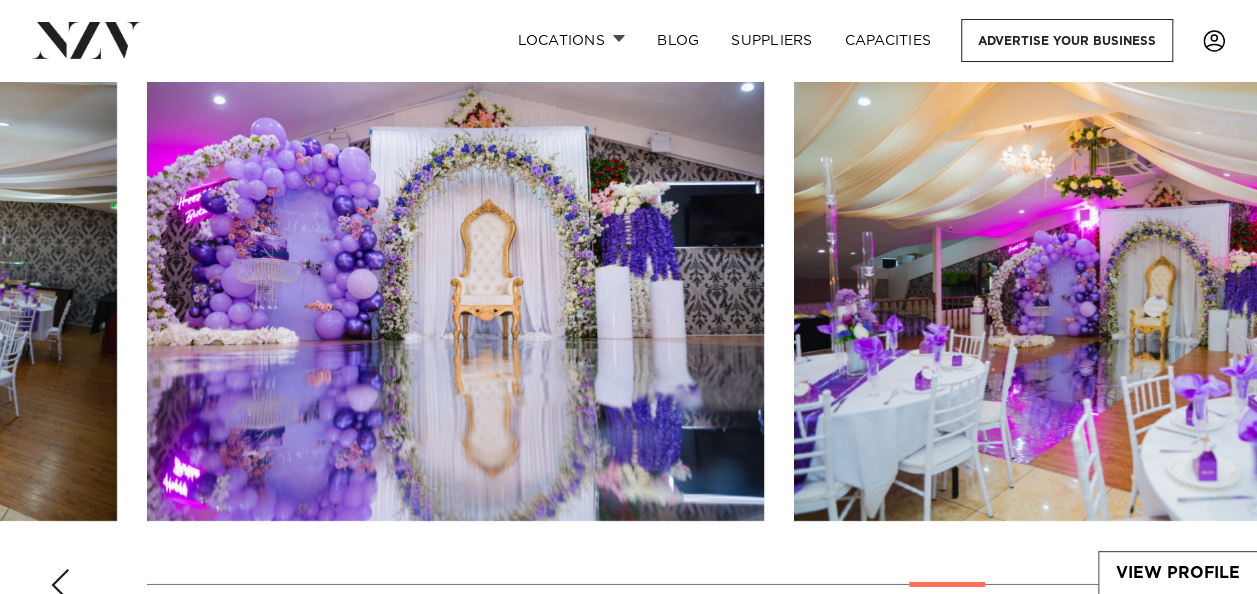 click at bounding box center (60, 585) 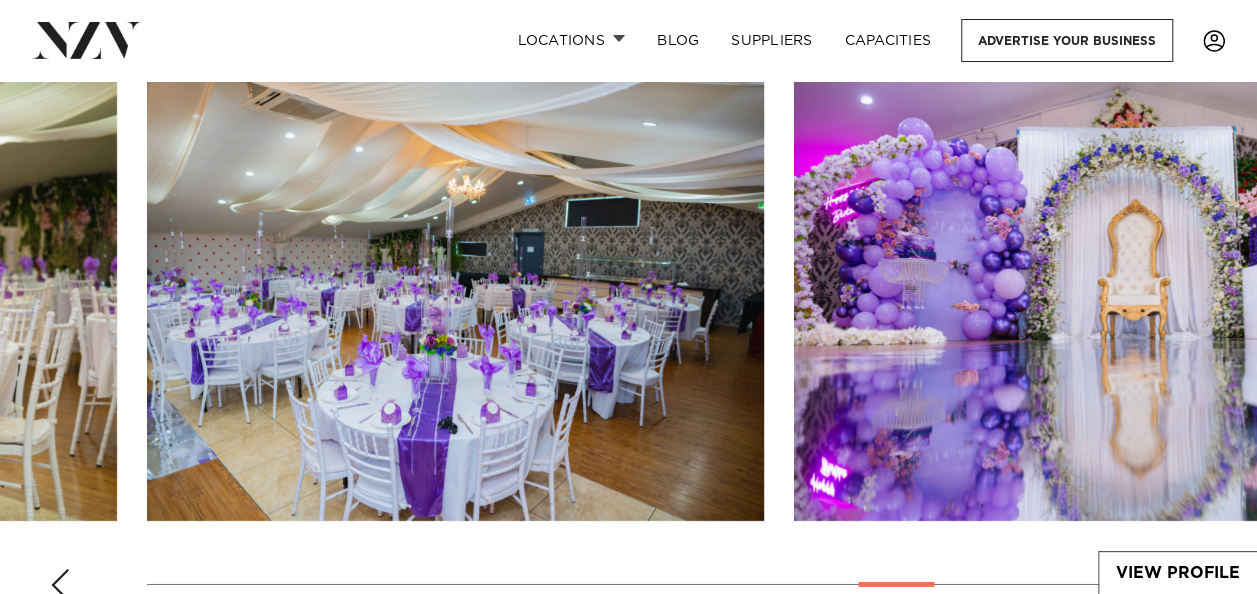 click at bounding box center (60, 585) 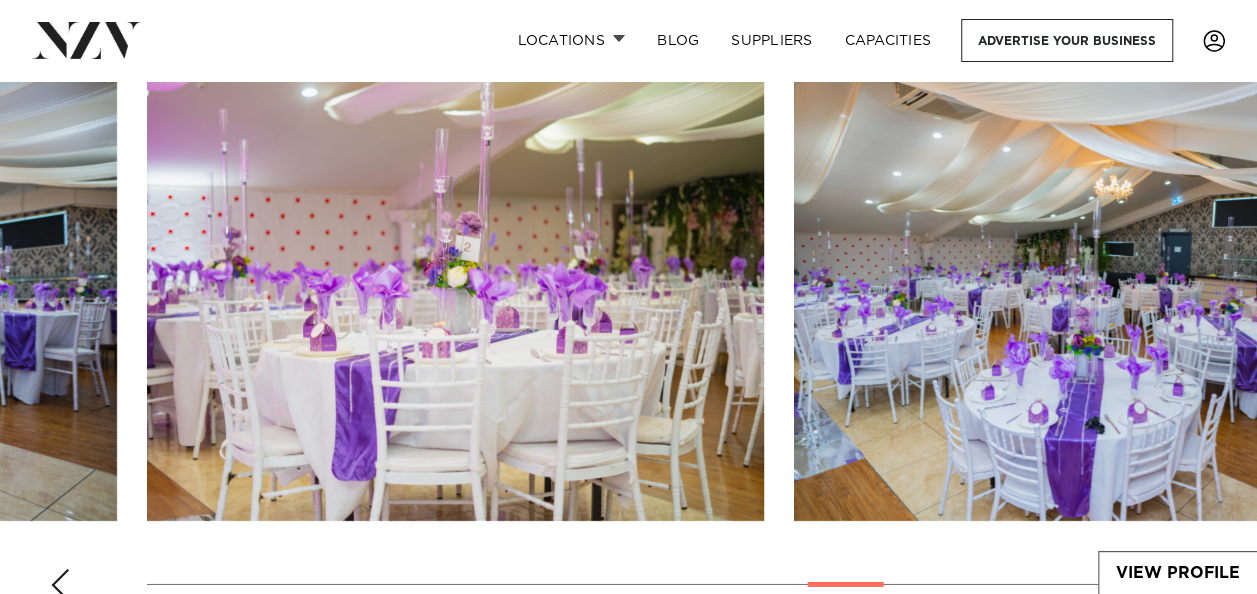 click at bounding box center (60, 585) 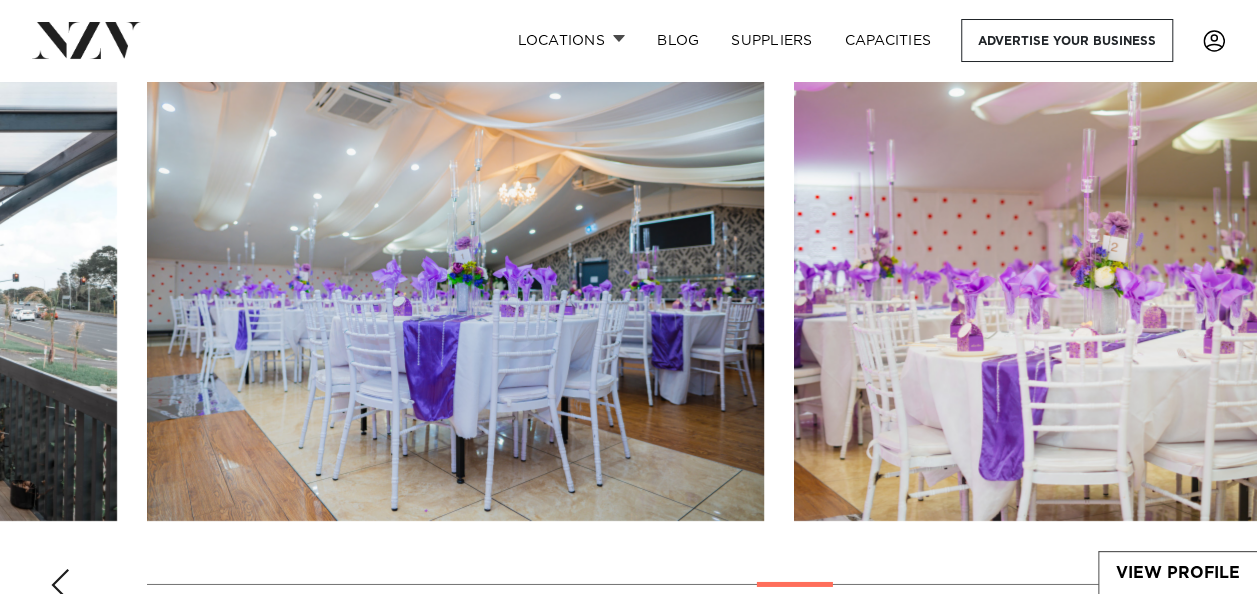click at bounding box center [60, 585] 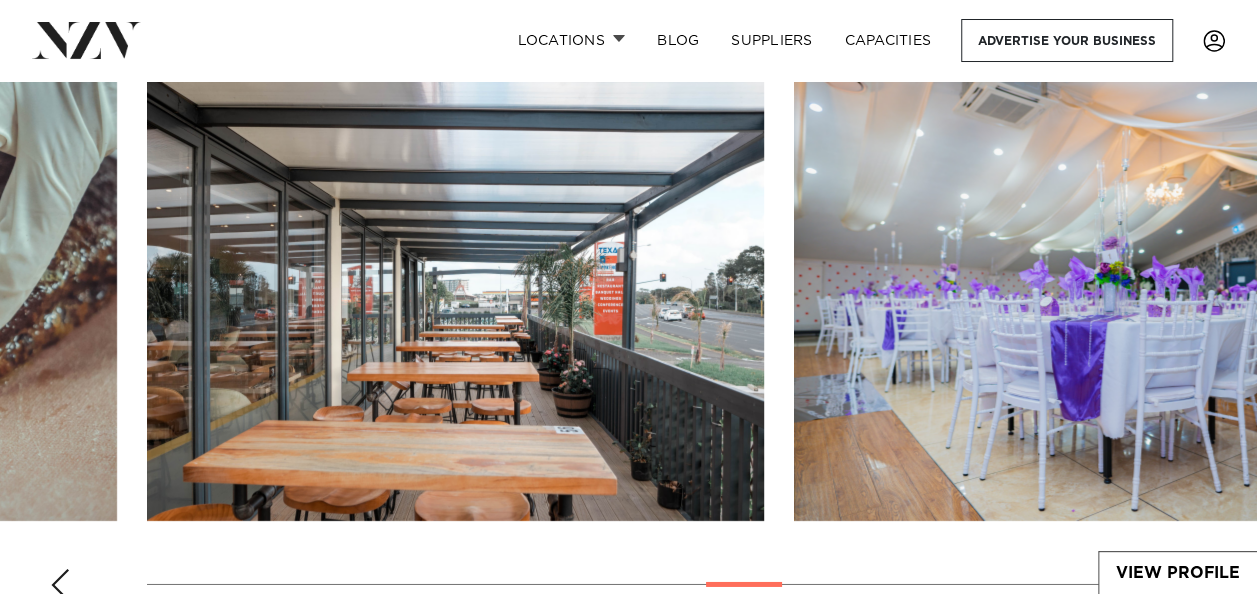 click at bounding box center (60, 585) 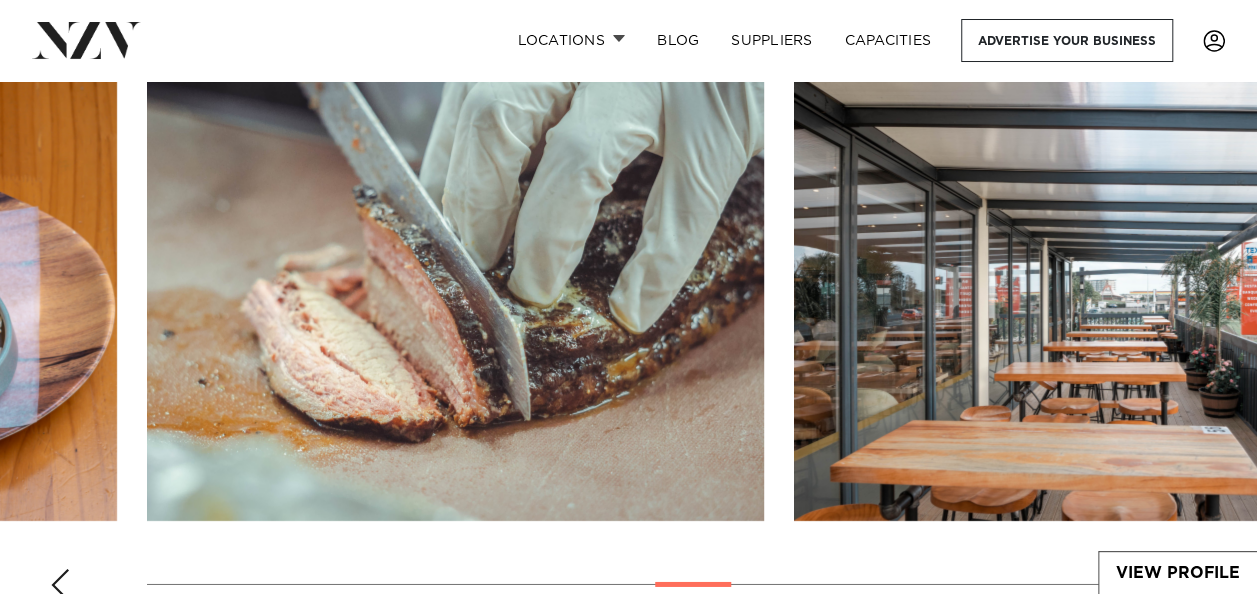 click at bounding box center [60, 585] 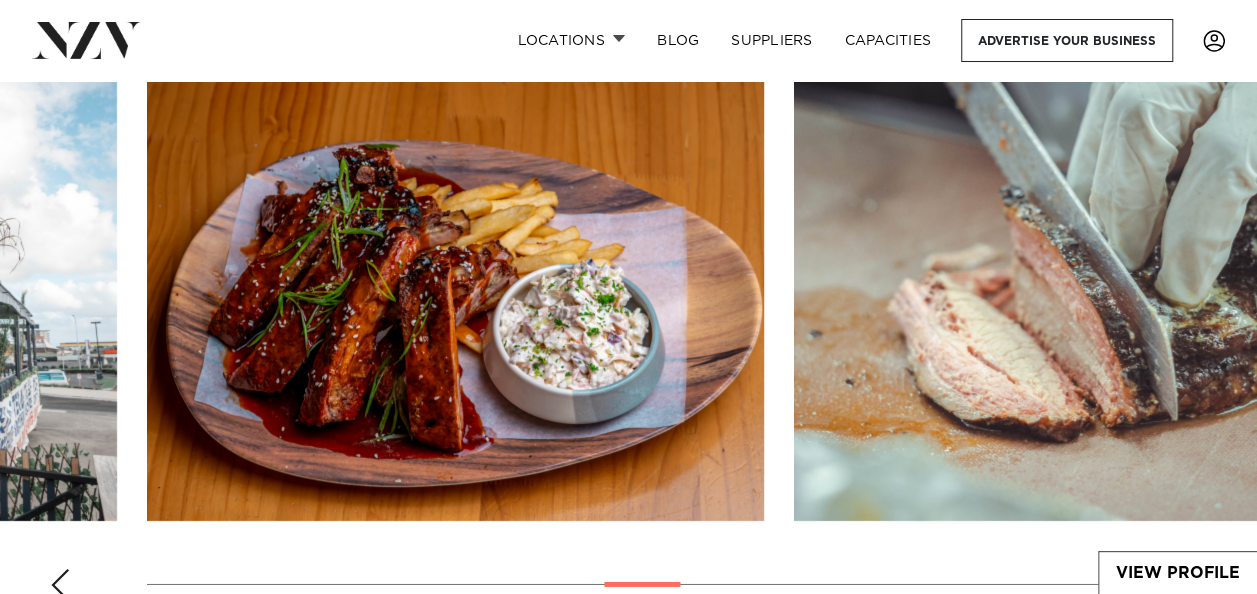 click at bounding box center (60, 585) 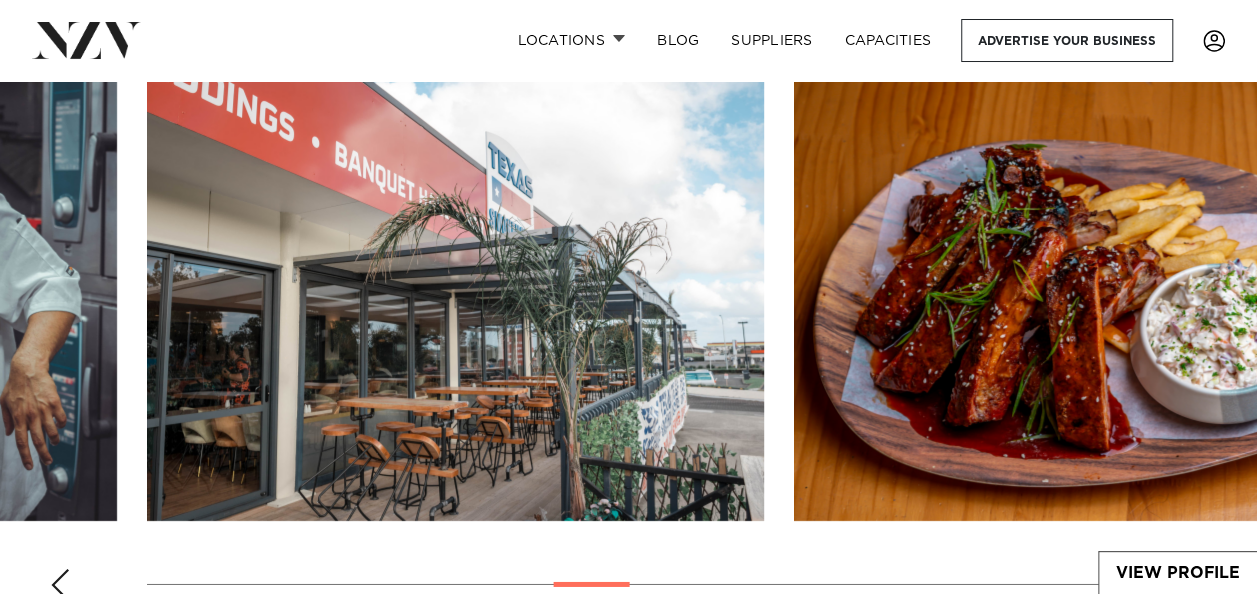 click at bounding box center [60, 585] 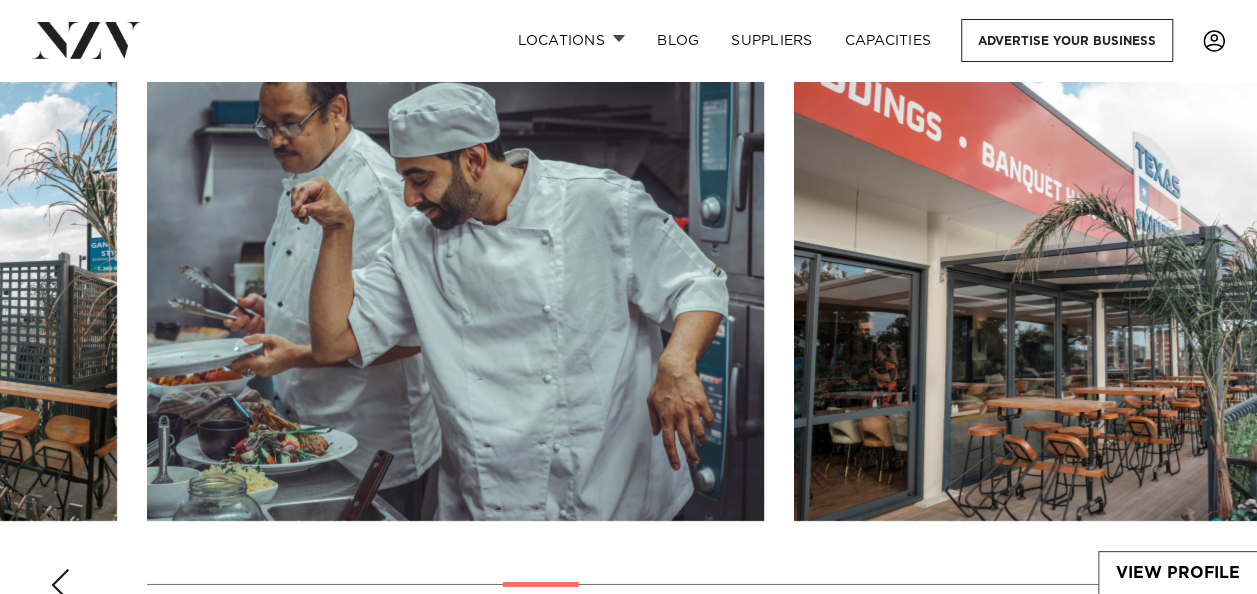 click at bounding box center (60, 585) 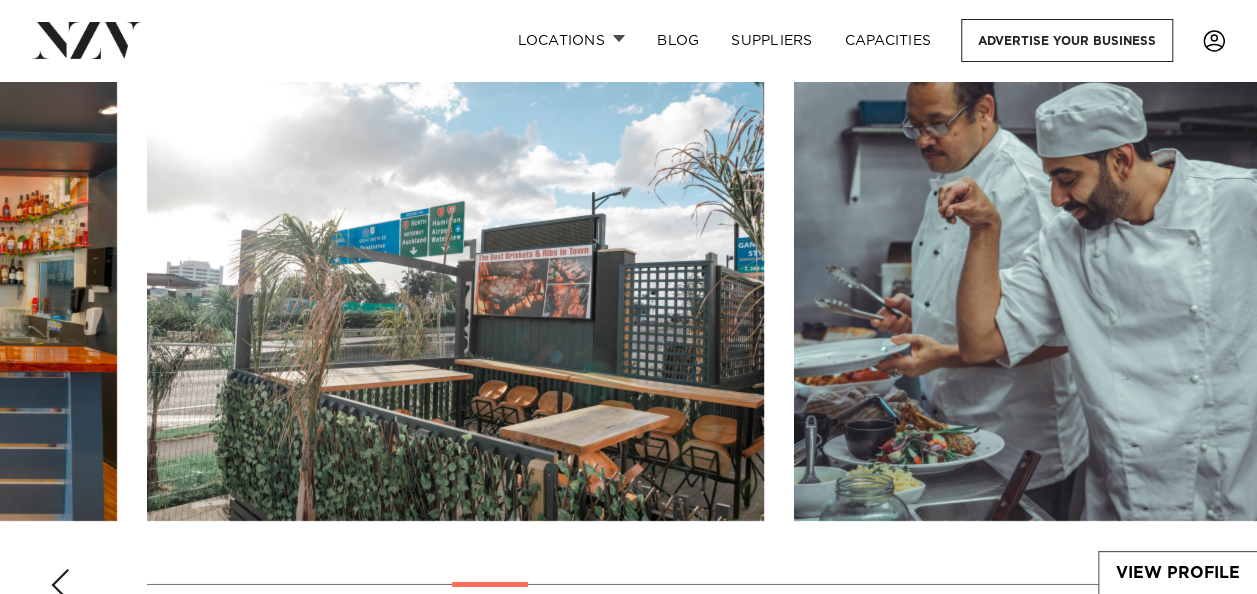 click at bounding box center (60, 585) 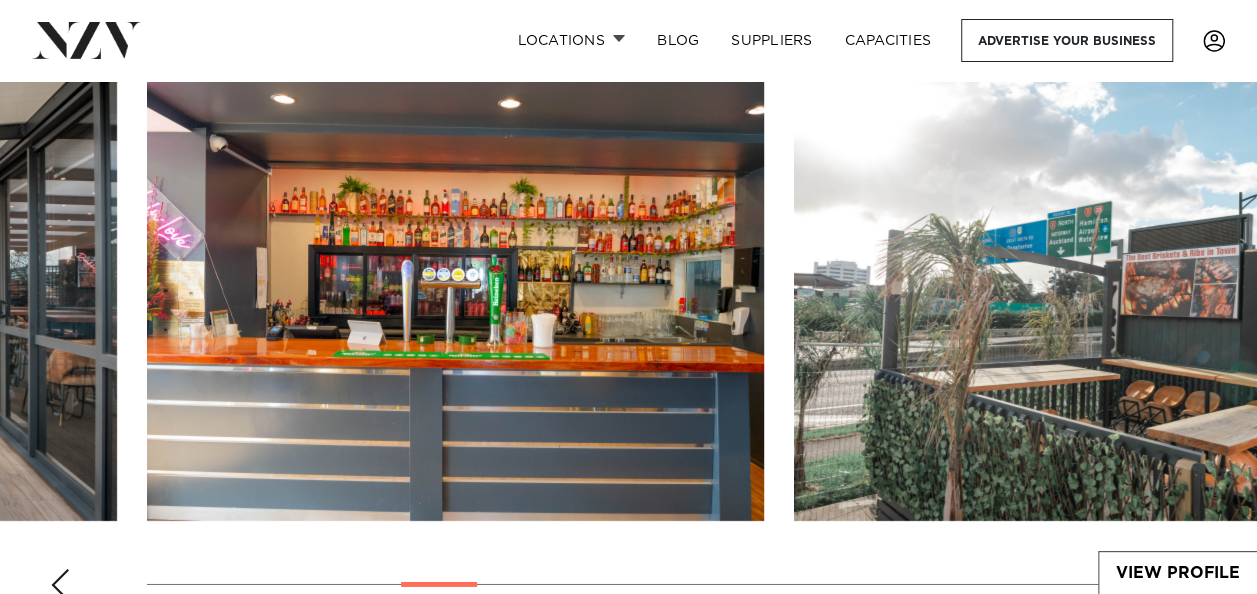 click at bounding box center (60, 585) 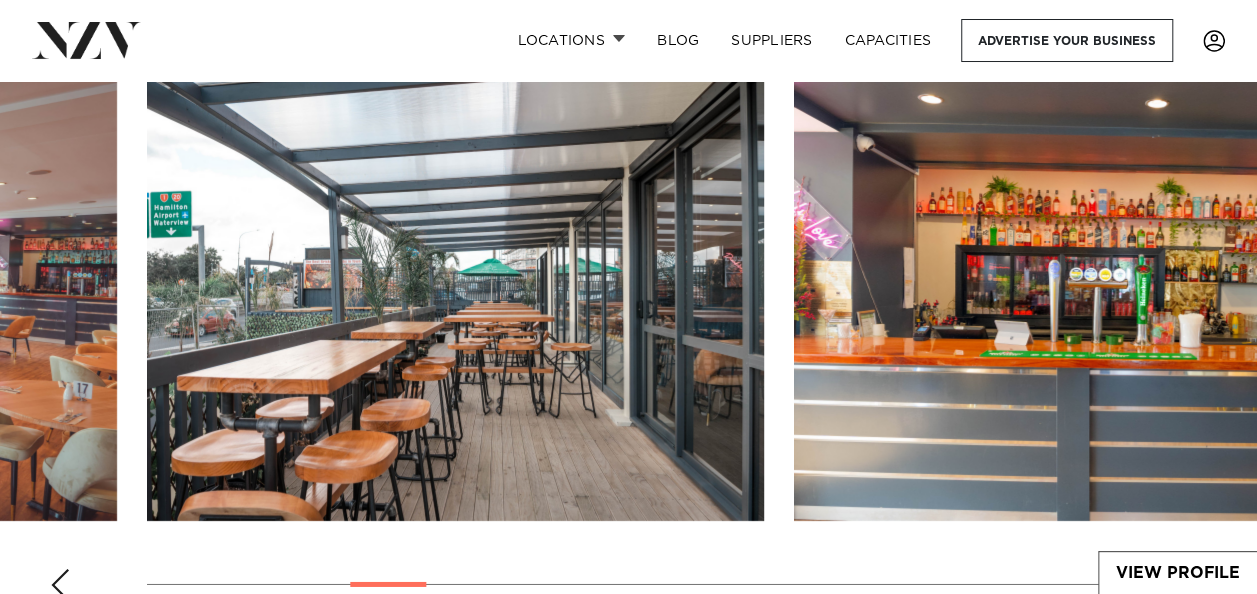 click at bounding box center [60, 585] 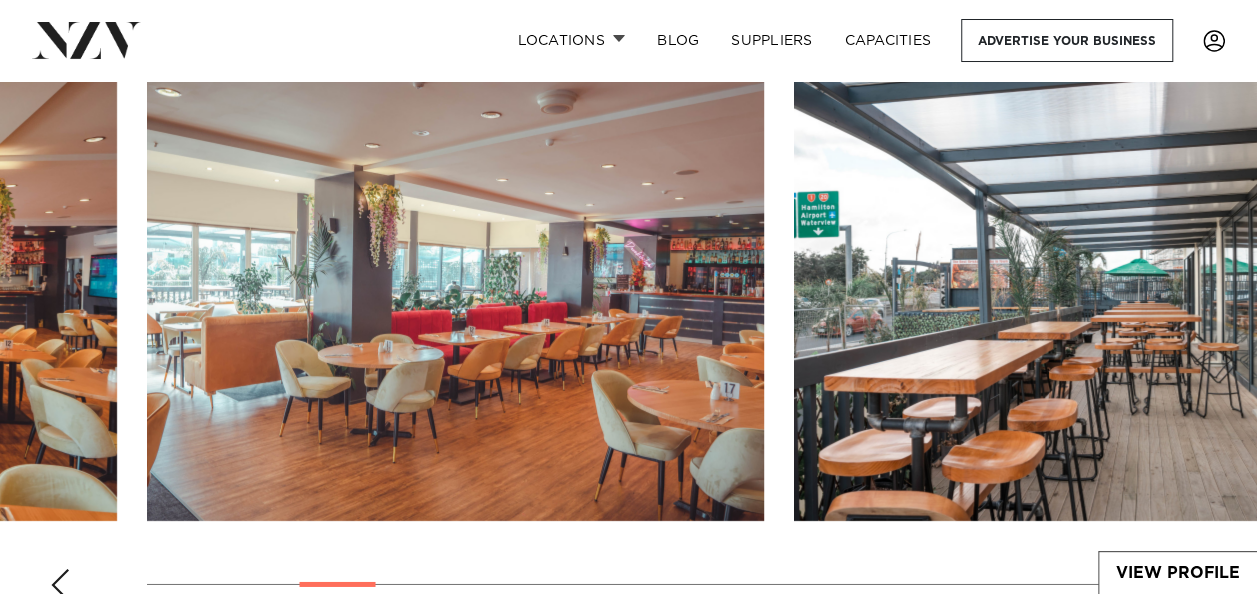 click at bounding box center [60, 585] 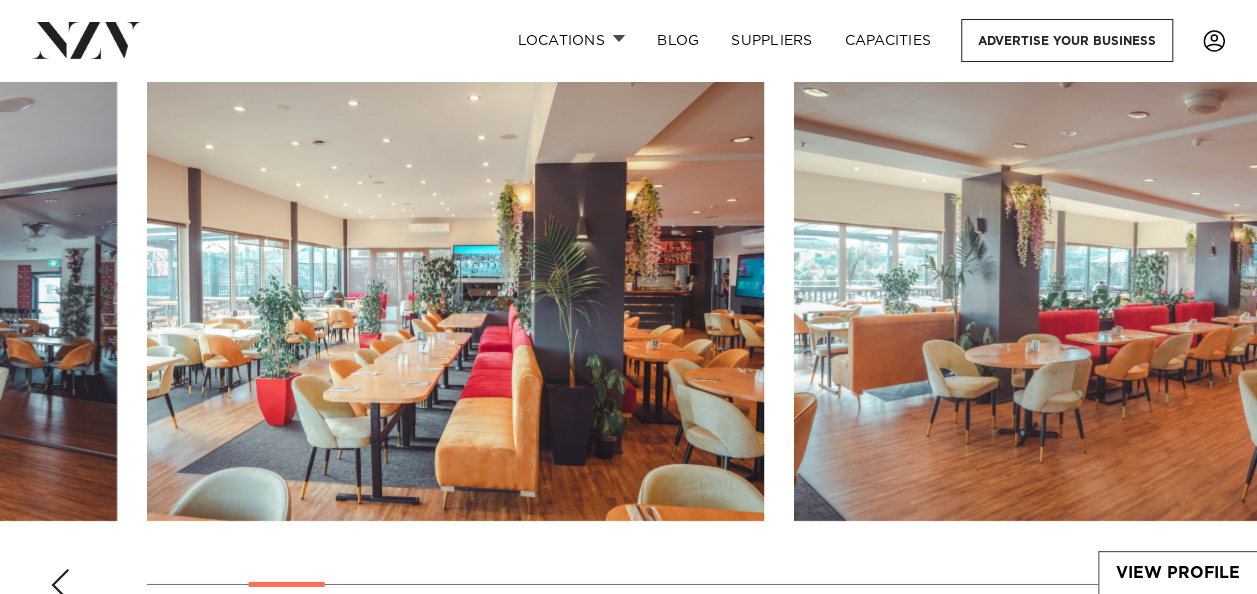 click at bounding box center (60, 585) 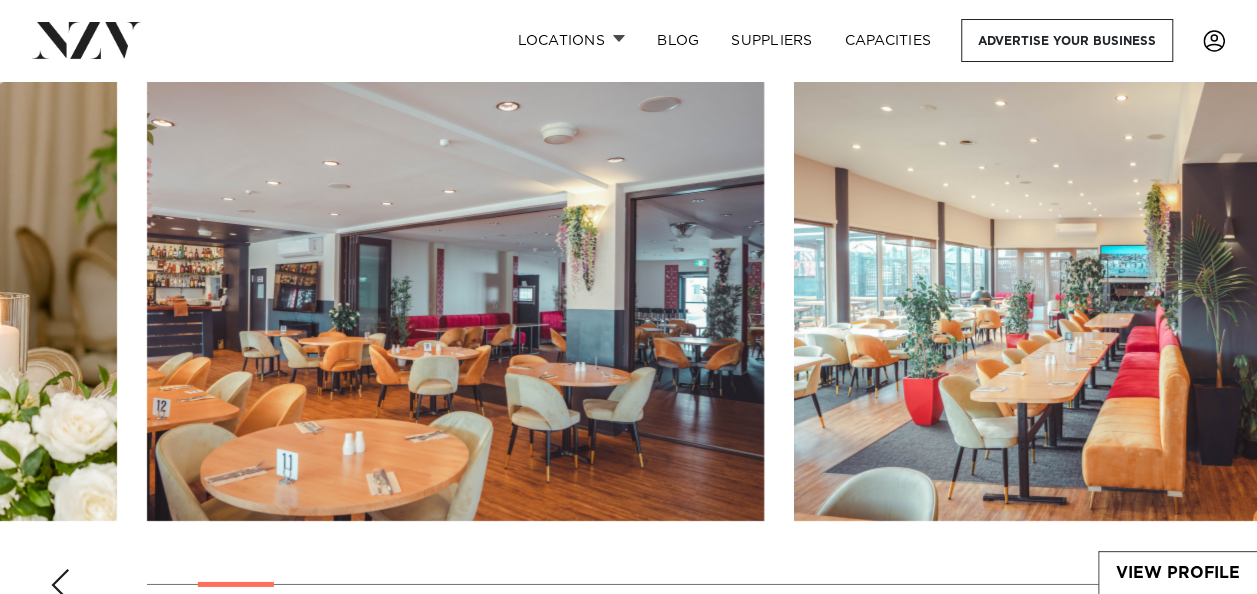 click at bounding box center (60, 585) 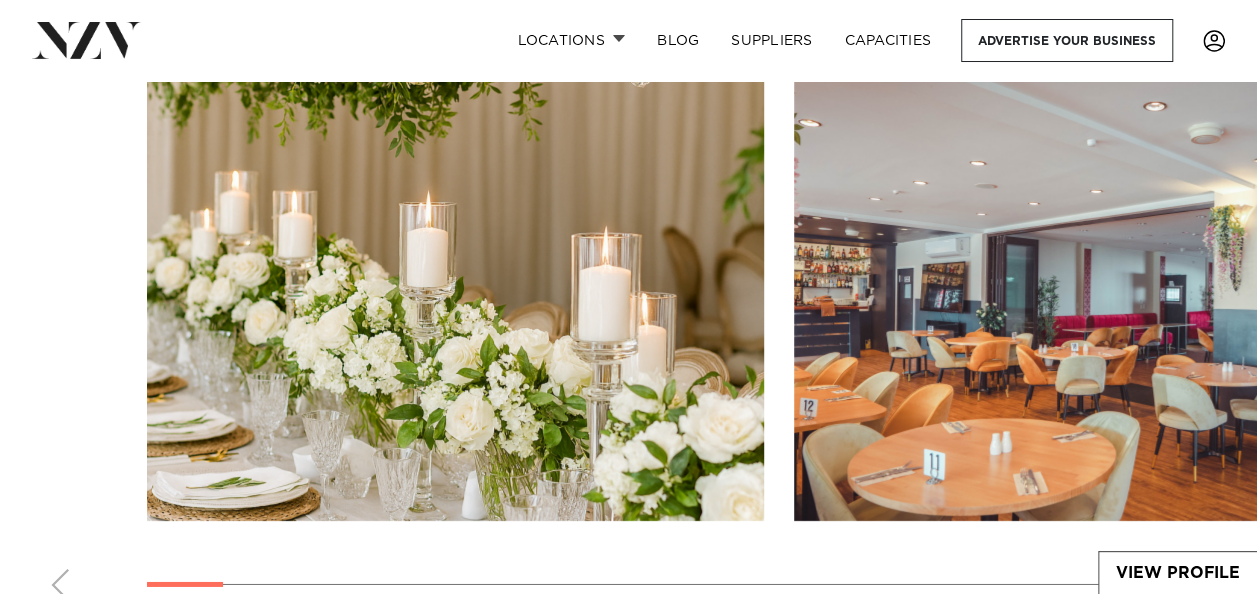 click at bounding box center (628, 342) 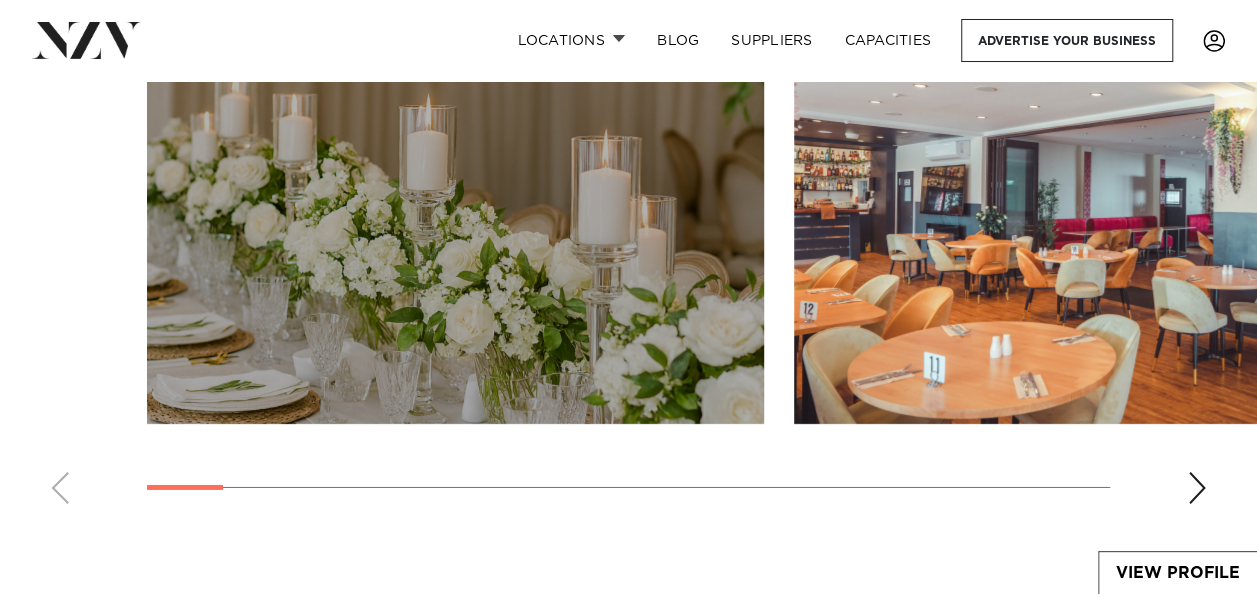scroll, scrollTop: 3130, scrollLeft: 0, axis: vertical 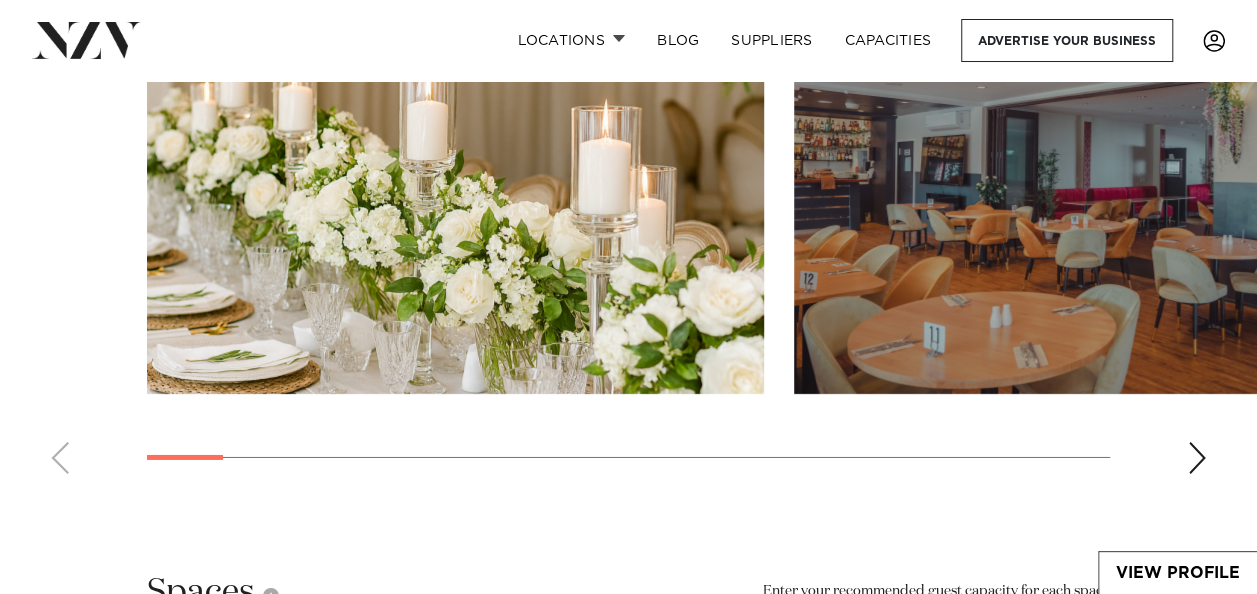 click at bounding box center [1102, 167] 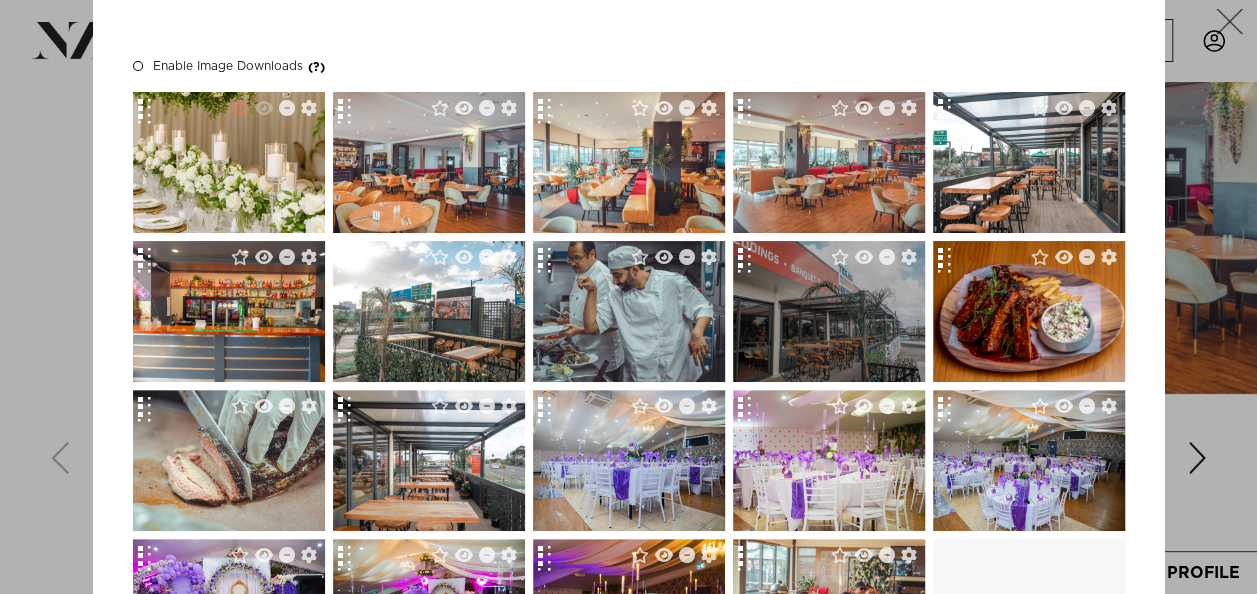 scroll, scrollTop: 126, scrollLeft: 0, axis: vertical 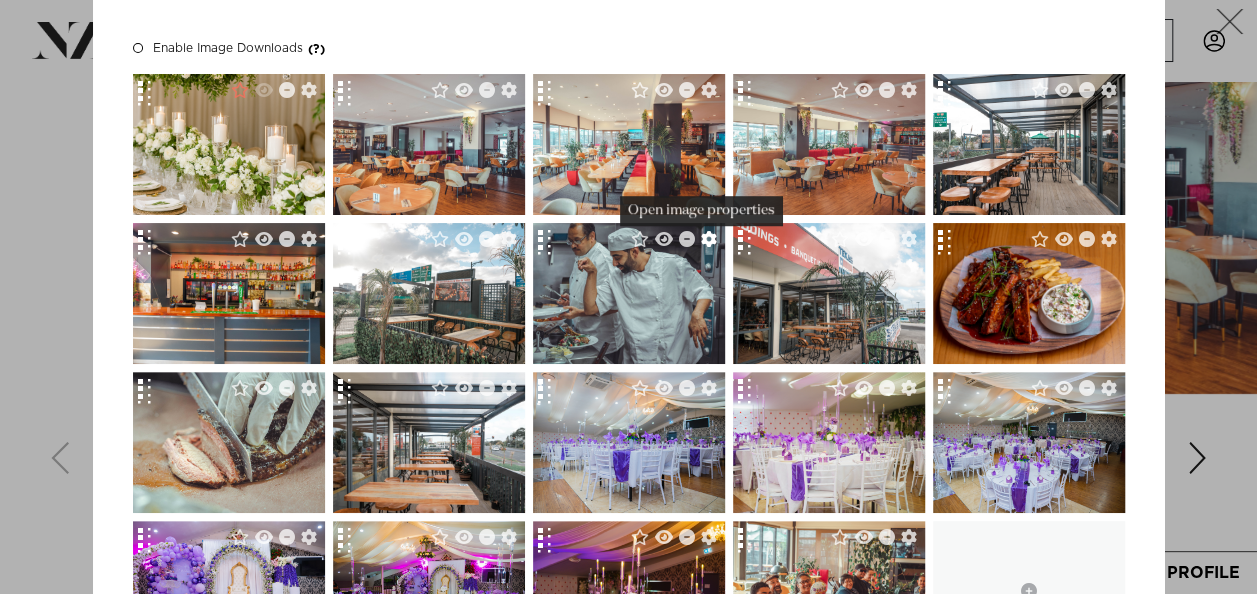 click at bounding box center (709, 239) 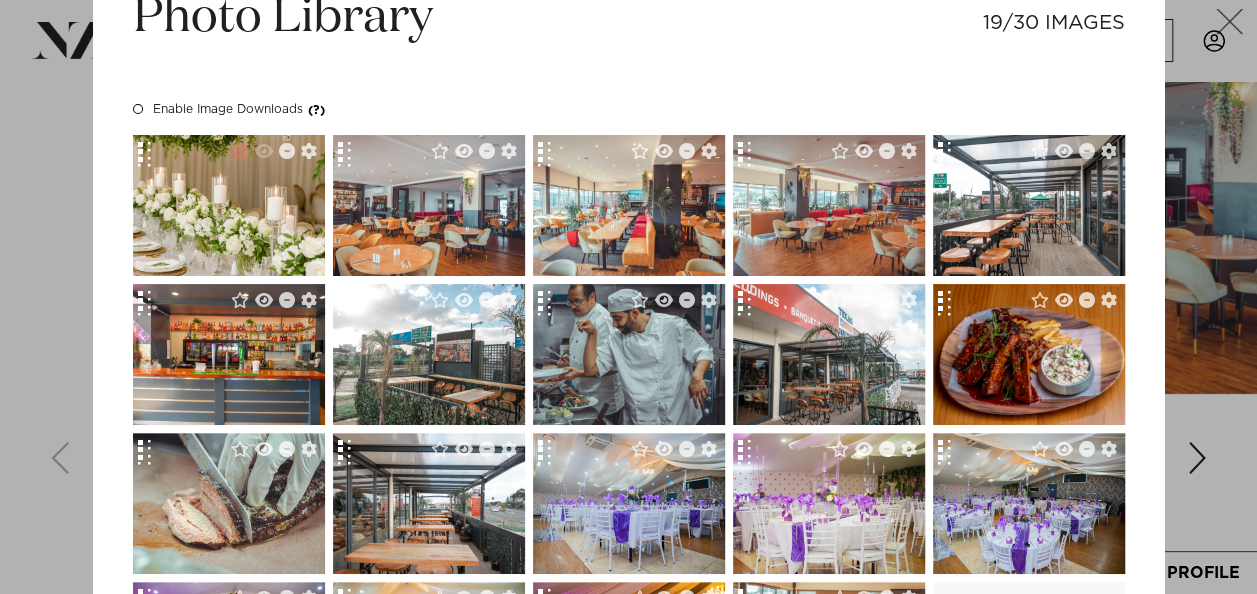 scroll, scrollTop: 21, scrollLeft: 0, axis: vertical 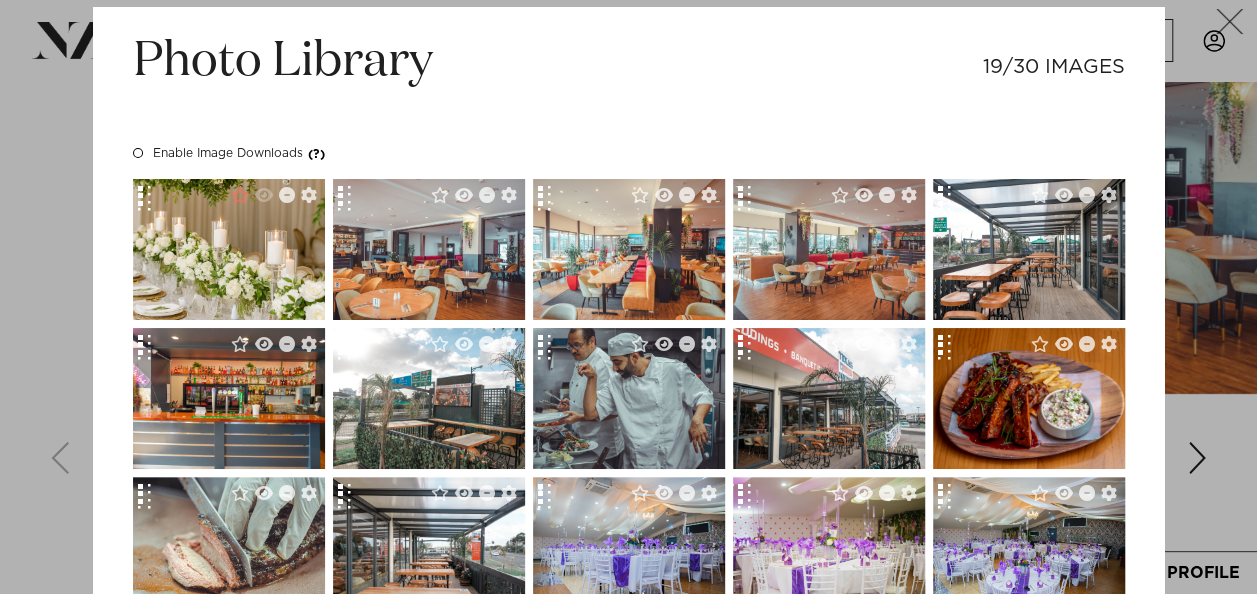 click at bounding box center [143, 200] 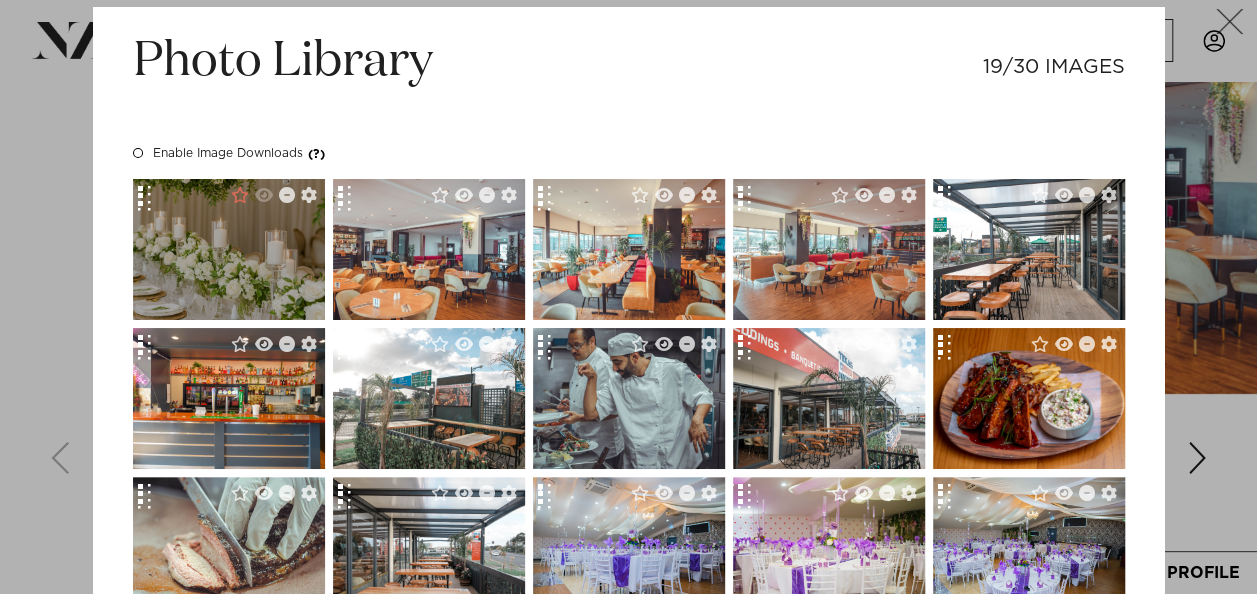 click at bounding box center (229, 249) 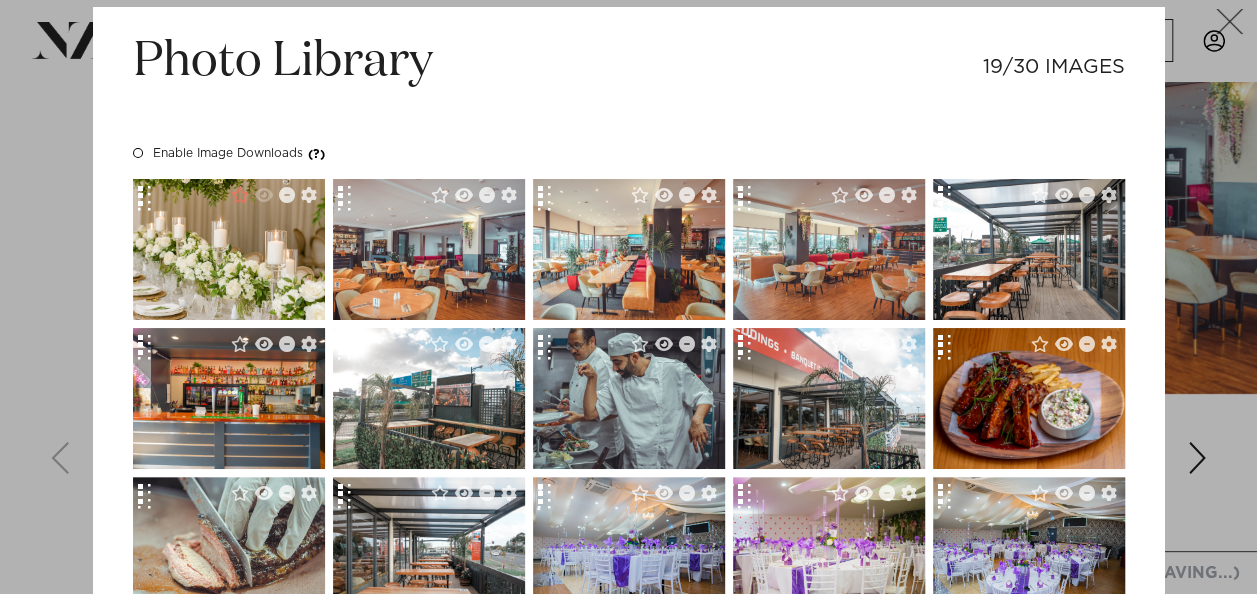 drag, startPoint x: 185, startPoint y: 256, endPoint x: 488, endPoint y: 90, distance: 345.4924 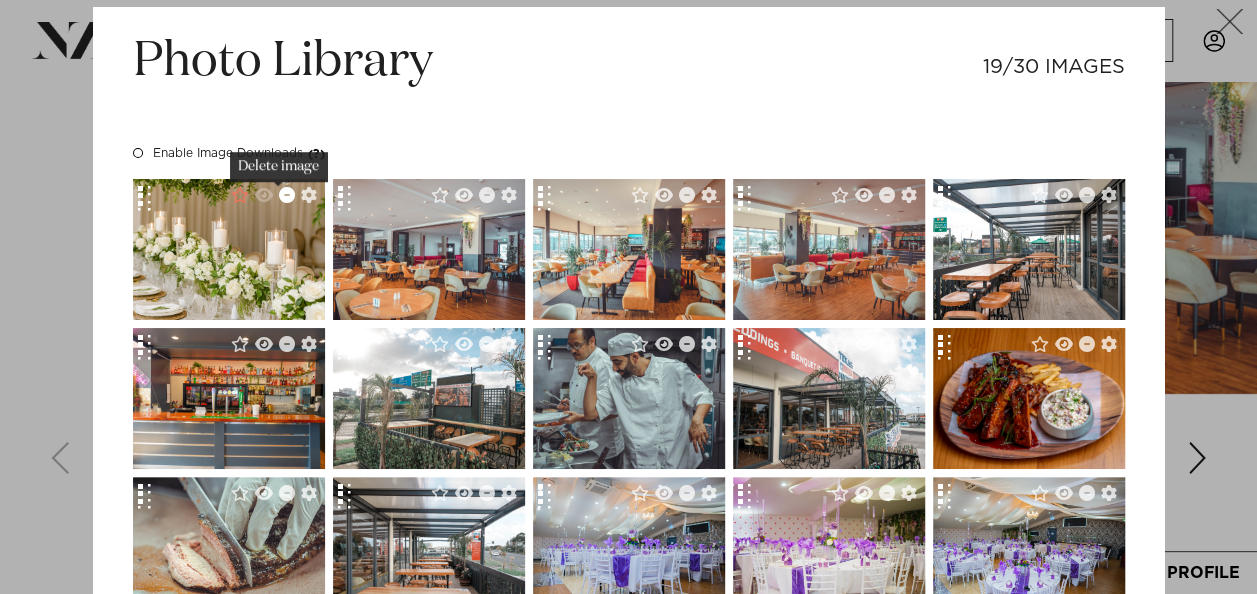 click at bounding box center [287, 195] 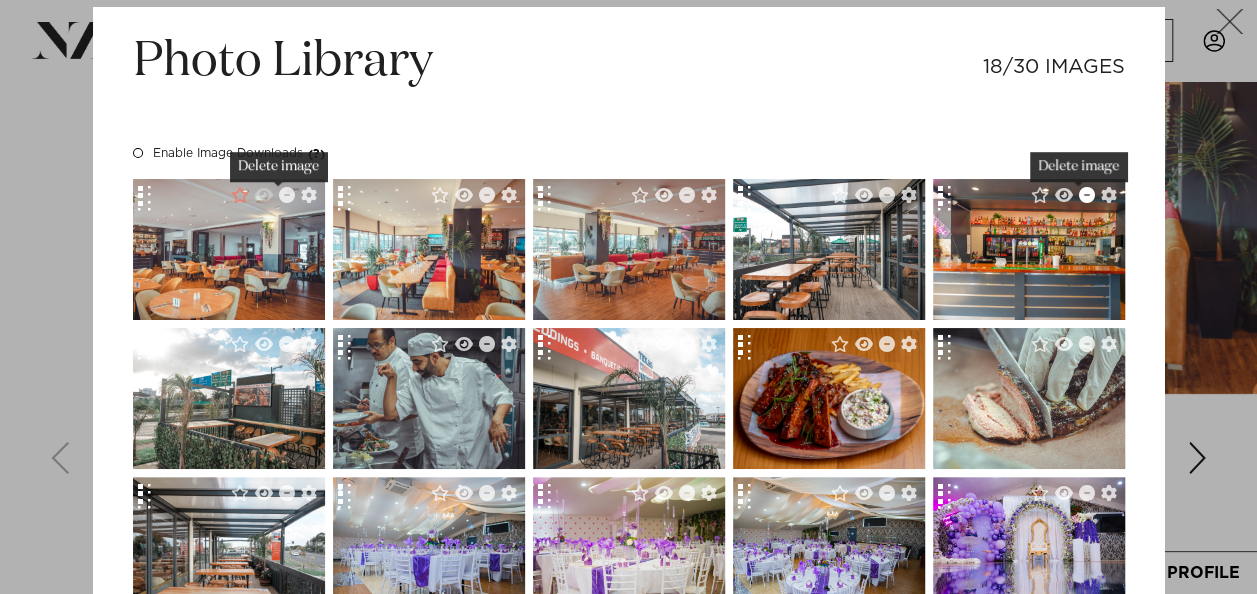 click at bounding box center [1087, 195] 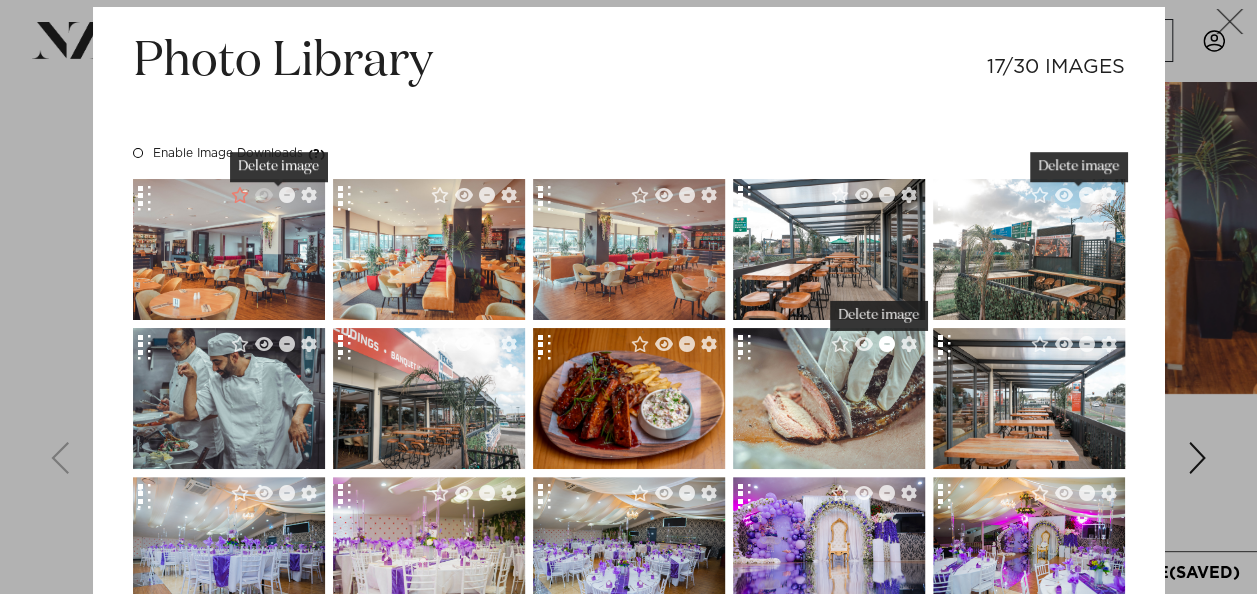click at bounding box center [887, 344] 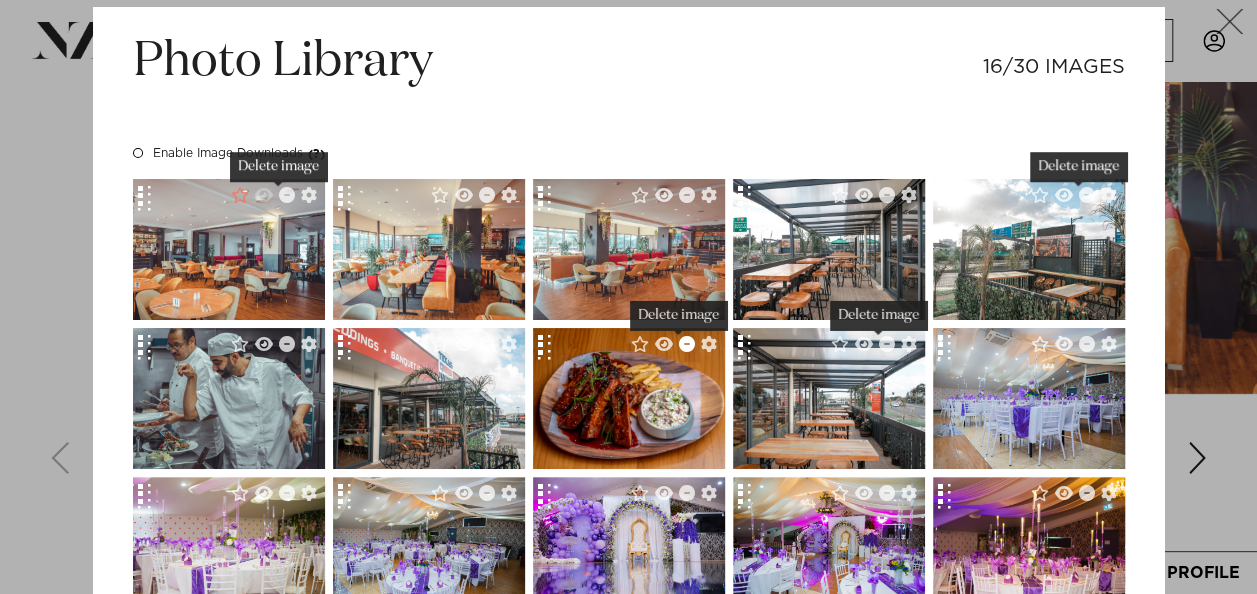 click at bounding box center [687, 344] 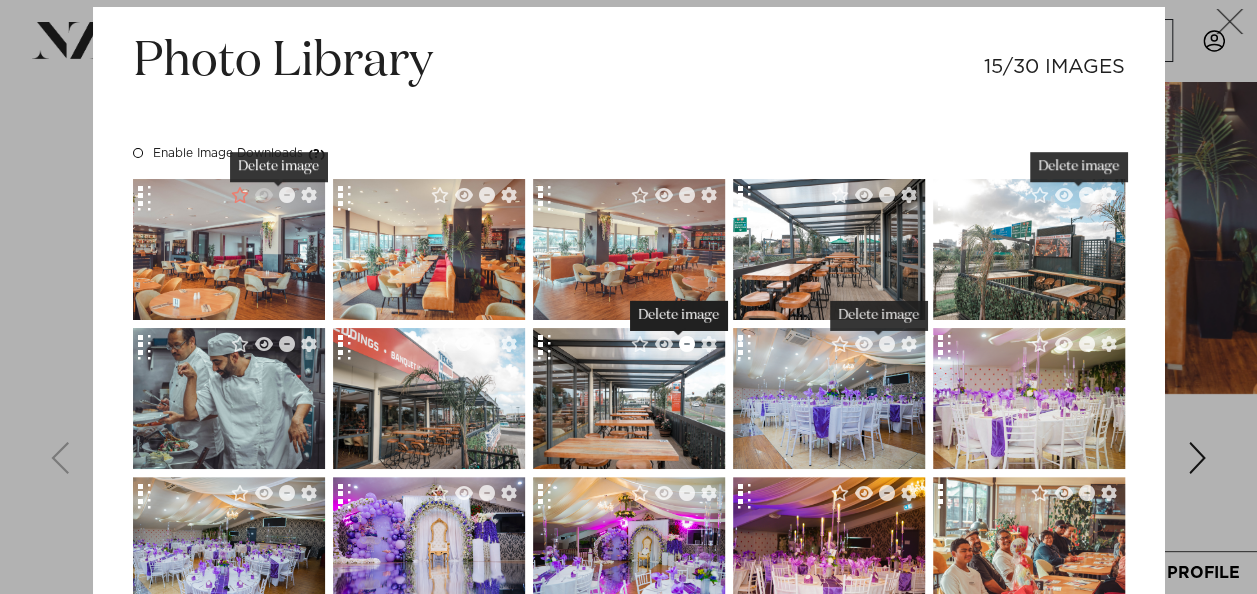 click at bounding box center (687, 344) 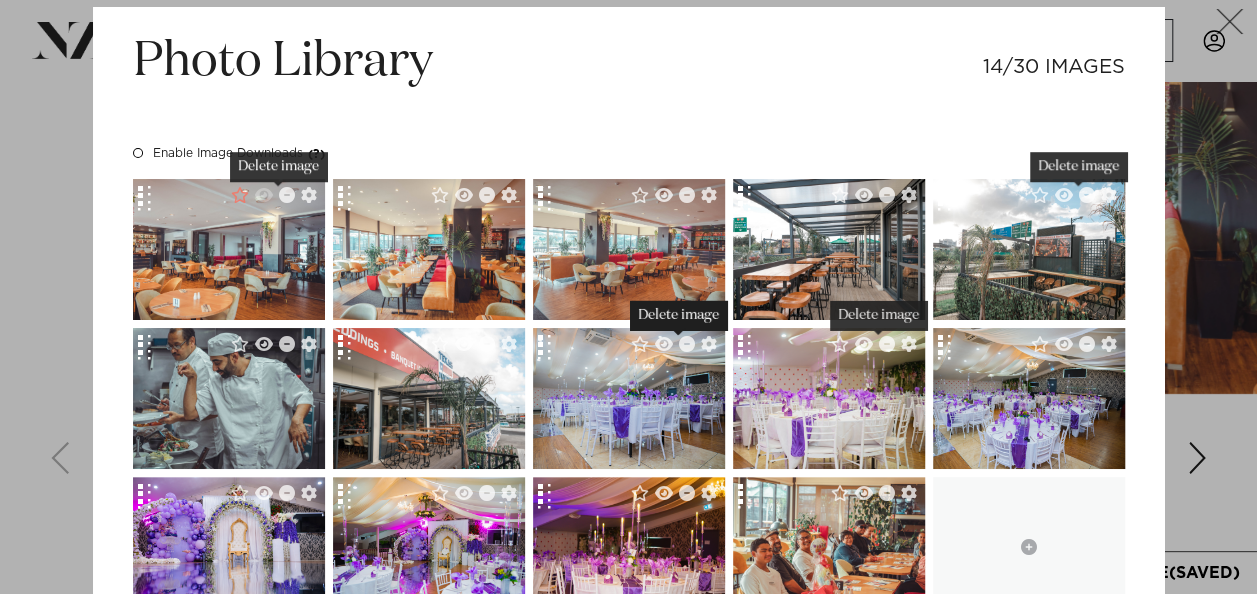 click at bounding box center [687, 344] 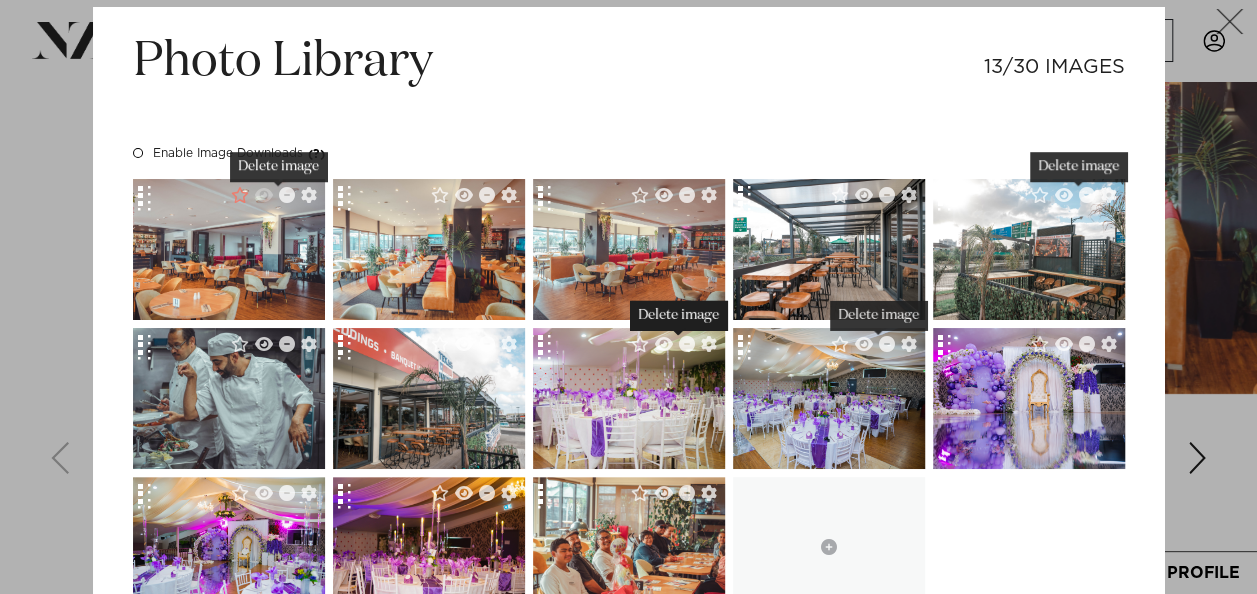 click at bounding box center [687, 344] 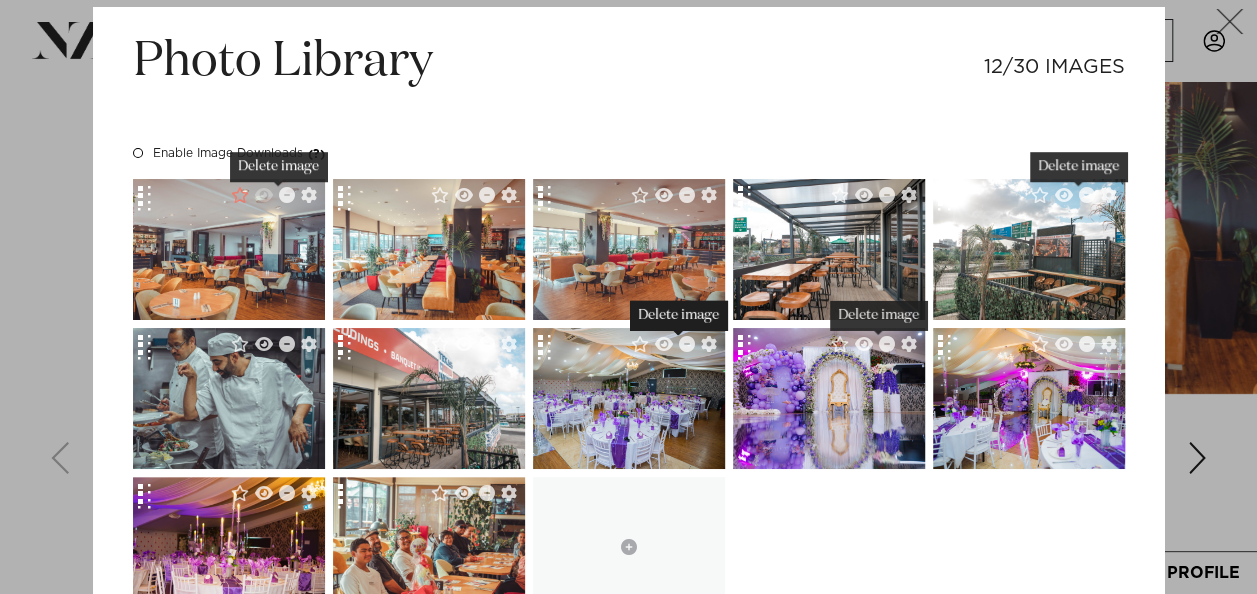 click at bounding box center (687, 344) 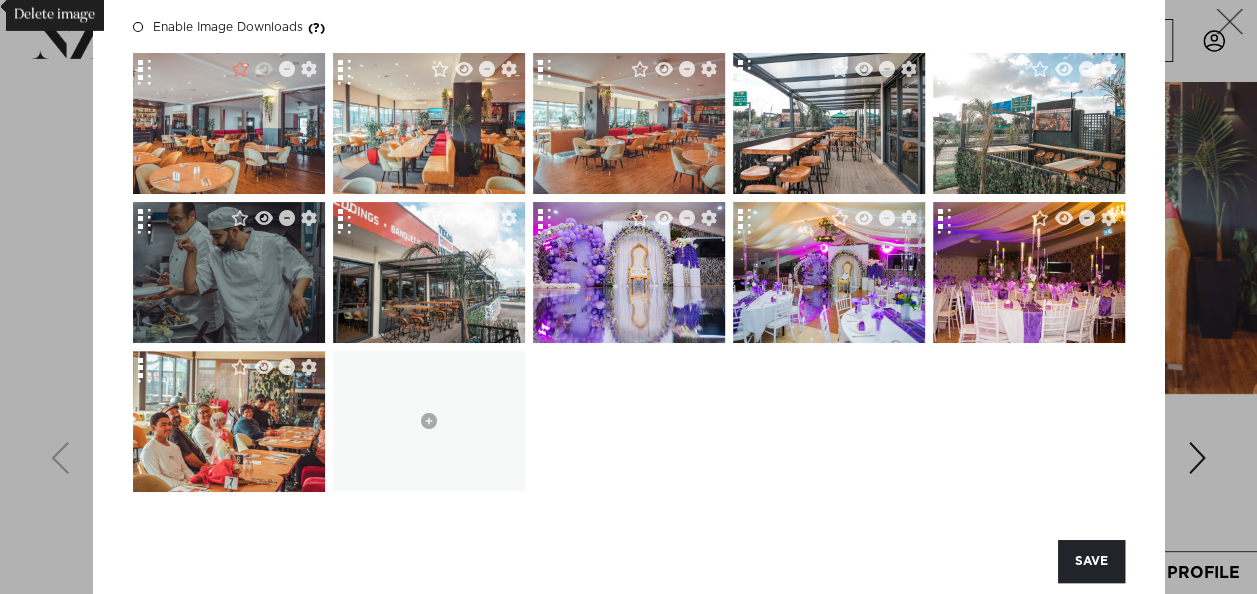 scroll, scrollTop: 170, scrollLeft: 0, axis: vertical 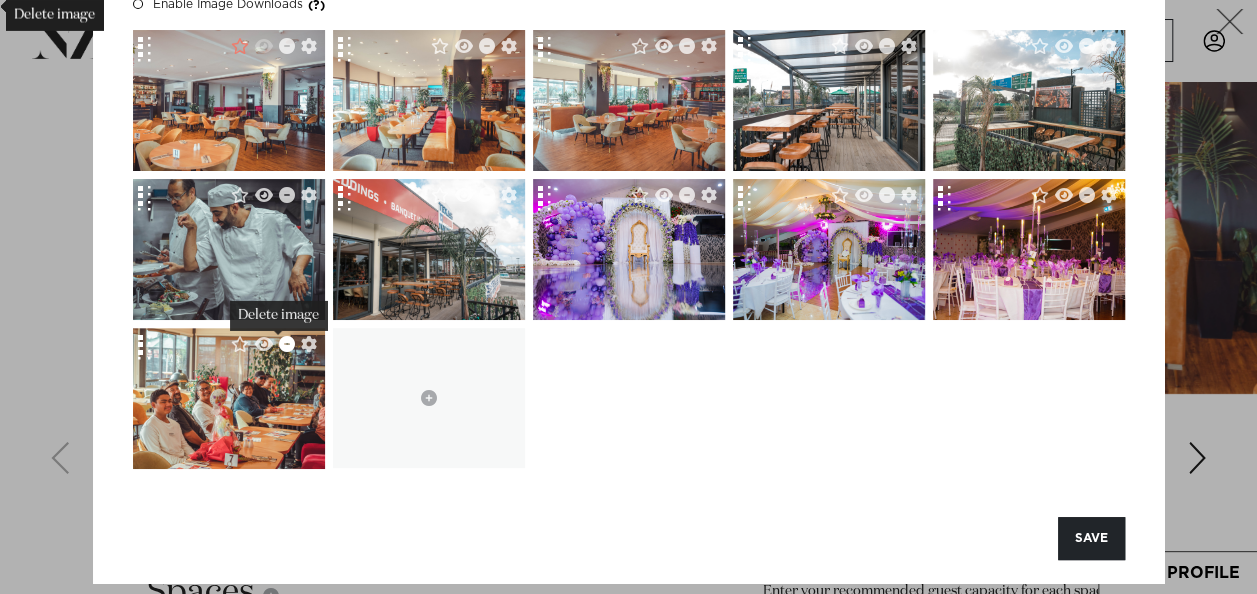click at bounding box center (287, 344) 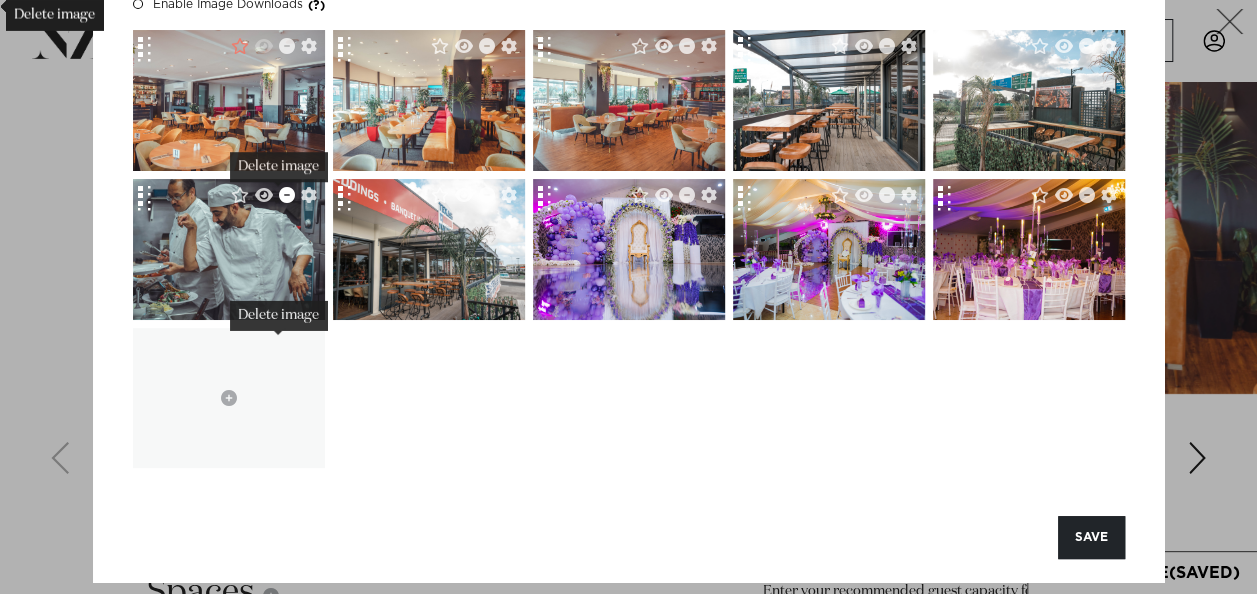 click at bounding box center [287, 195] 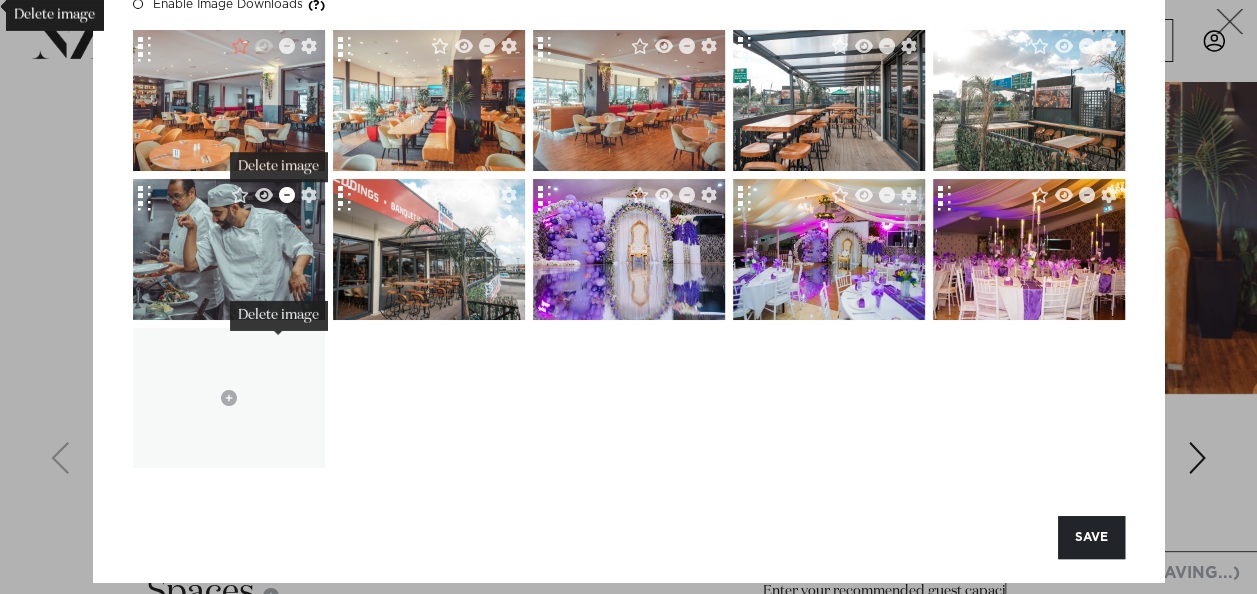 scroll, scrollTop: 38, scrollLeft: 0, axis: vertical 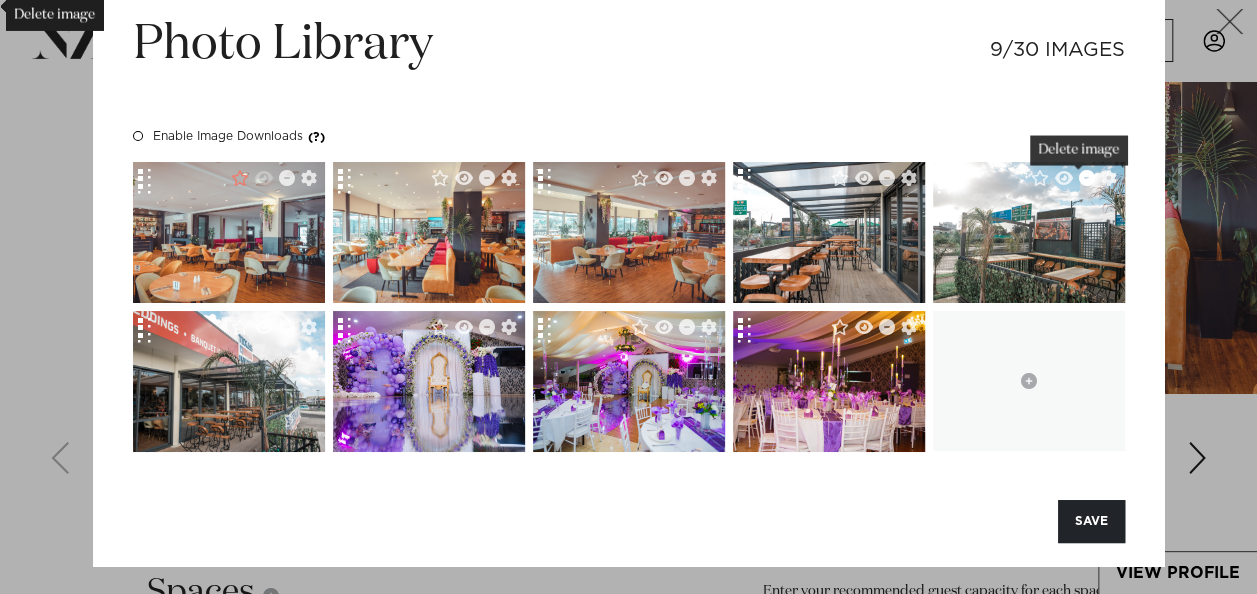 click at bounding box center [1087, 178] 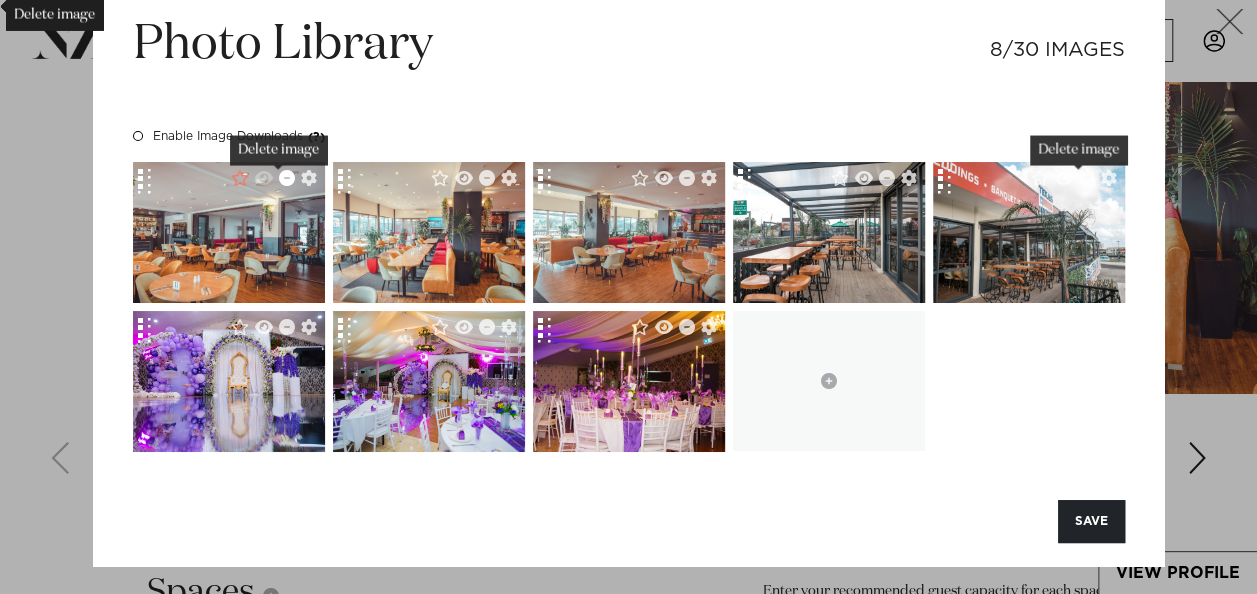 click at bounding box center (287, 178) 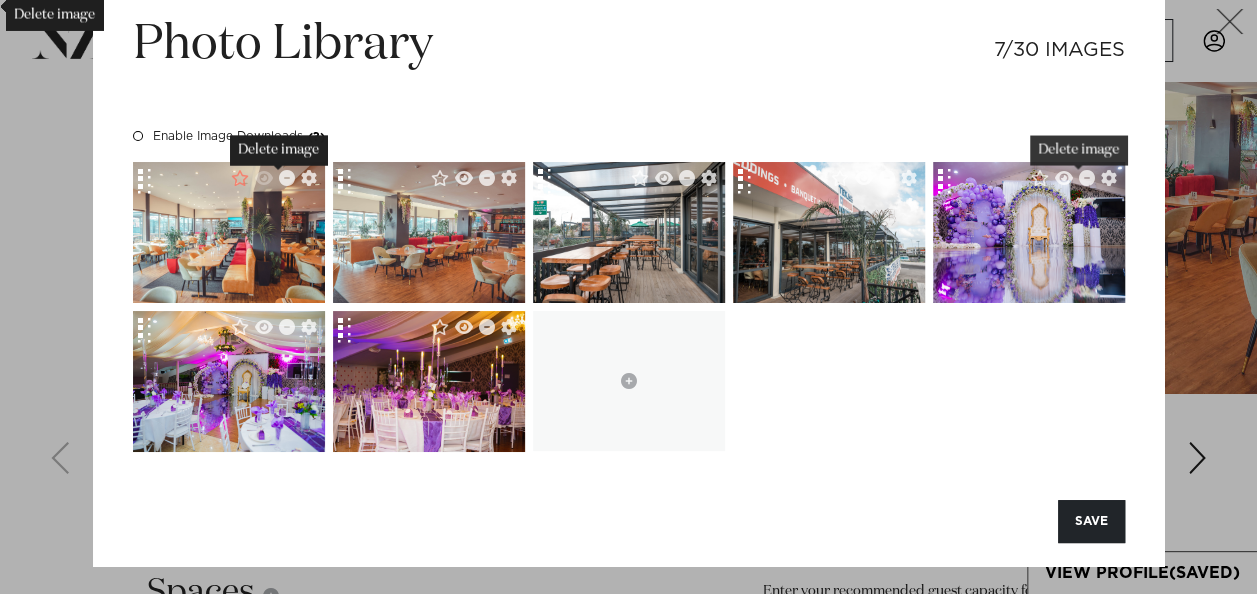 click at bounding box center (287, 178) 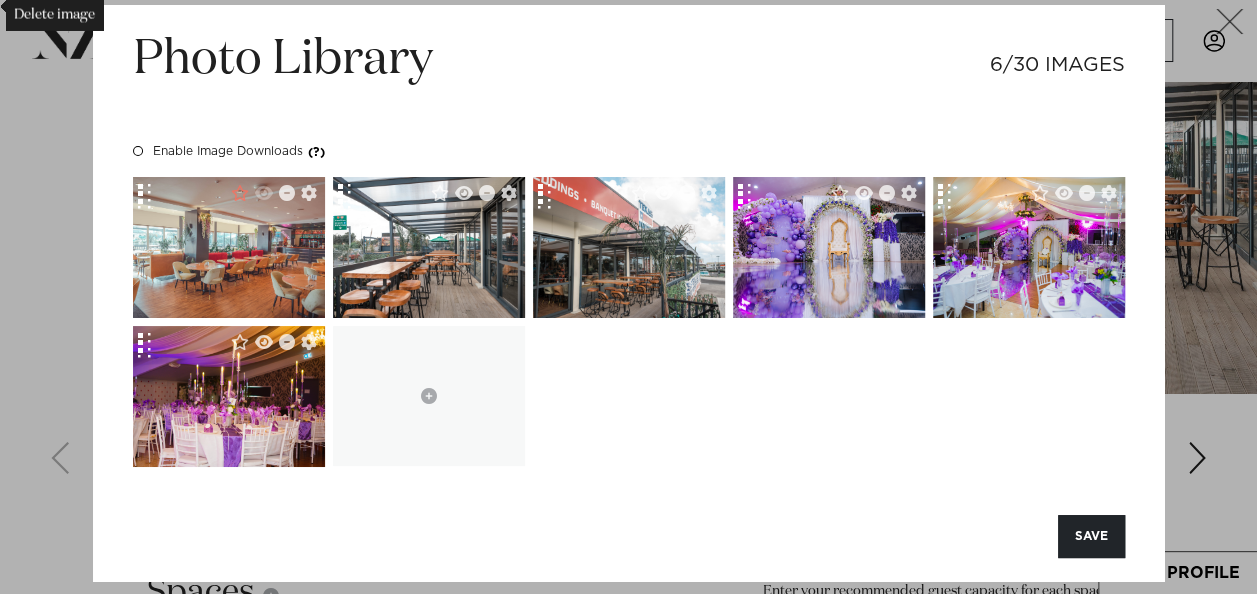 scroll, scrollTop: 0, scrollLeft: 0, axis: both 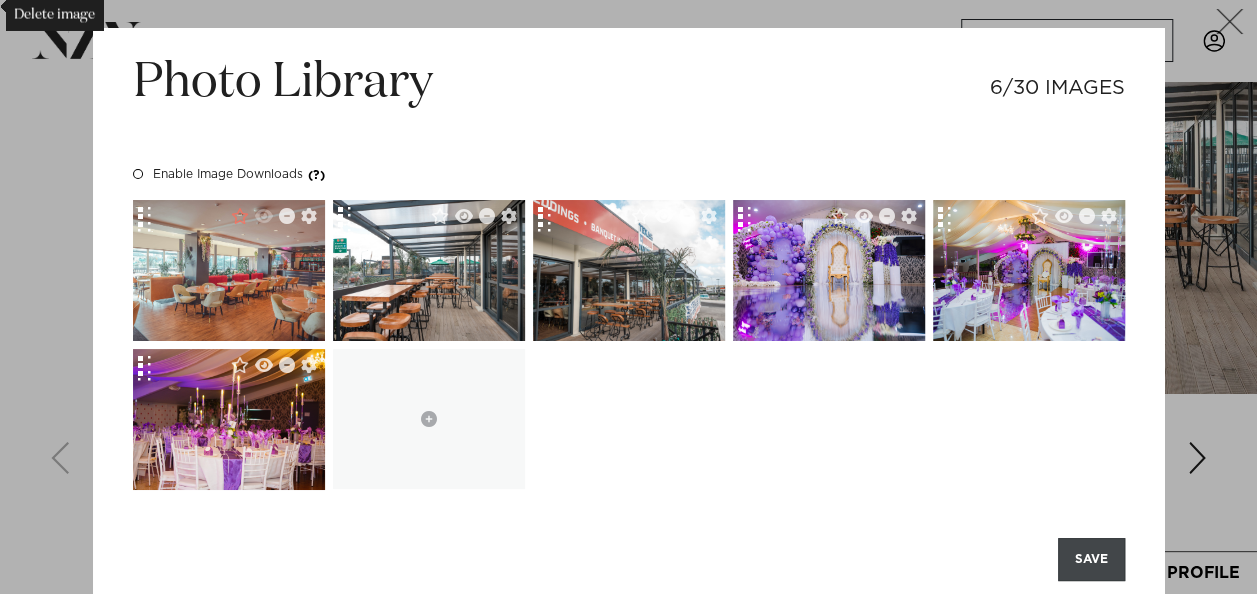 click on "SAVE" at bounding box center (1091, 559) 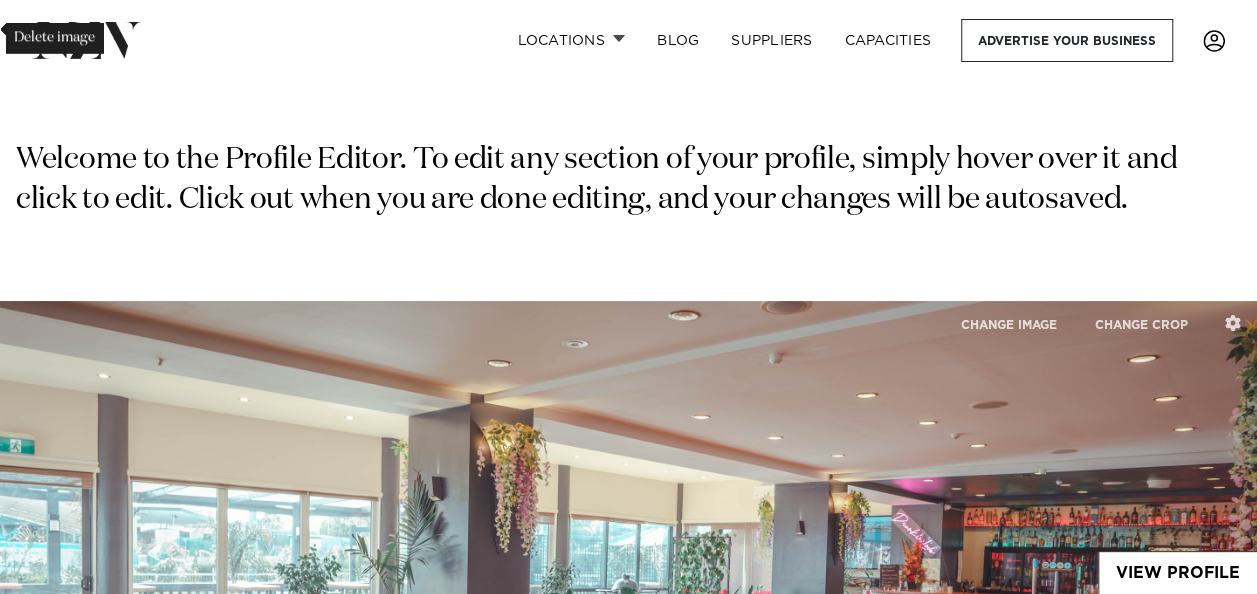 scroll, scrollTop: 0, scrollLeft: 0, axis: both 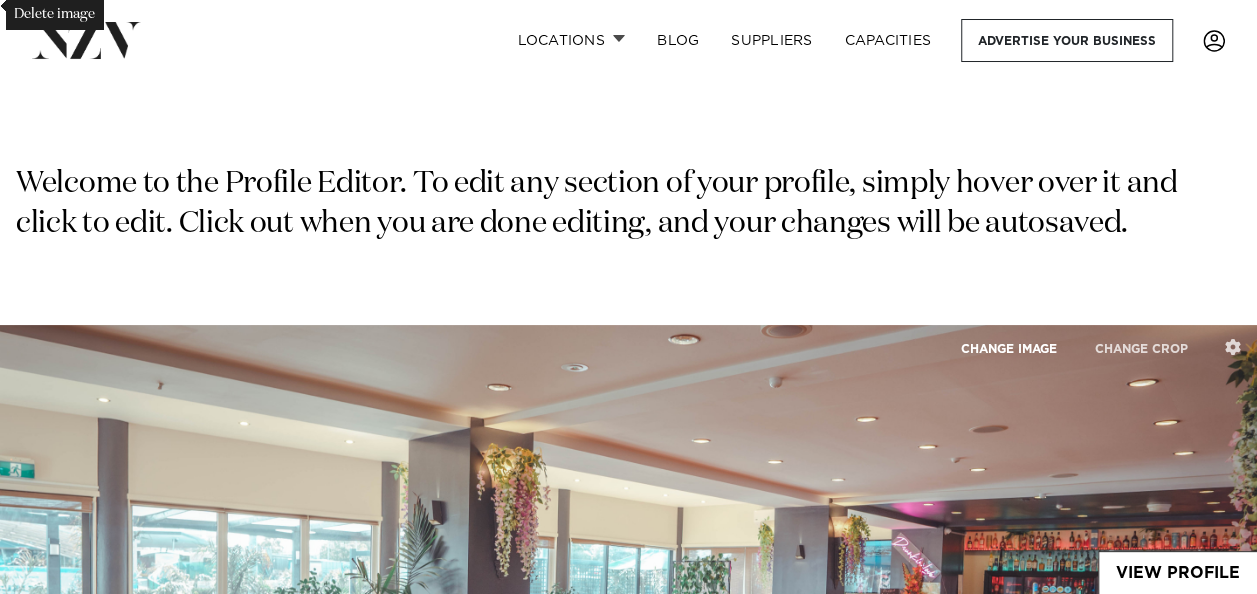 click on "CHANGE IMAGE" at bounding box center [1009, 348] 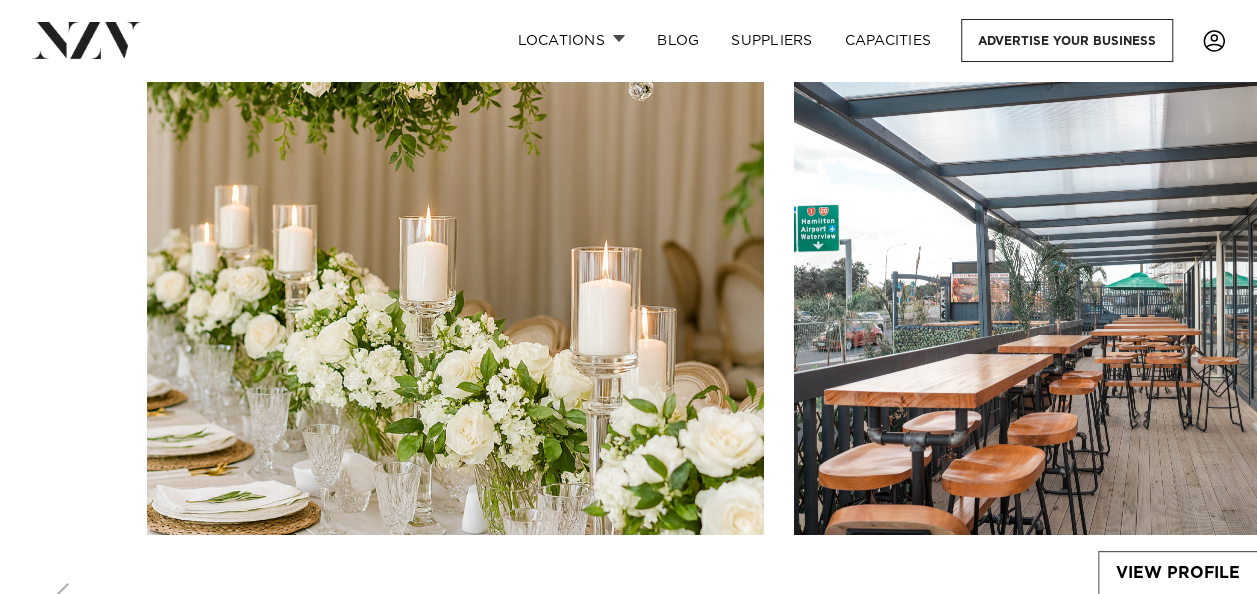 scroll, scrollTop: 3015, scrollLeft: 0, axis: vertical 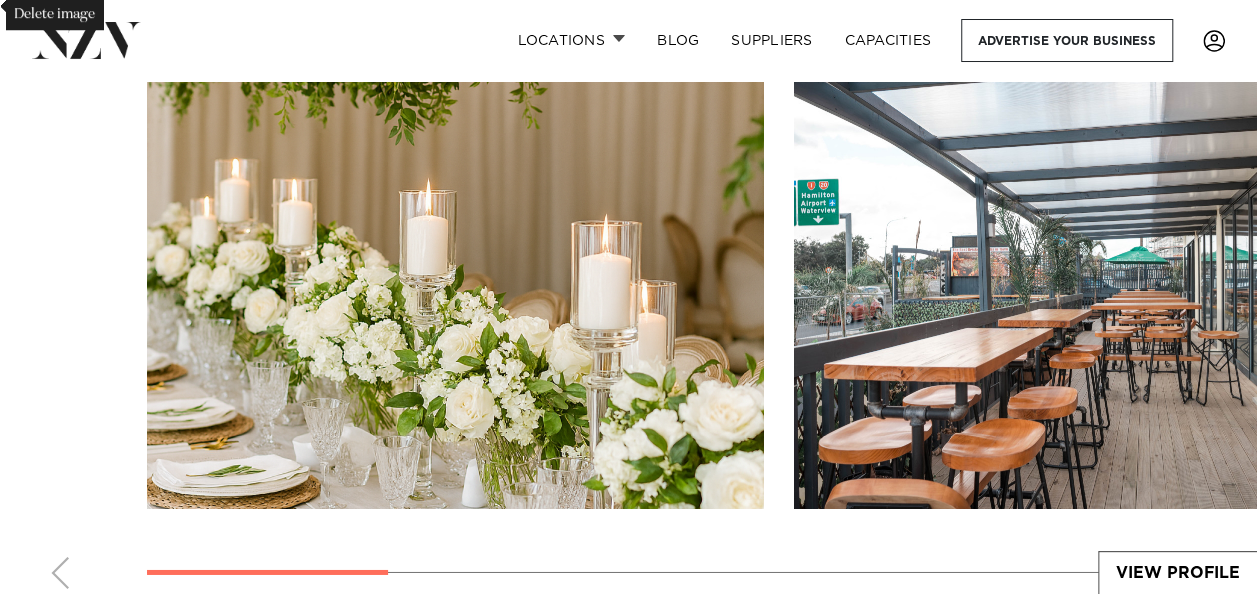 click at bounding box center [1197, 573] 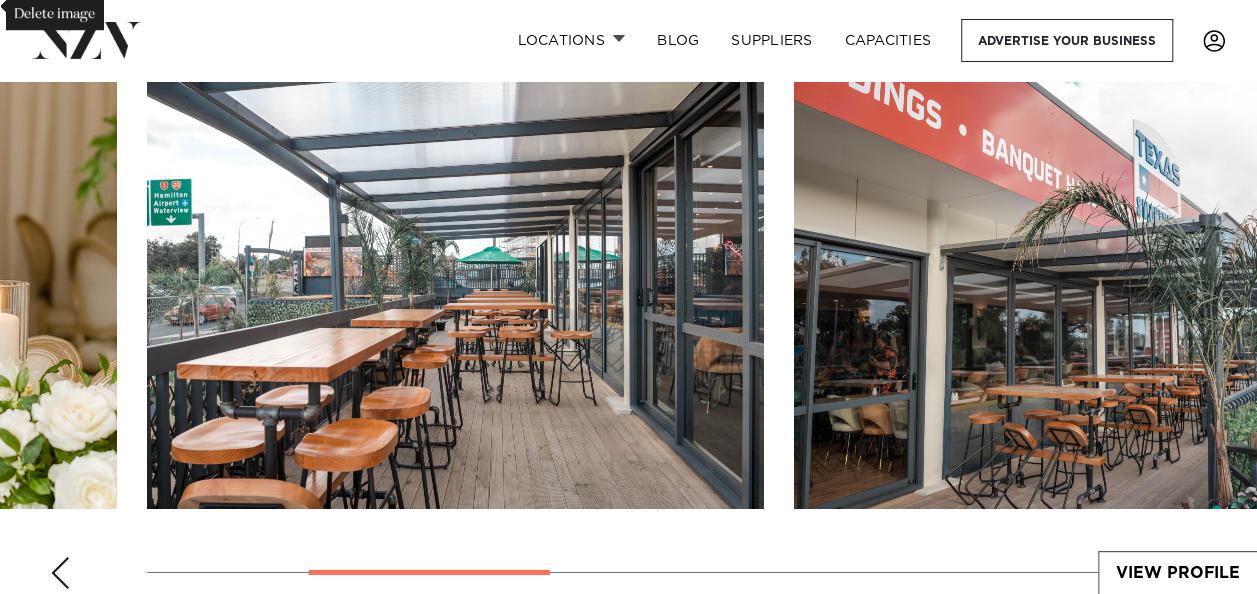 click at bounding box center (1197, 573) 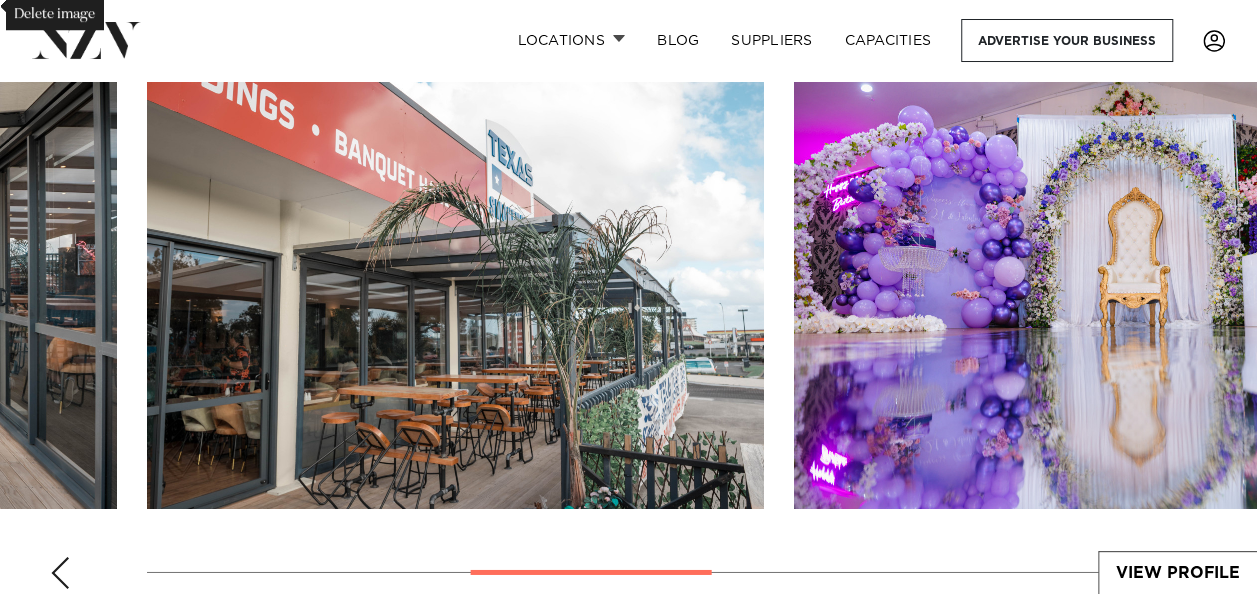 click at bounding box center (1197, 573) 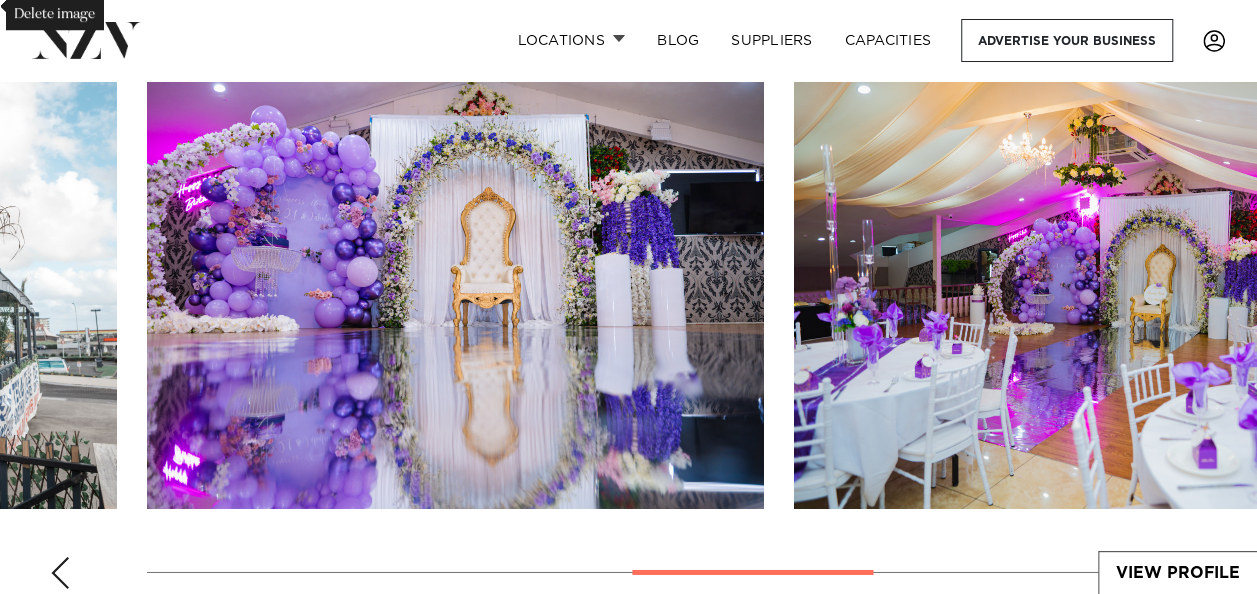 click at bounding box center [1197, 573] 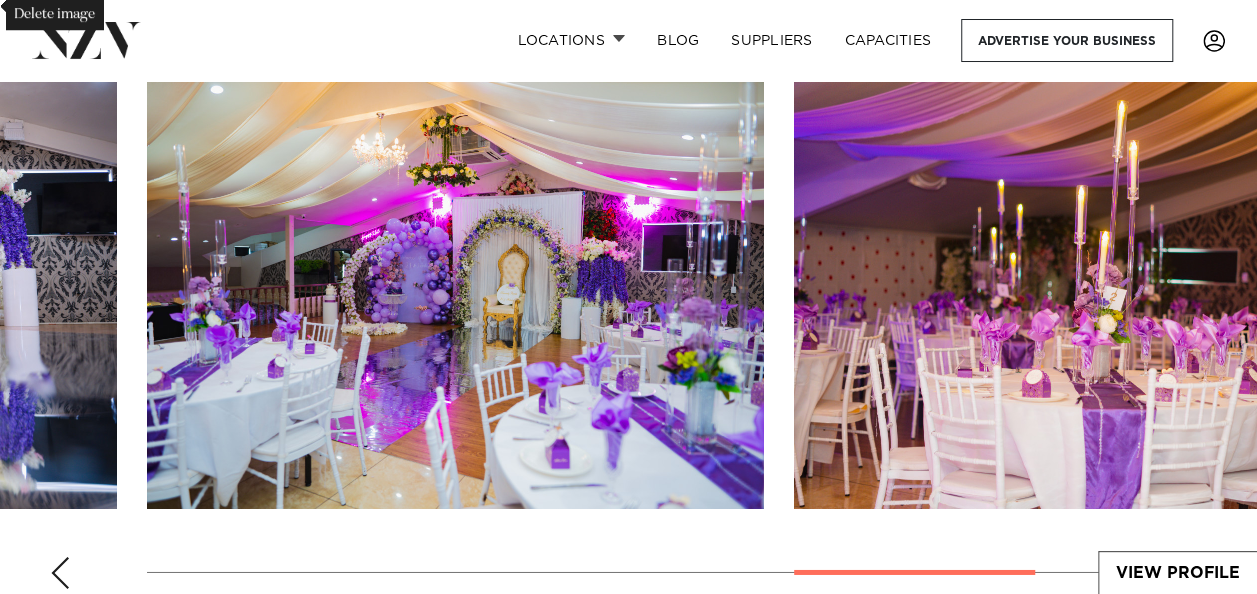 click at bounding box center (1197, 573) 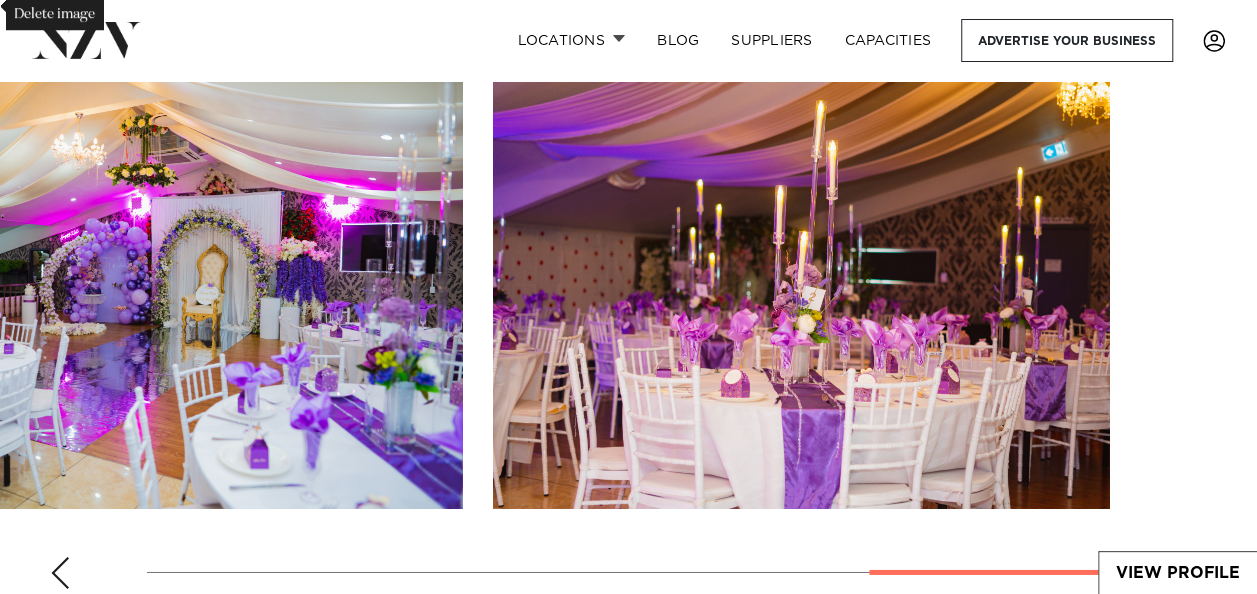 click at bounding box center [628, 330] 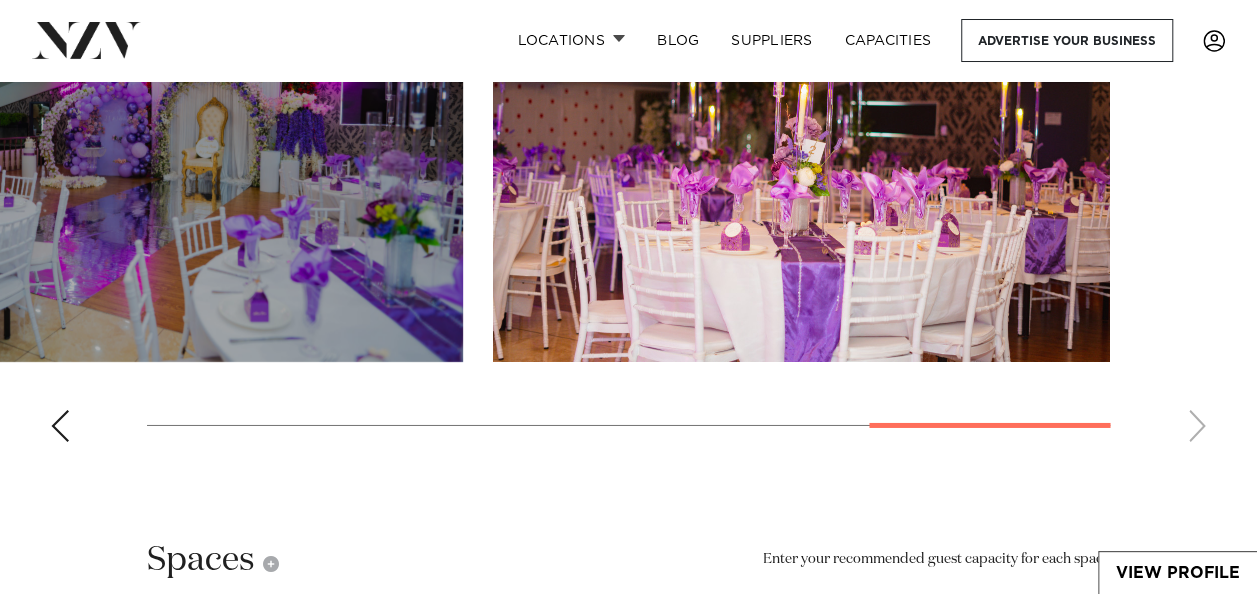 scroll, scrollTop: 3165, scrollLeft: 0, axis: vertical 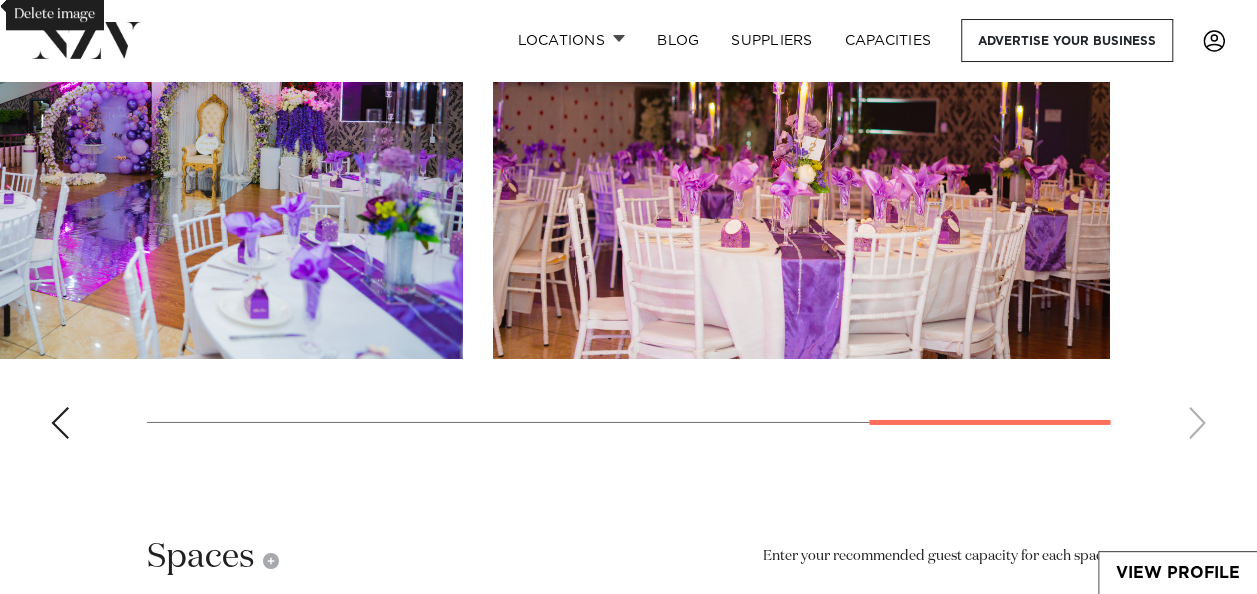 click at bounding box center (60, 423) 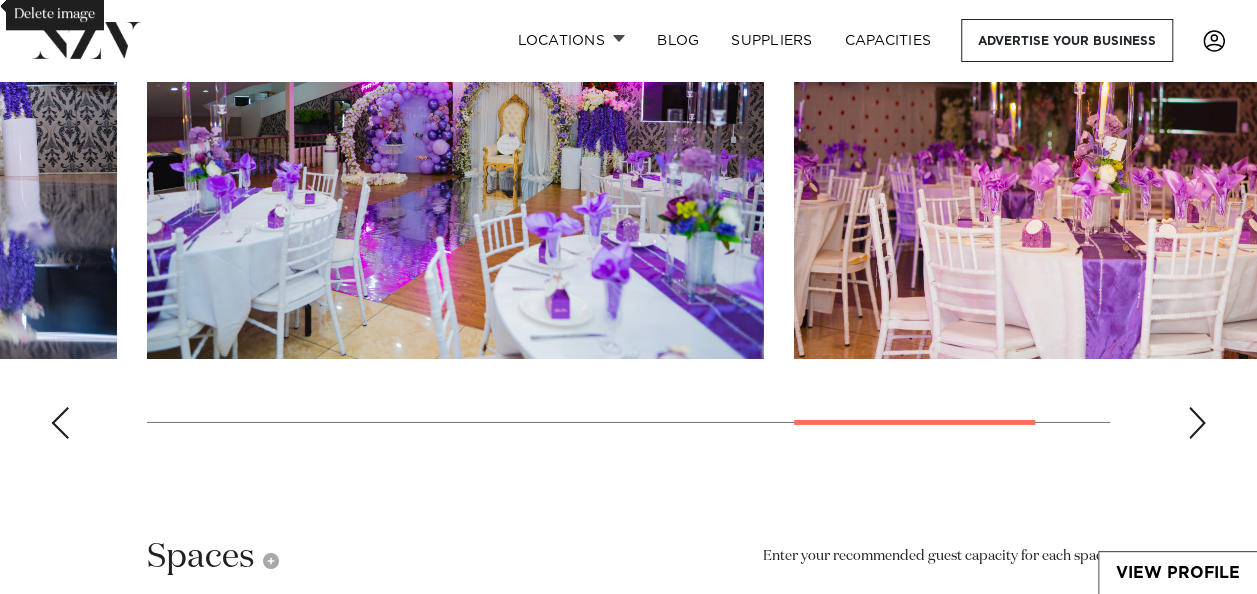 click at bounding box center (60, 423) 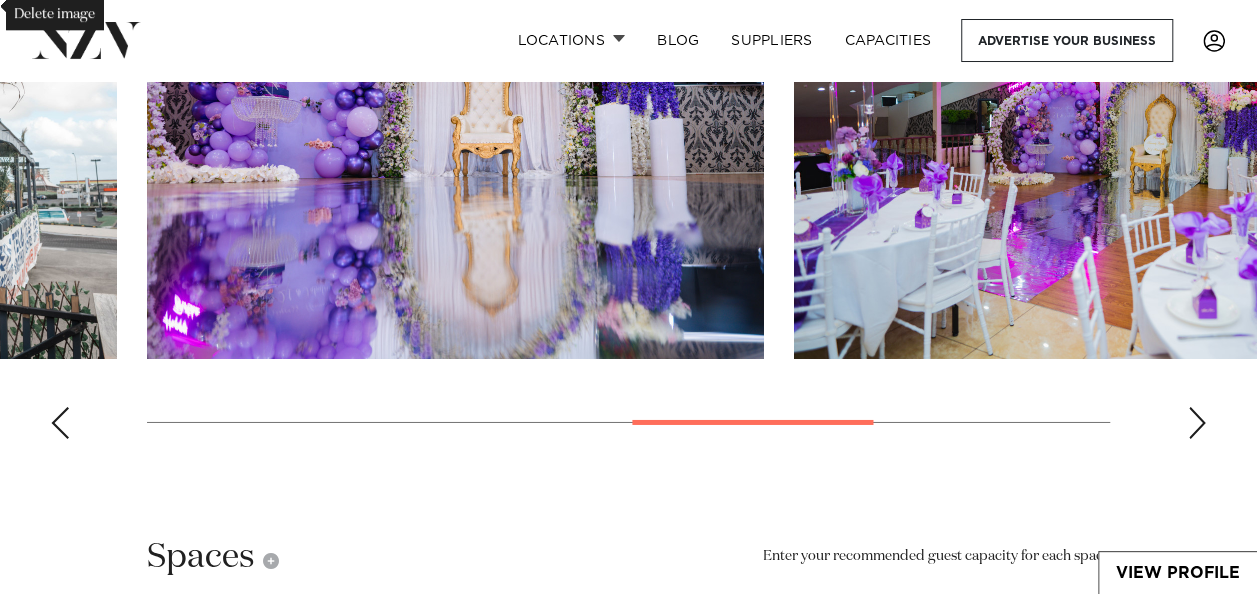 click at bounding box center (60, 423) 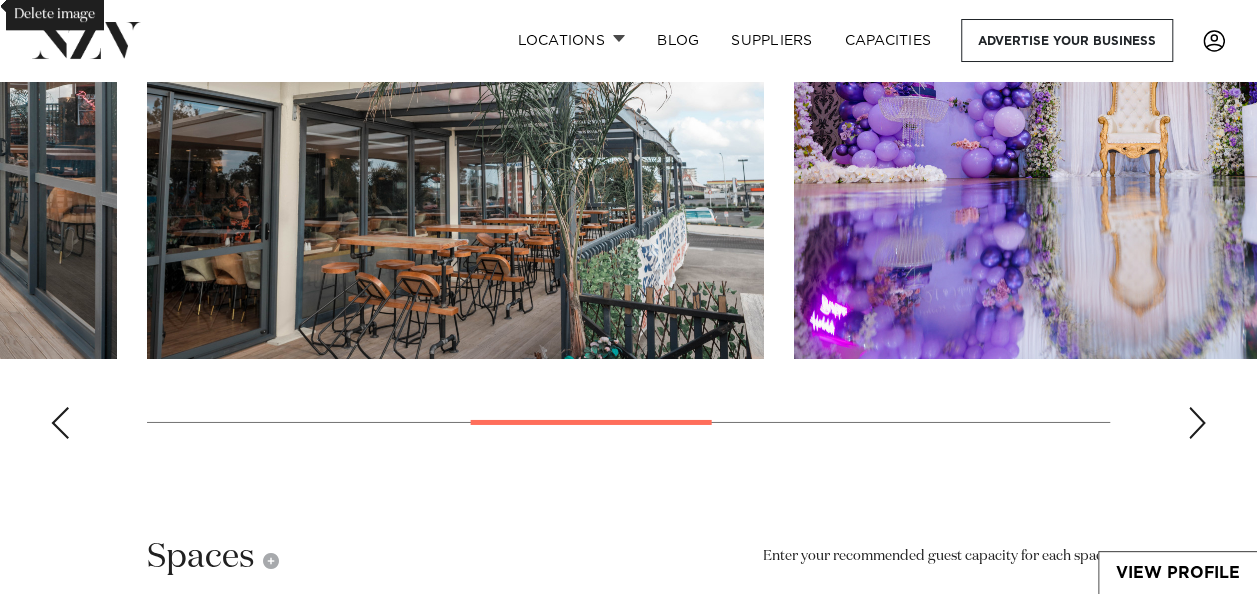 click at bounding box center [60, 423] 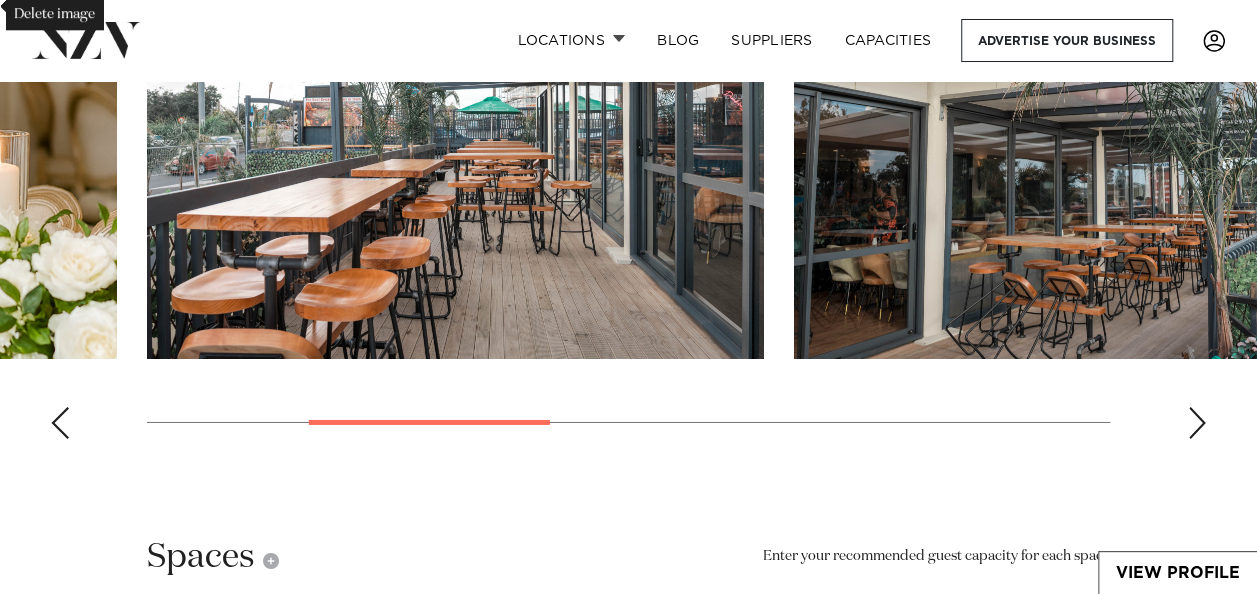 click at bounding box center [60, 423] 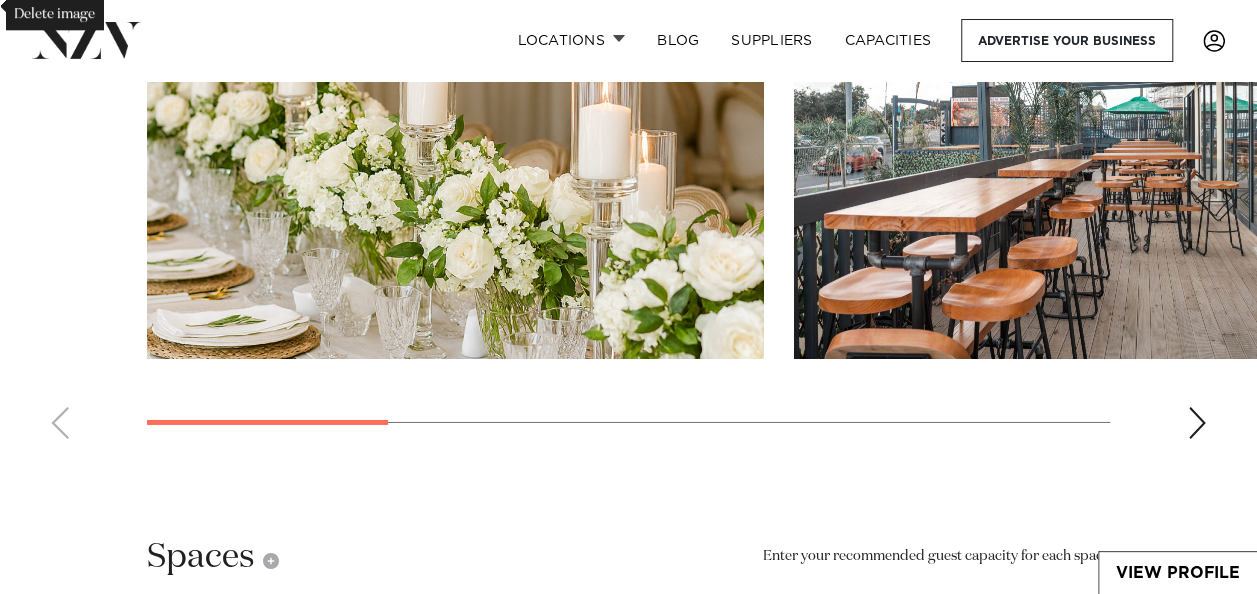 click at bounding box center (628, 180) 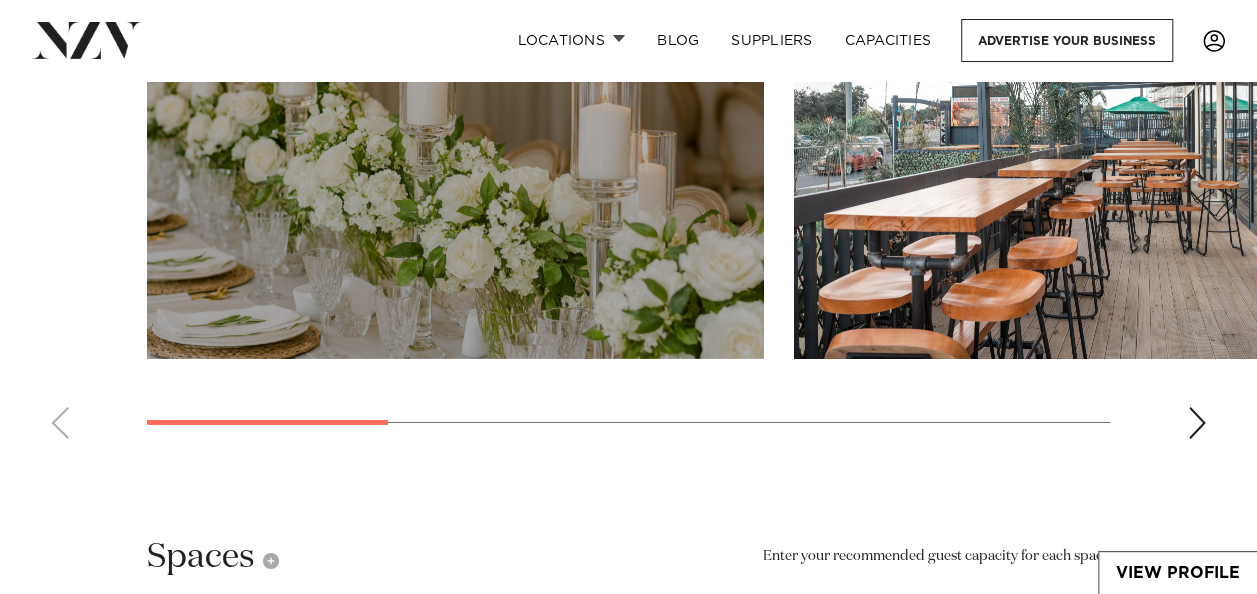 scroll, scrollTop: 2986, scrollLeft: 0, axis: vertical 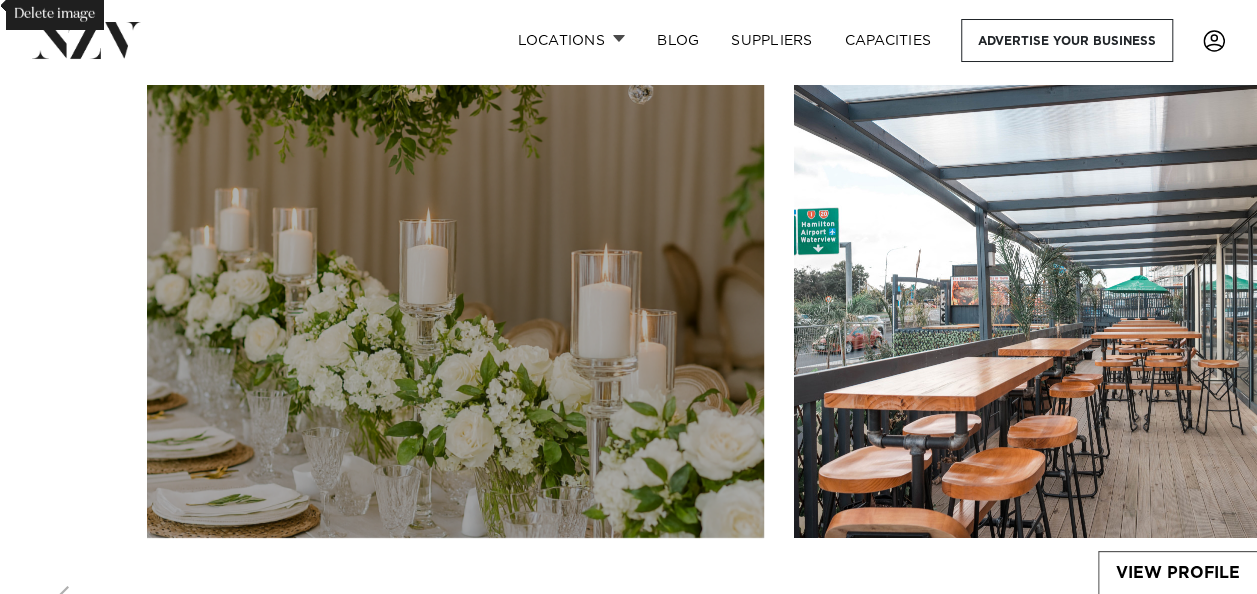 click at bounding box center [455, 311] 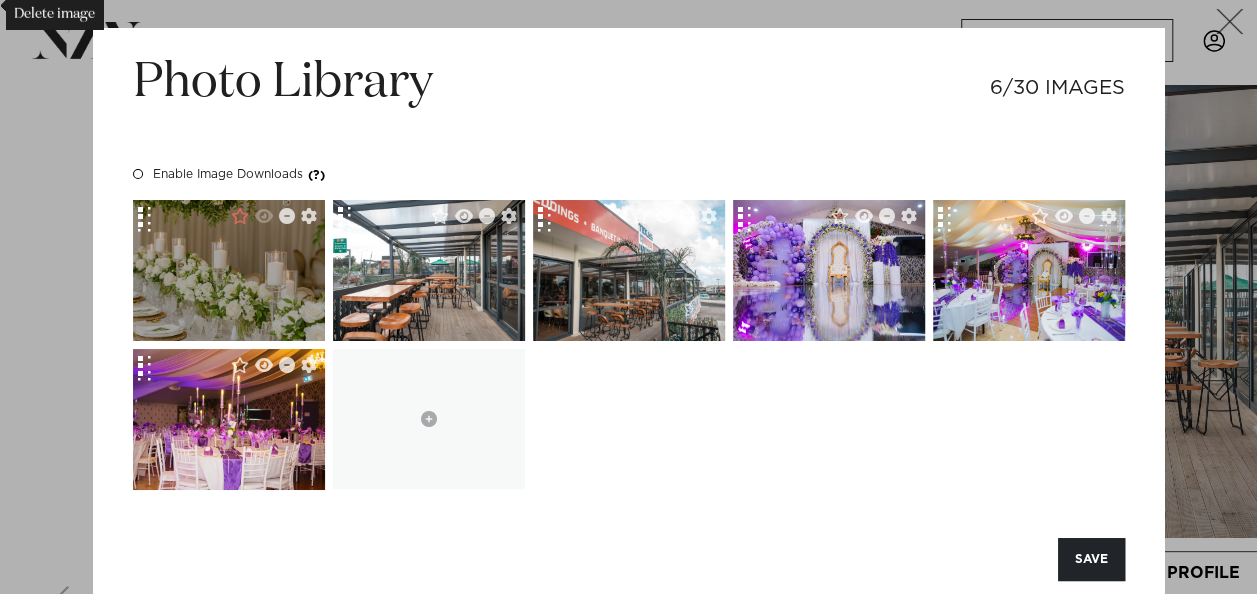click at bounding box center [229, 270] 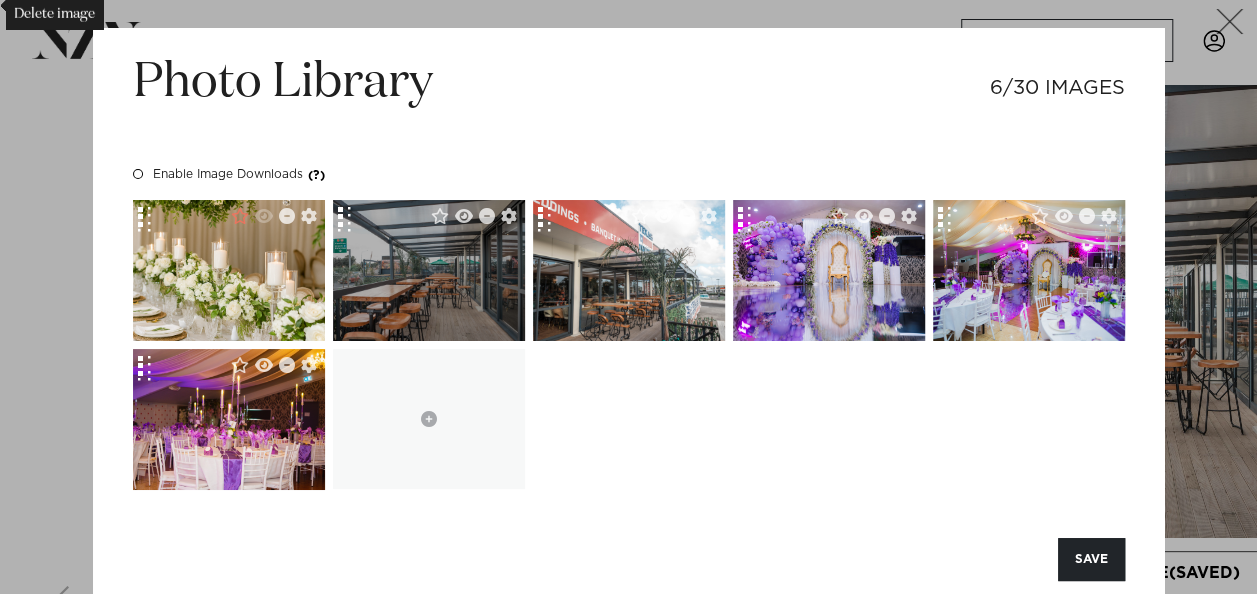 click at bounding box center (428, 270) 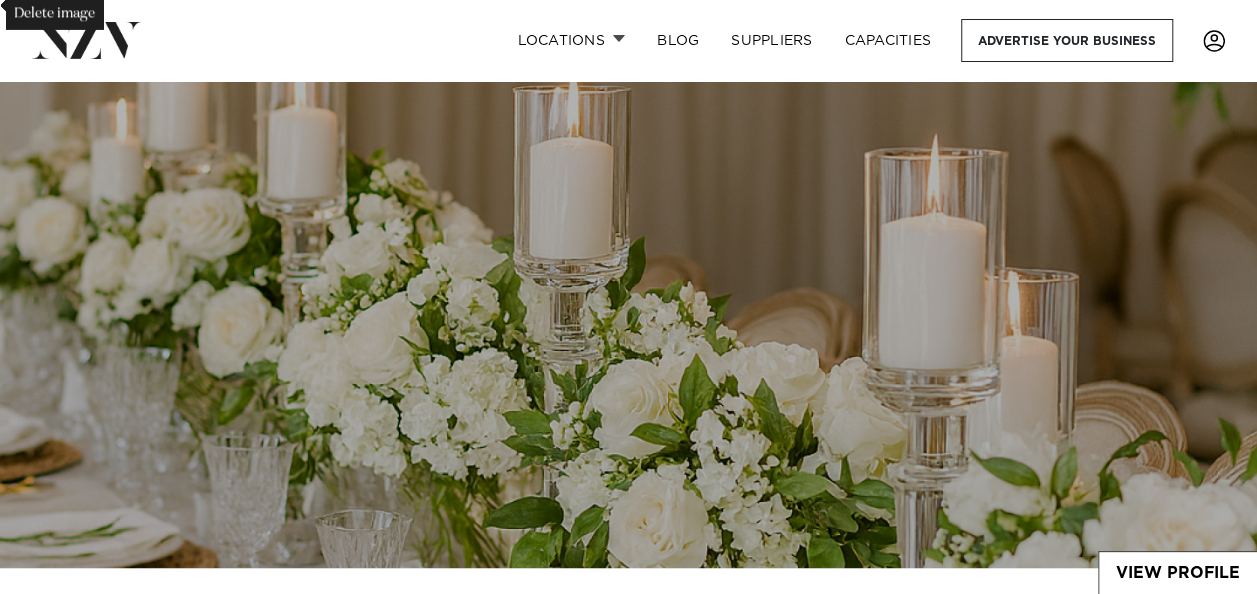 scroll, scrollTop: 345, scrollLeft: 0, axis: vertical 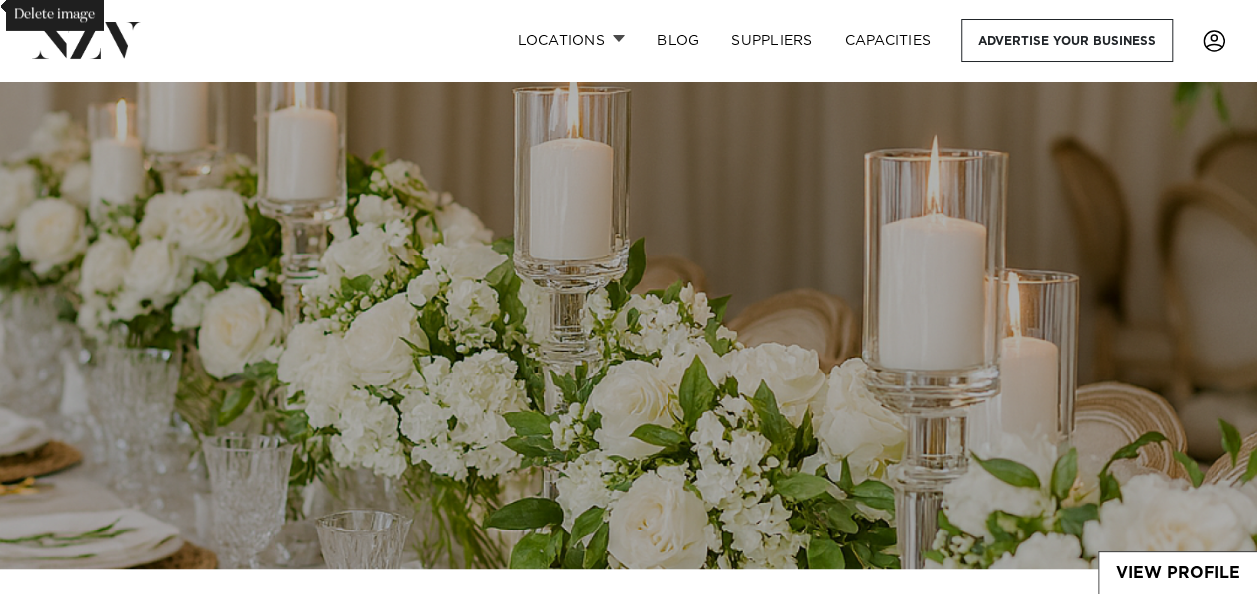 click at bounding box center [628, 274] 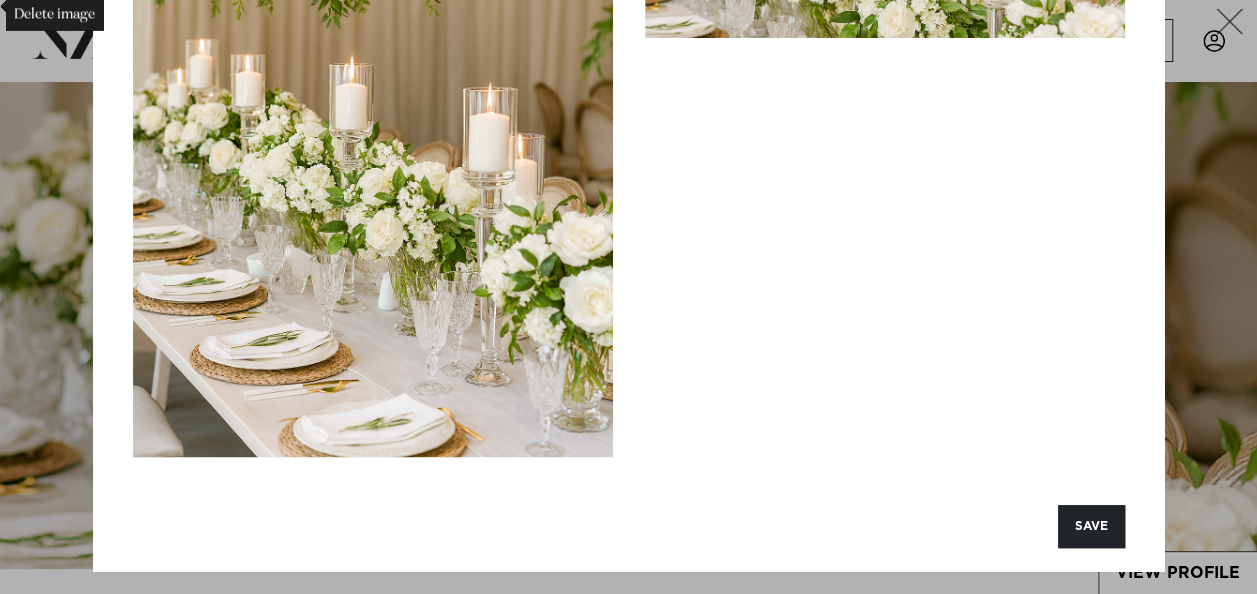 scroll, scrollTop: 389, scrollLeft: 0, axis: vertical 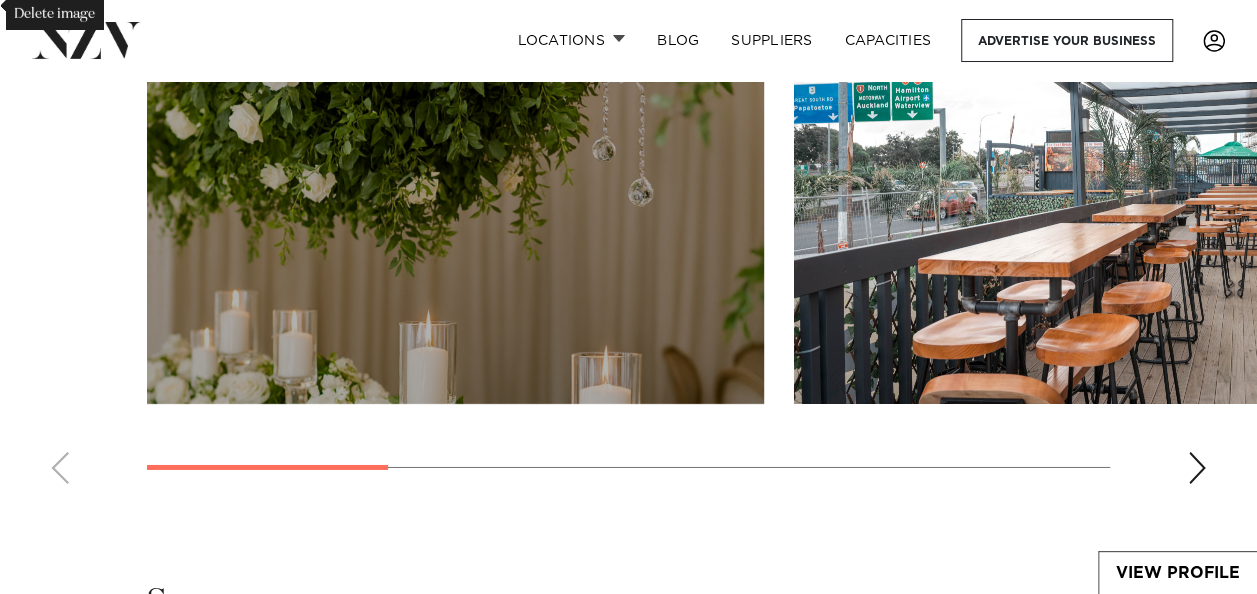 click at bounding box center [455, 177] 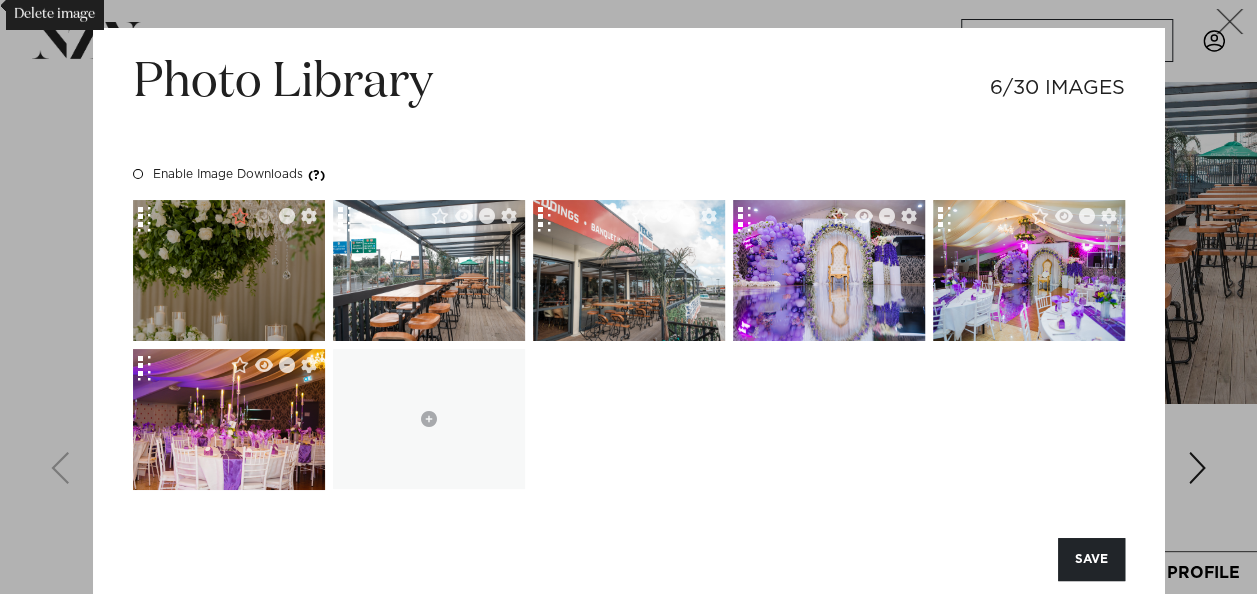 click at bounding box center (229, 344) 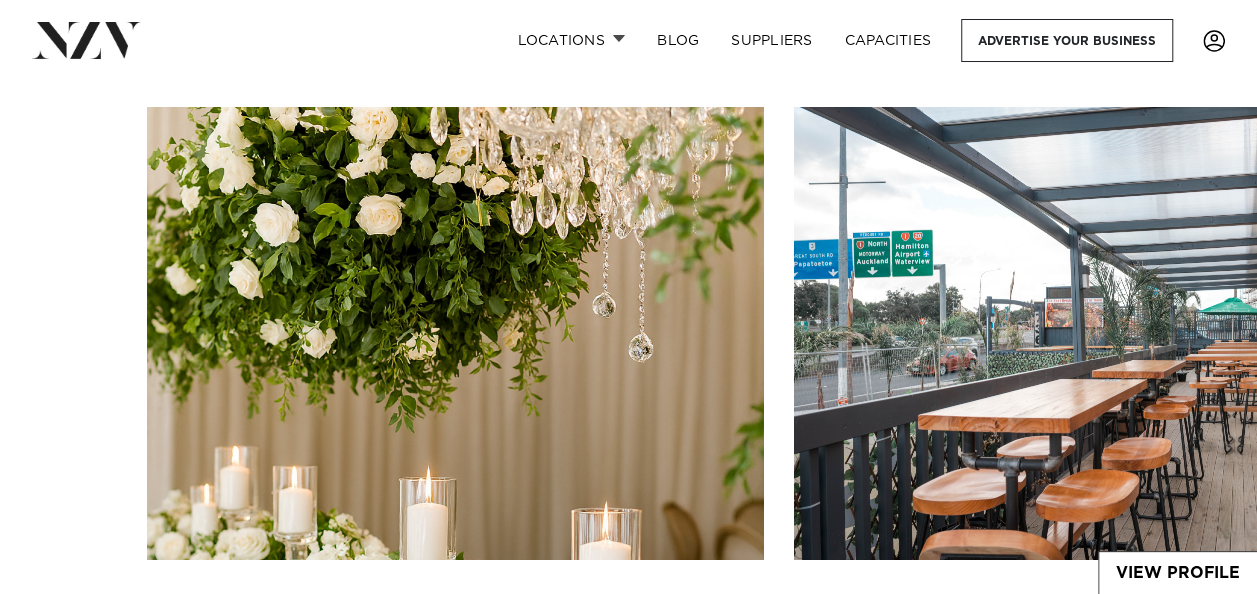 scroll, scrollTop: 2979, scrollLeft: 0, axis: vertical 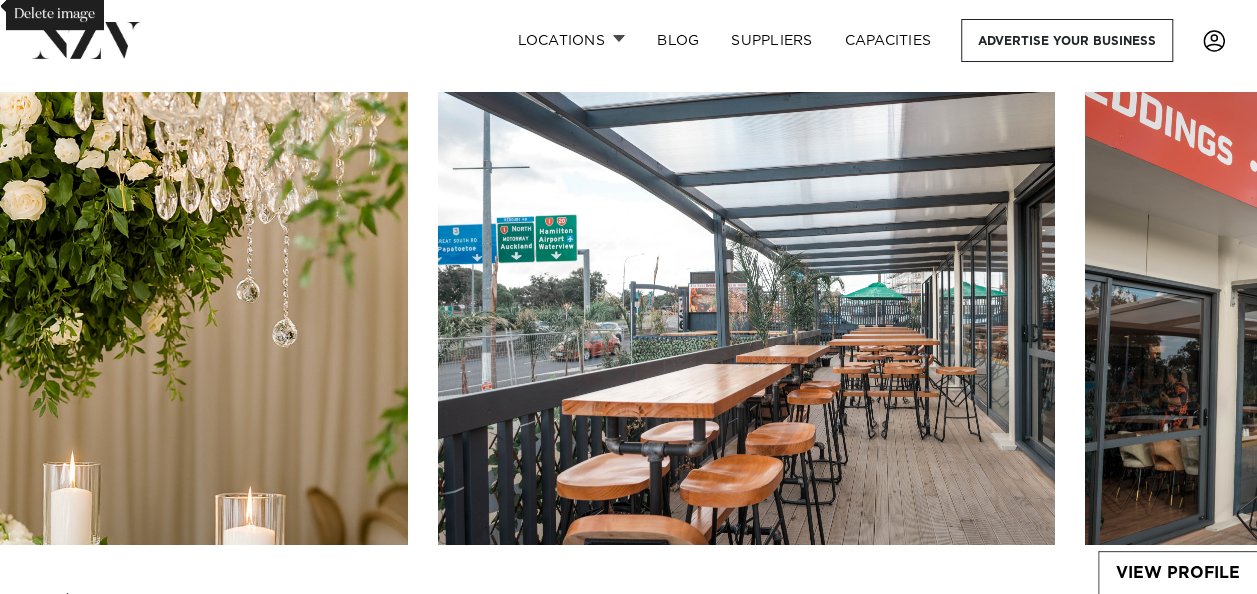 click on "Locations
Auckland
Wellington
Christchurch
Queenstown
Hamilton
Northland
Bay of Islands
Whangarei
Waiheke Island
Waikato
Bay of Plenty
Tauranga
Rotorua
Taupo
Hawke's Bay
New Plymouth
Manawatū-Whanganui
Palmerston North
Nelson-Tasman" at bounding box center [628, 330] 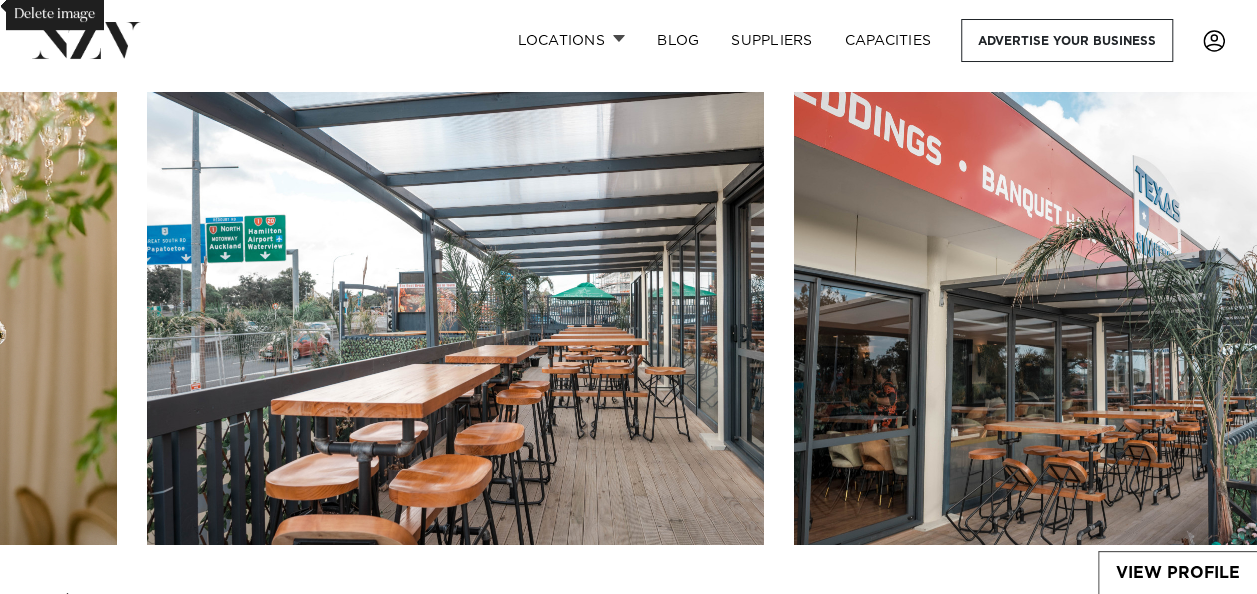 click at bounding box center (628, 366) 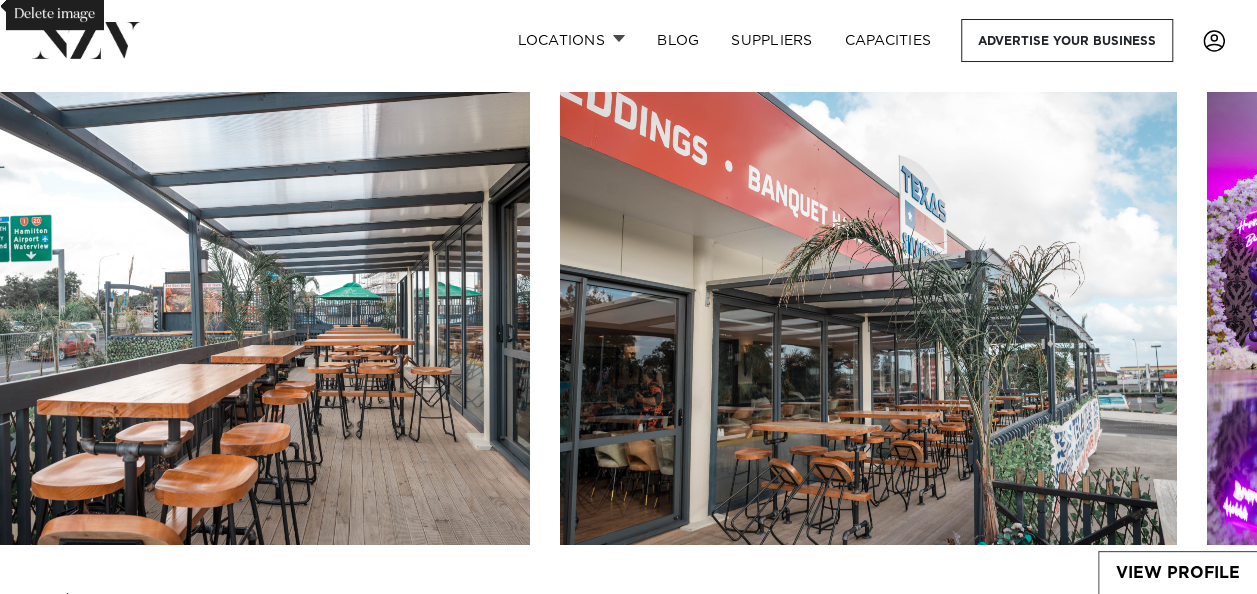 click on "Locations
Auckland
Wellington
Christchurch
Queenstown
Hamilton
Northland
Bay of Islands
Whangarei
Waiheke Island
Waikato
Bay of Plenty
Tauranga
Rotorua
Taupo
Hawke's Bay
New Plymouth
Manawatū-Whanganui
Palmerston North
Nelson-Tasman" at bounding box center (628, 330) 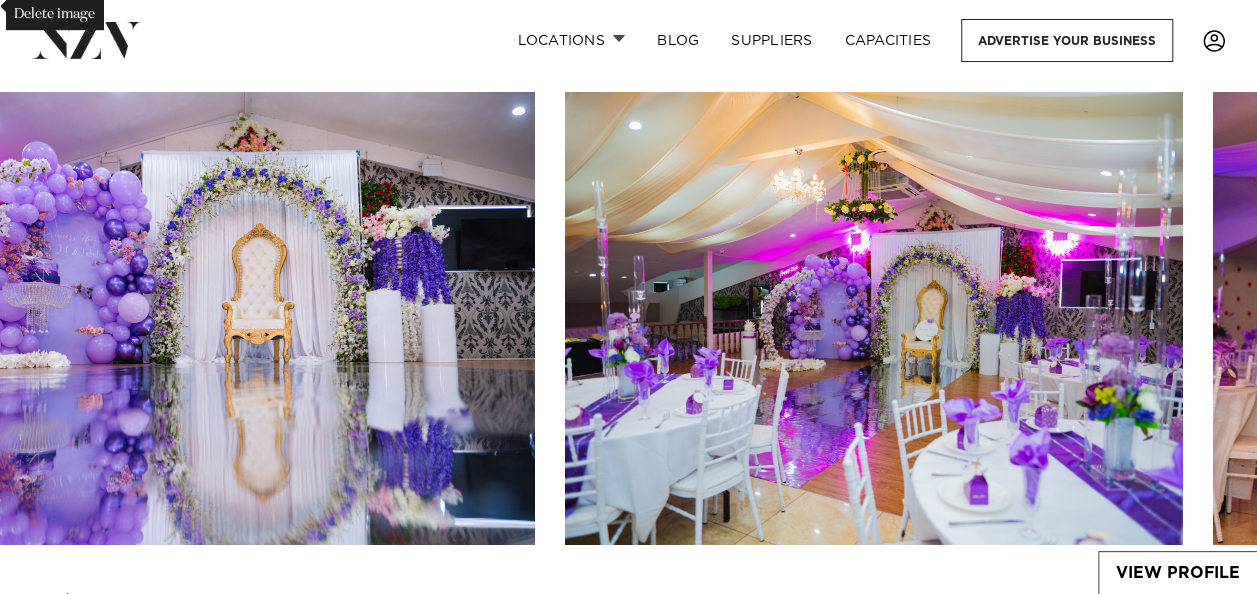 click at bounding box center (628, 366) 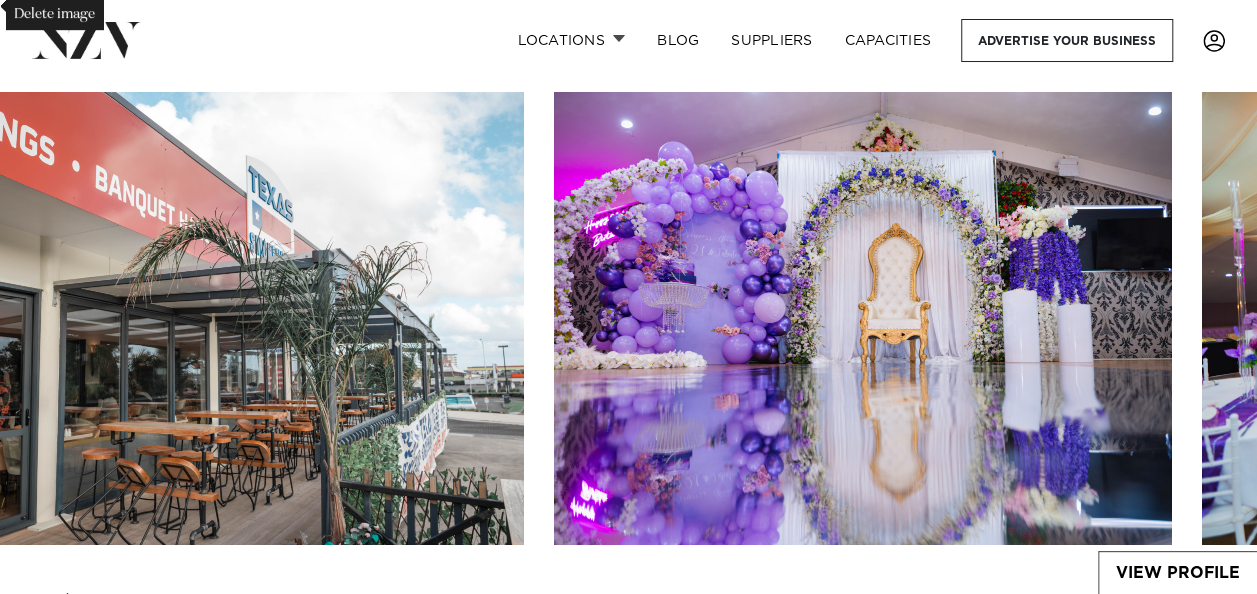 click on "Locations
Auckland
Wellington
Christchurch
Queenstown
Hamilton
Northland
Bay of Islands
Whangarei
Waiheke Island
Waikato
Bay of Plenty
Tauranga
Rotorua
Taupo
Hawke's Bay
New Plymouth
Manawatū-Whanganui
Palmerston North
Nelson-Tasman" at bounding box center (628, 330) 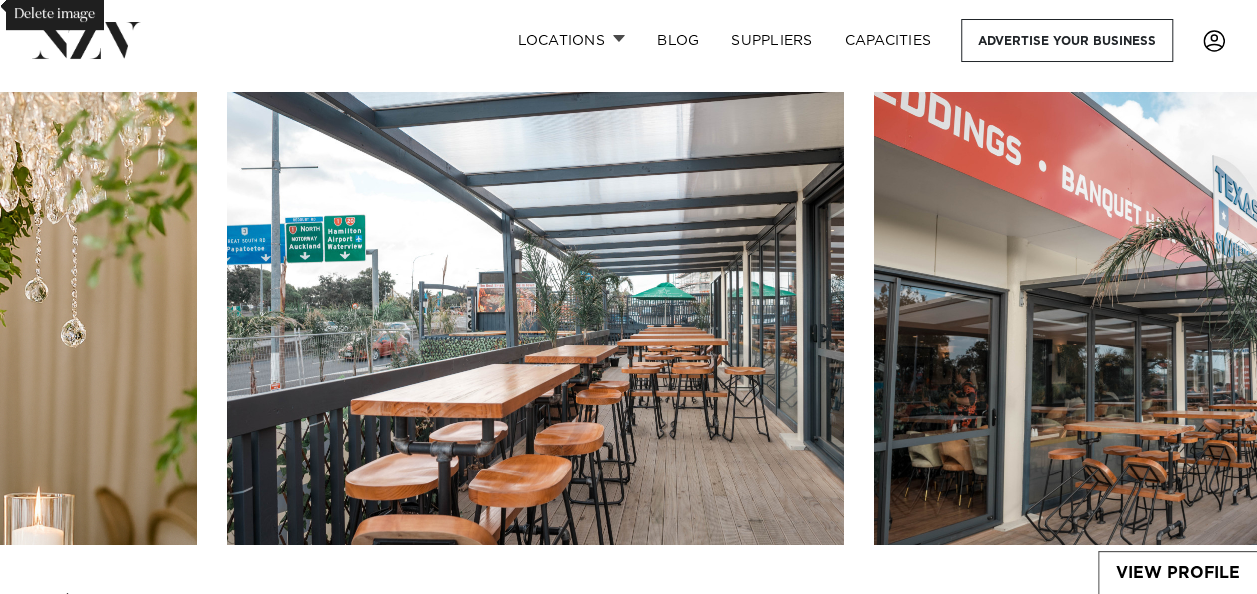click on "Locations
Auckland
Wellington
Christchurch
Queenstown
Hamilton
Northland
Bay of Islands
Whangarei
Waiheke Island
Waikato
Bay of Plenty
Tauranga
Rotorua
Taupo
Hawke's Bay
New Plymouth
Manawatū-Whanganui
Palmerston North
Nelson-Tasman" at bounding box center (628, 330) 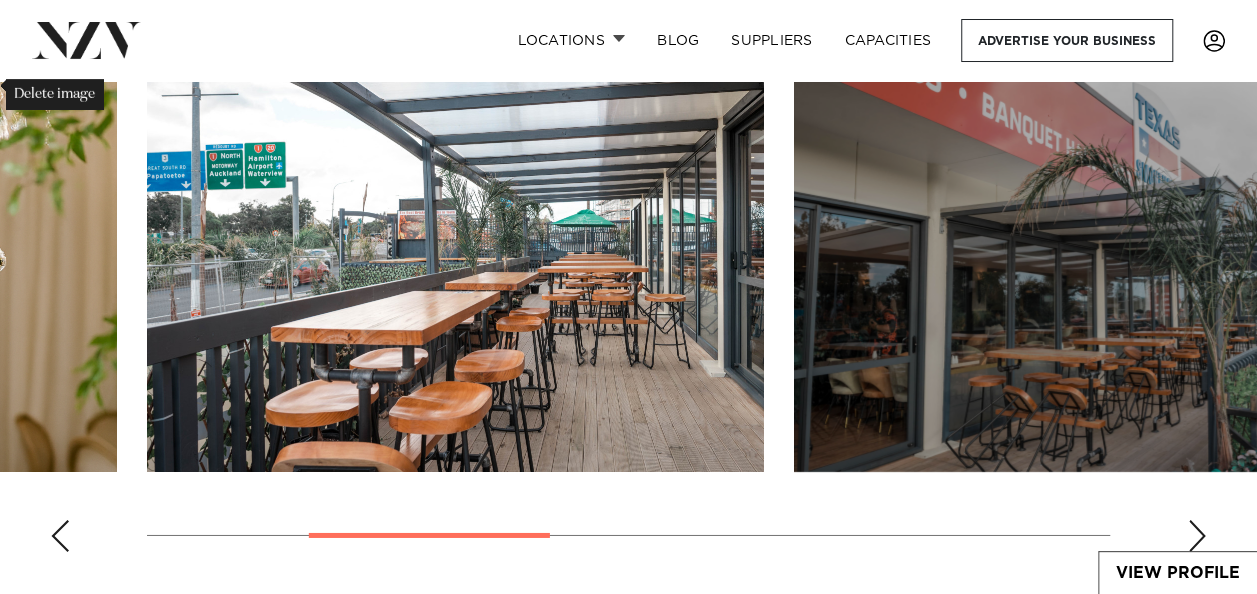 scroll, scrollTop: 3276, scrollLeft: 0, axis: vertical 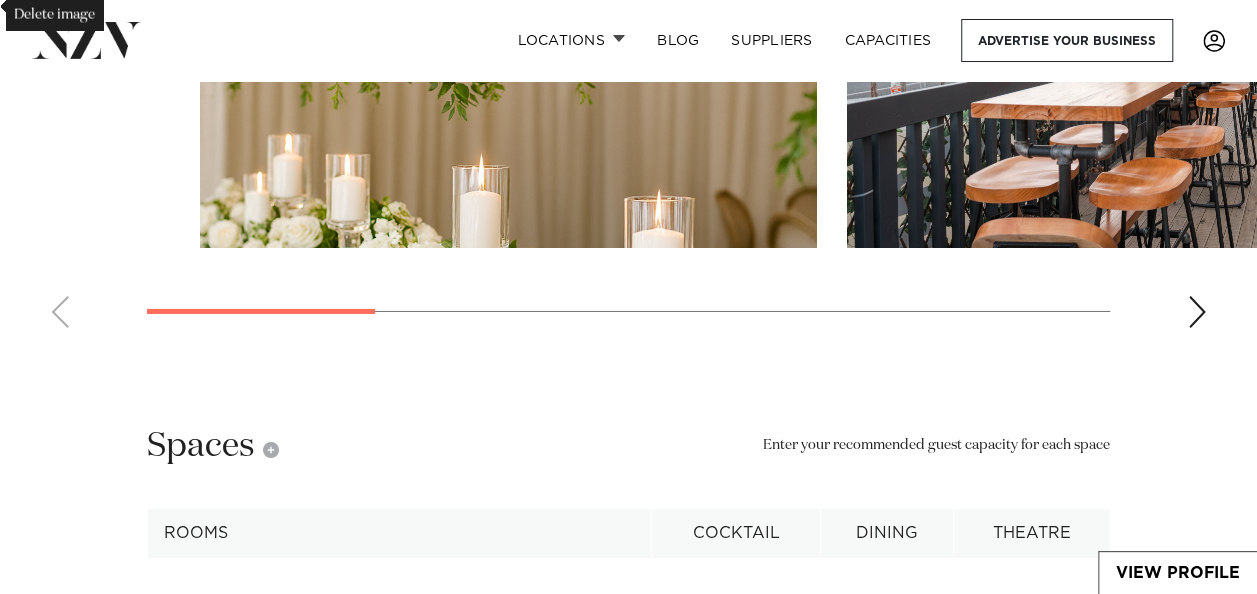 click on "Locations
Auckland
Wellington
Christchurch
Queenstown
Hamilton
Northland
Bay of Islands
Whangarei
Waiheke Island
Waikato
Bay of Plenty
Tauranga
Rotorua
Taupo
Hawke's Bay
New Plymouth
Manawatū-Whanganui
Palmerston North
Nelson-Tasman" at bounding box center (628, 33) 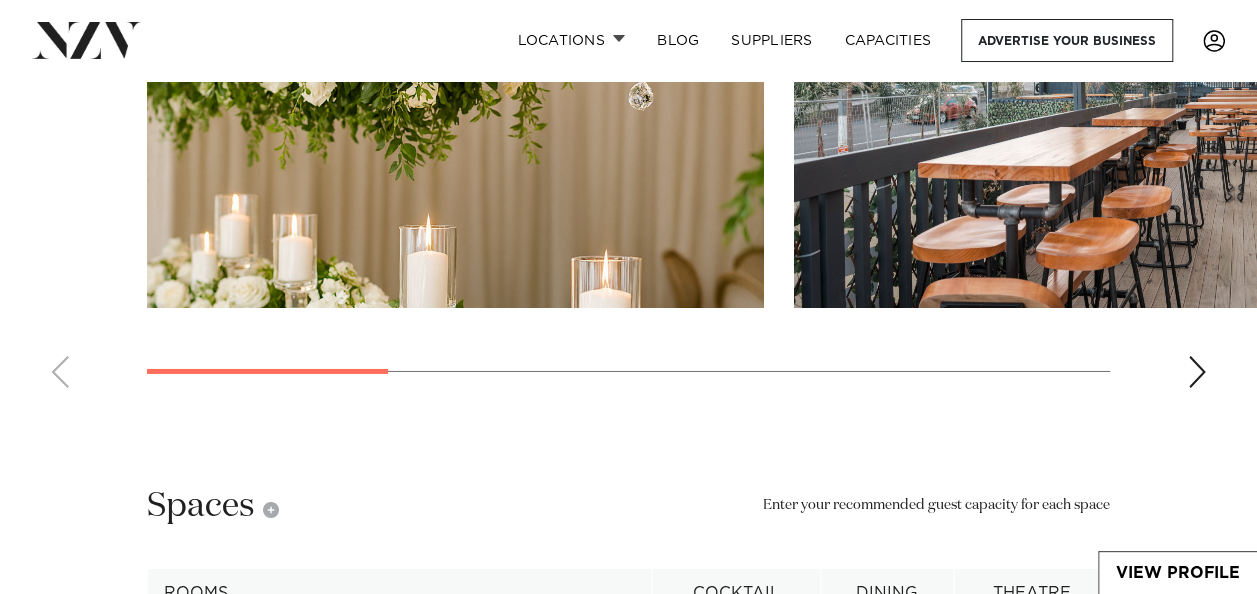 scroll, scrollTop: 3115, scrollLeft: 0, axis: vertical 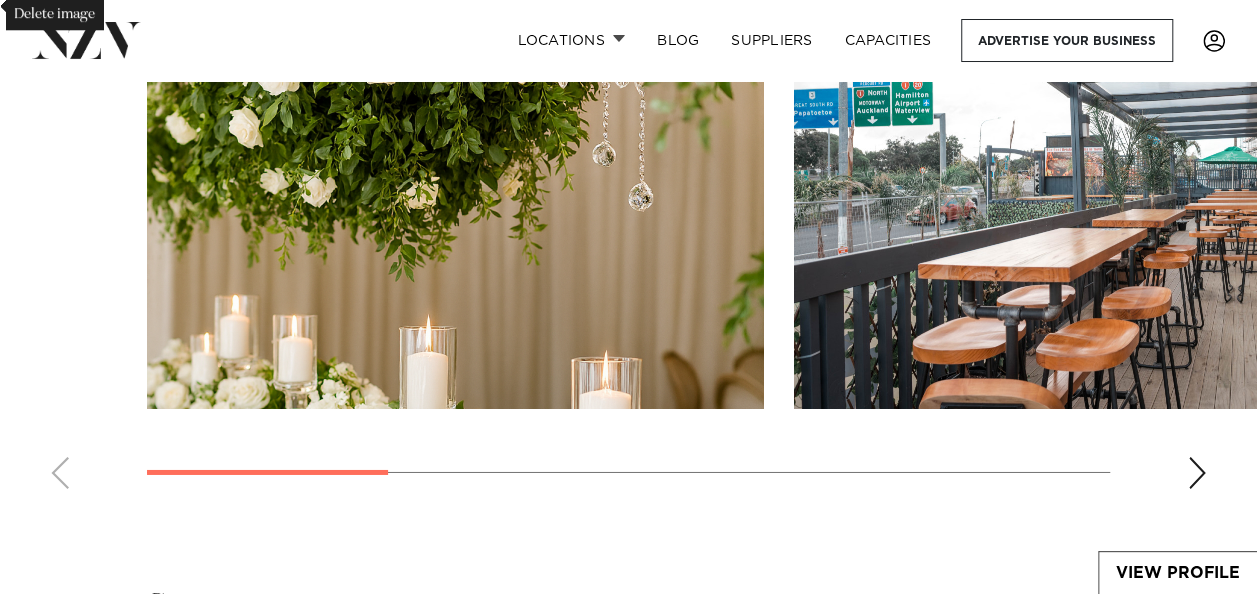 click at bounding box center (1197, 473) 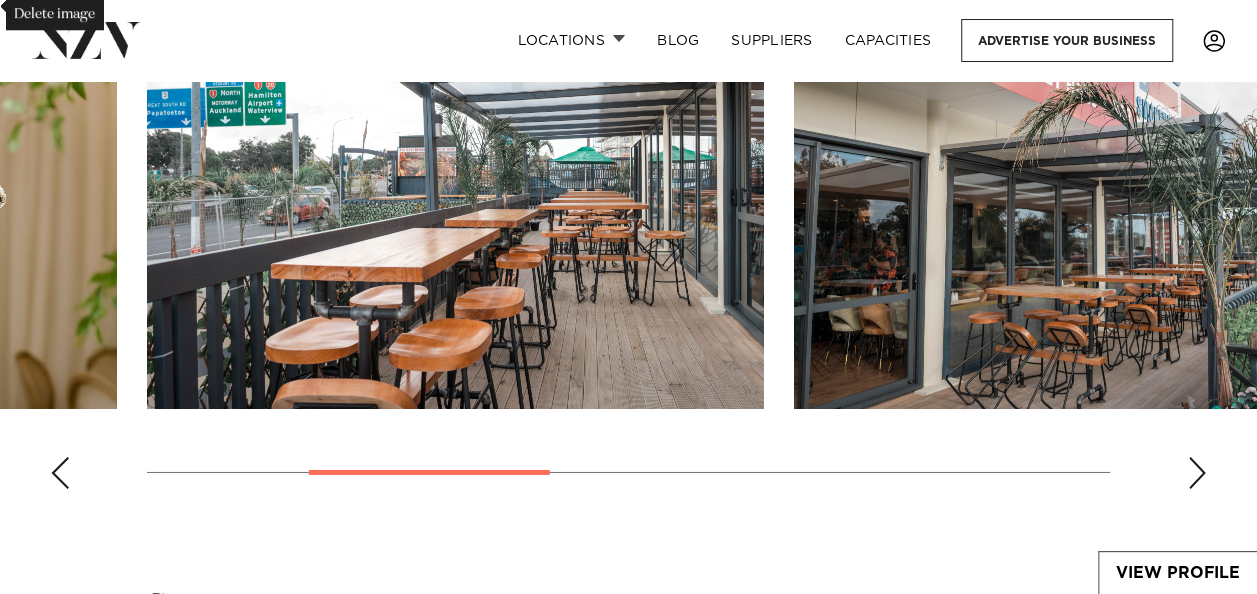 click at bounding box center [1197, 473] 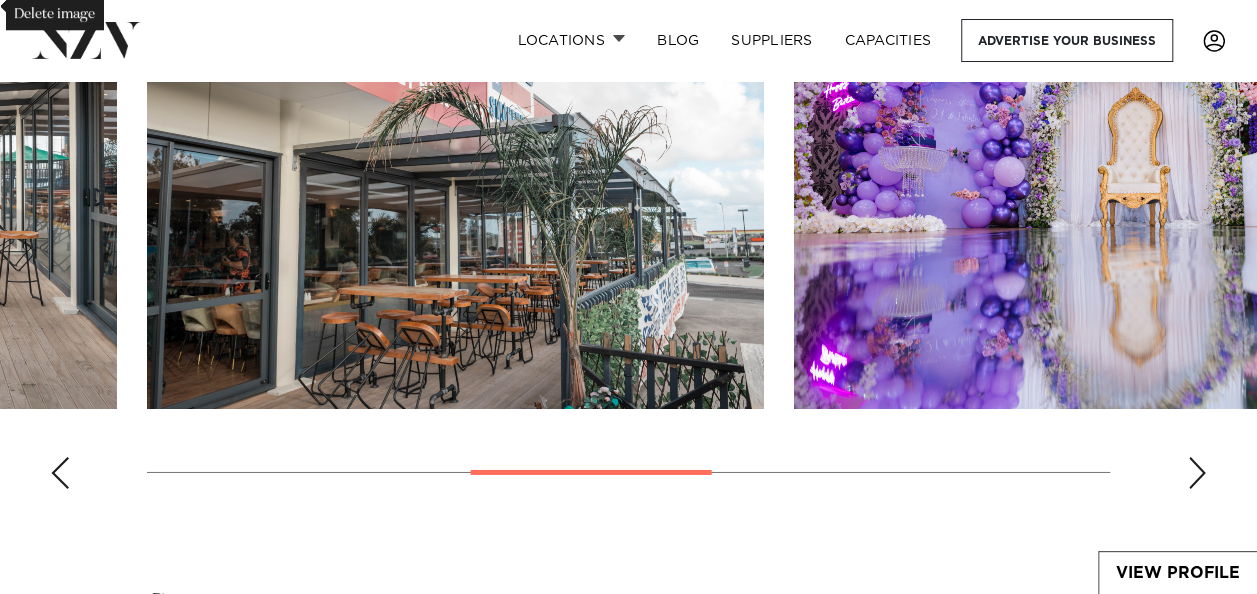 click at bounding box center (1197, 473) 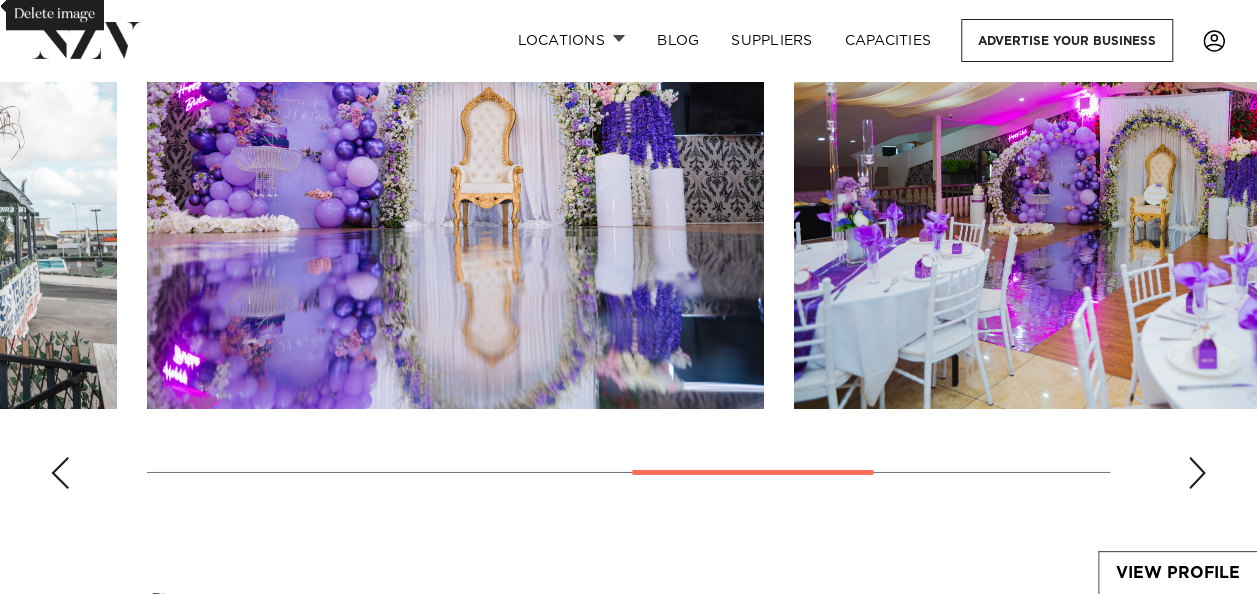 click at bounding box center [1197, 473] 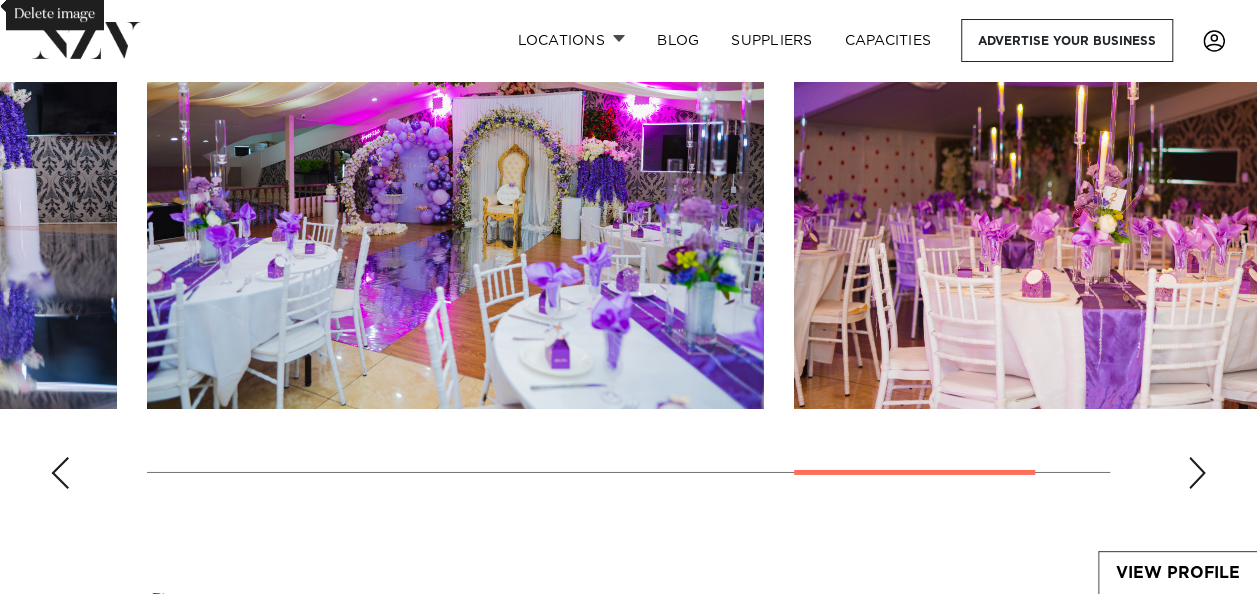 click at bounding box center (1197, 473) 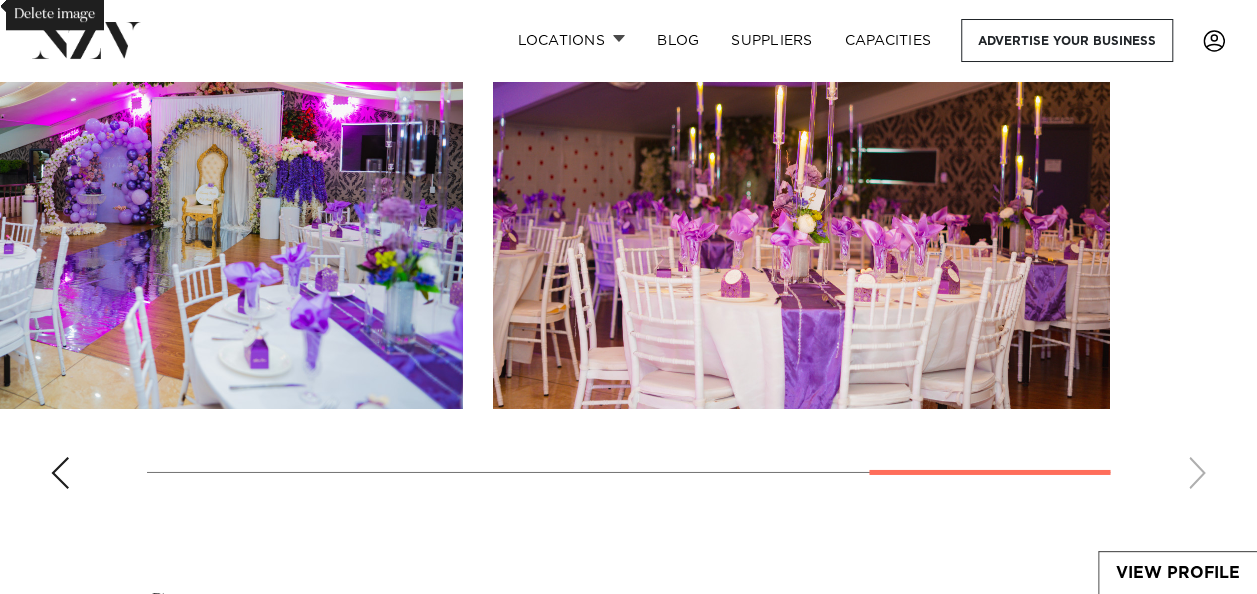click at bounding box center [628, 230] 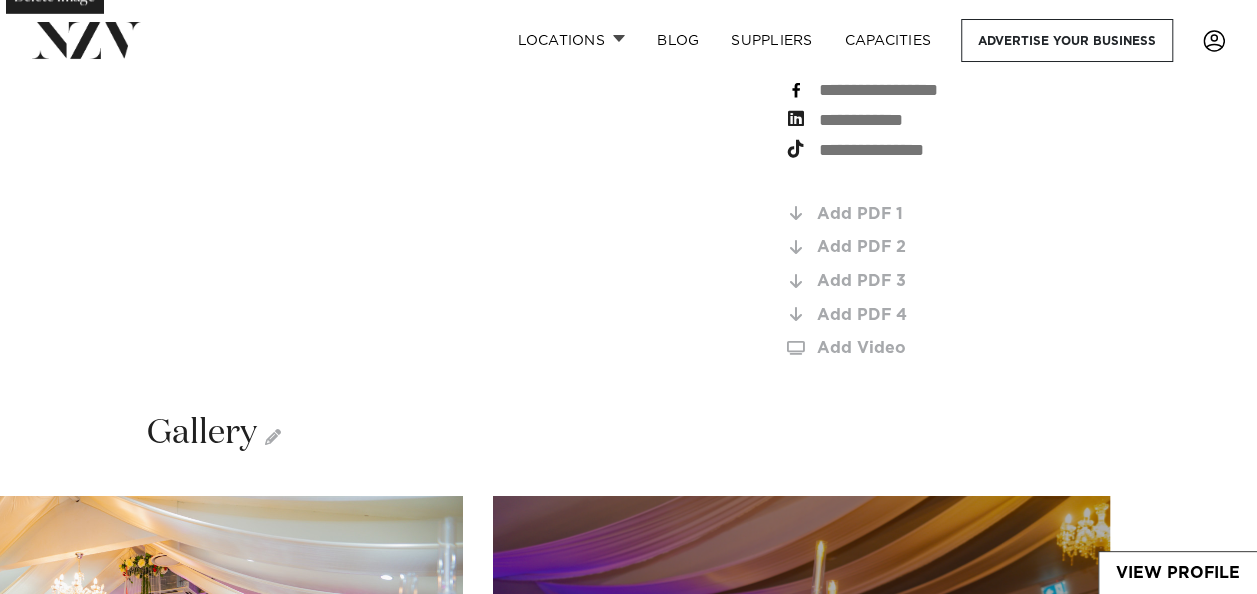scroll, scrollTop: 2422, scrollLeft: 0, axis: vertical 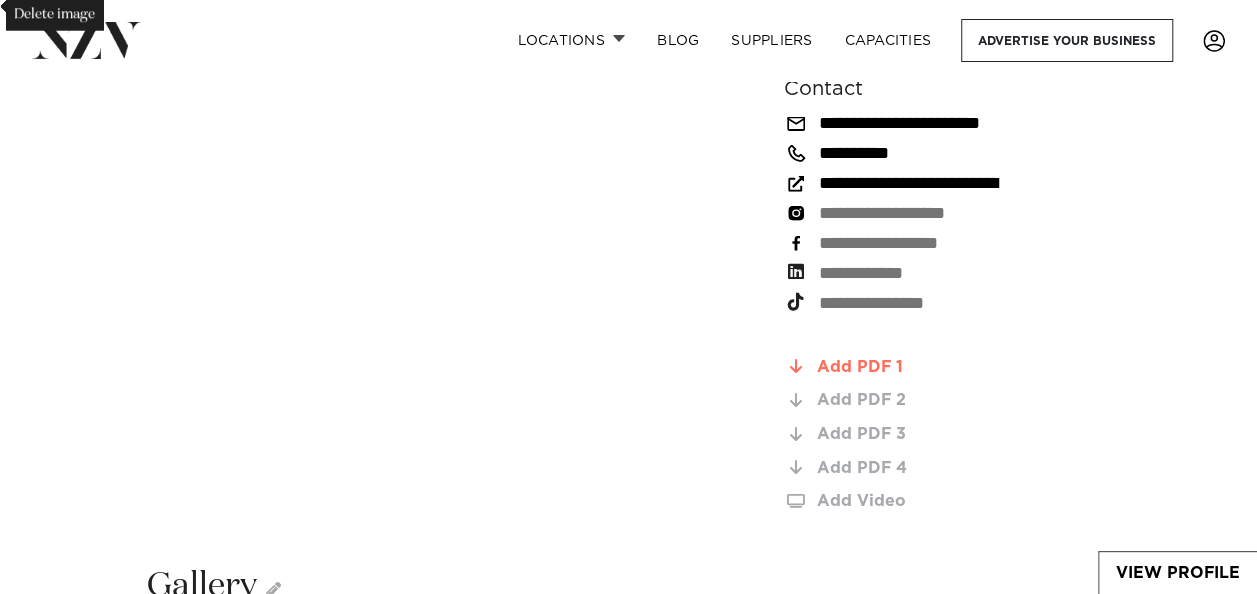 click on "Add PDF 1" at bounding box center (963, 367) 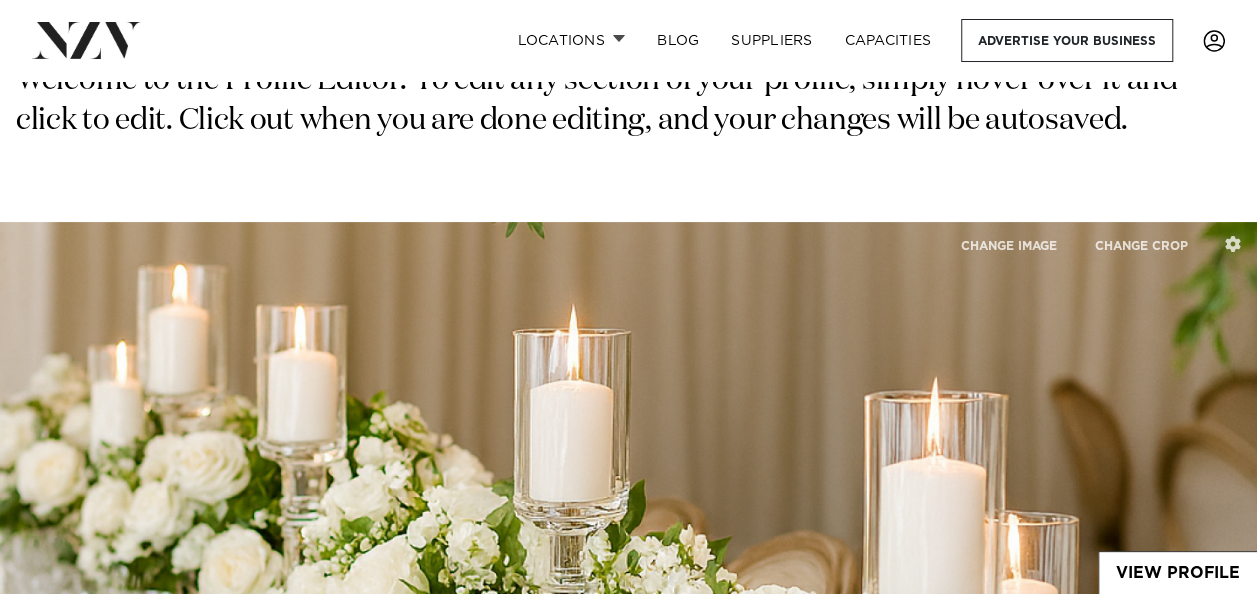 scroll, scrollTop: 127, scrollLeft: 0, axis: vertical 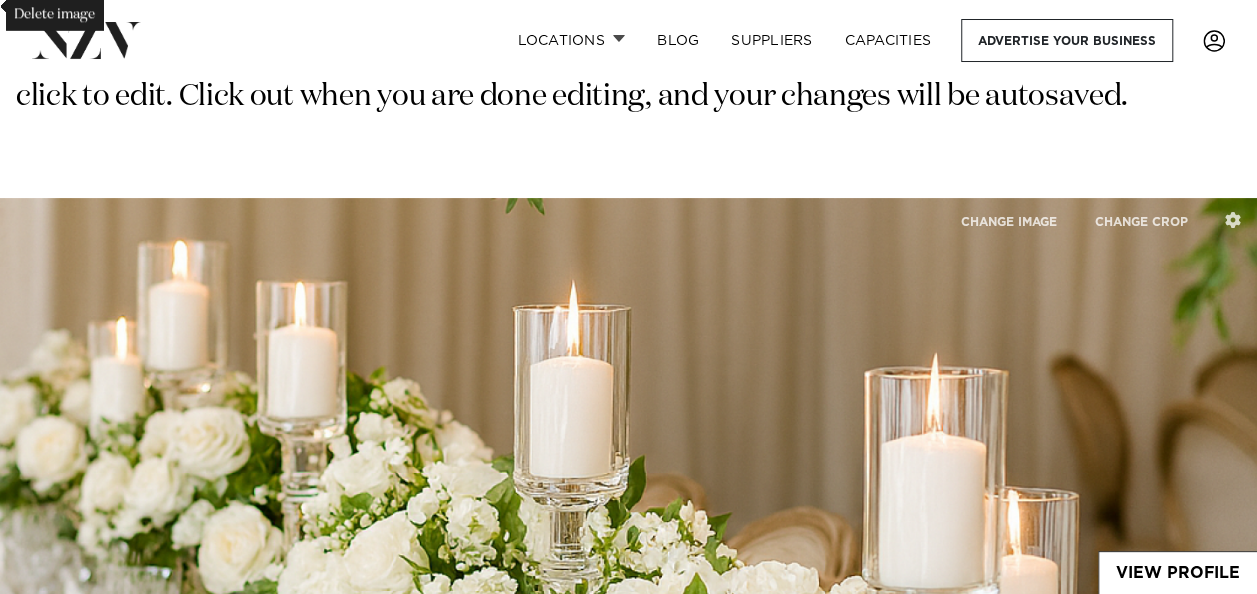 click at bounding box center (1214, 41) 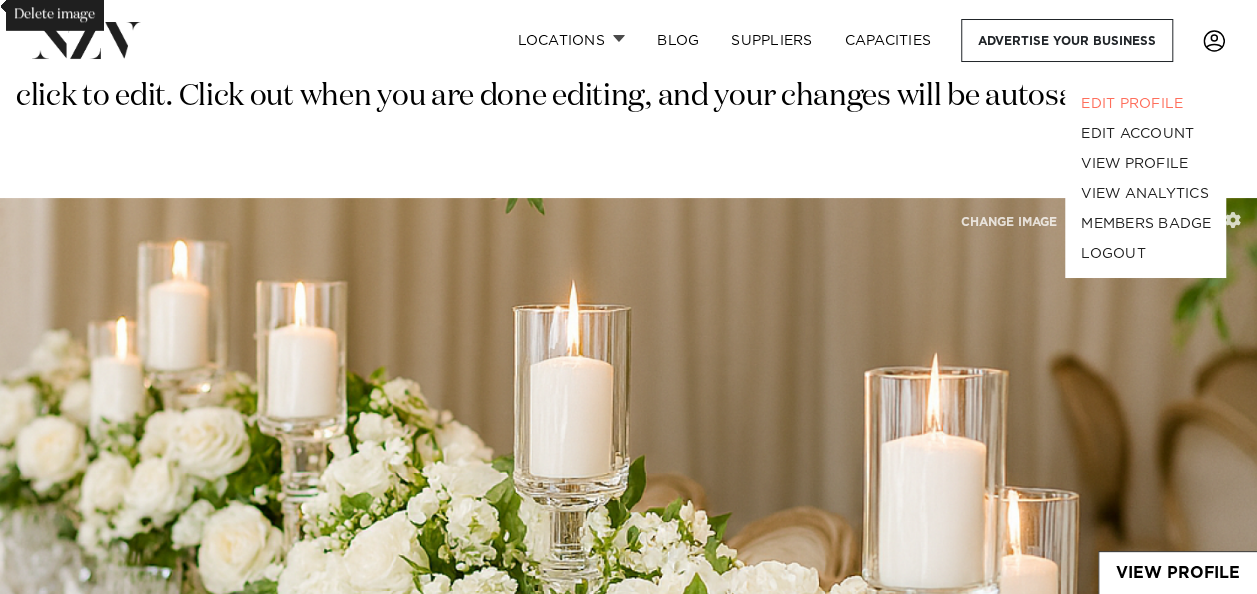 click on "Welcome to the Profile Editor. To edit any section of your profile, simply hover over it and click to edit. Click out when you are done editing, and your changes will be autosaved." at bounding box center [628, 118] 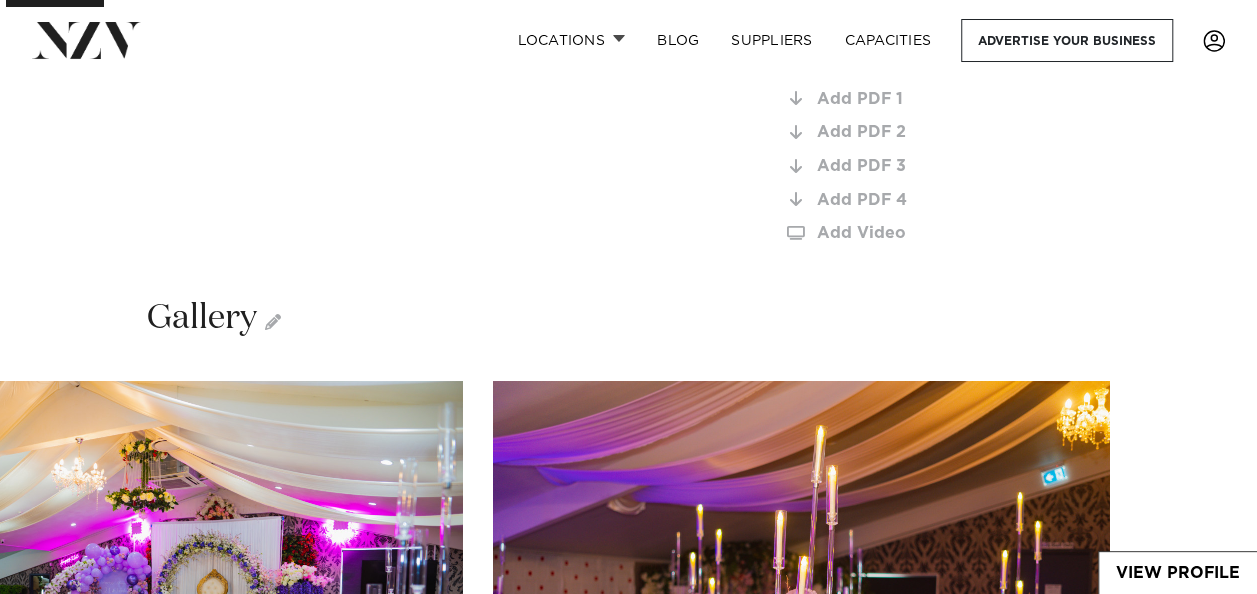 scroll, scrollTop: 2654, scrollLeft: 0, axis: vertical 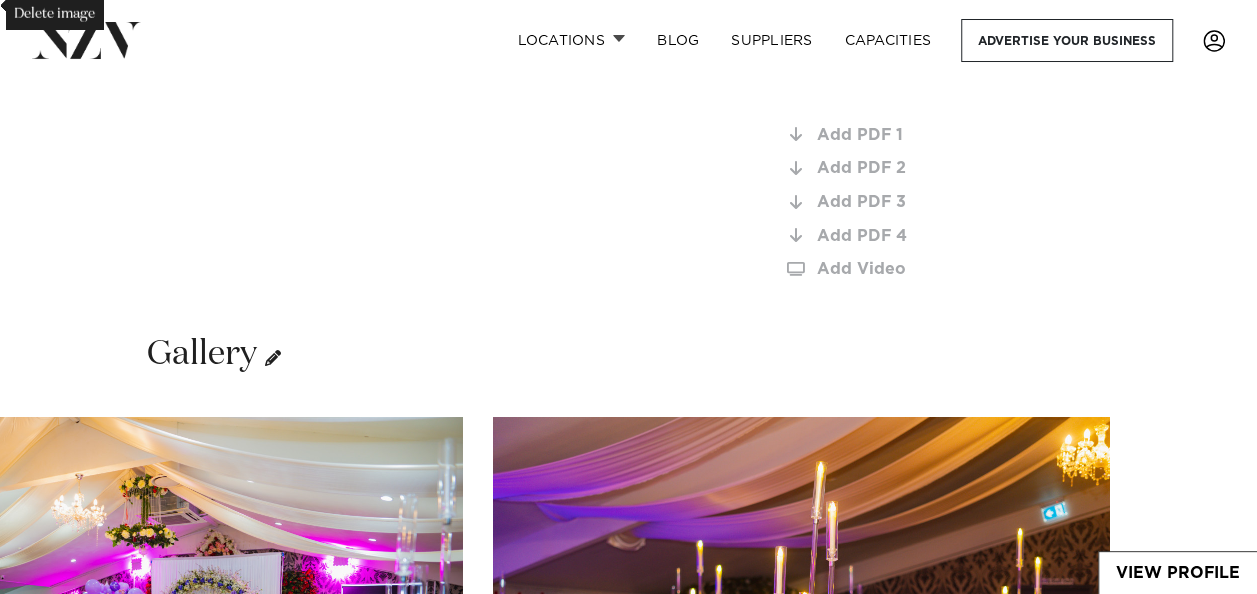 click at bounding box center (273, 358) 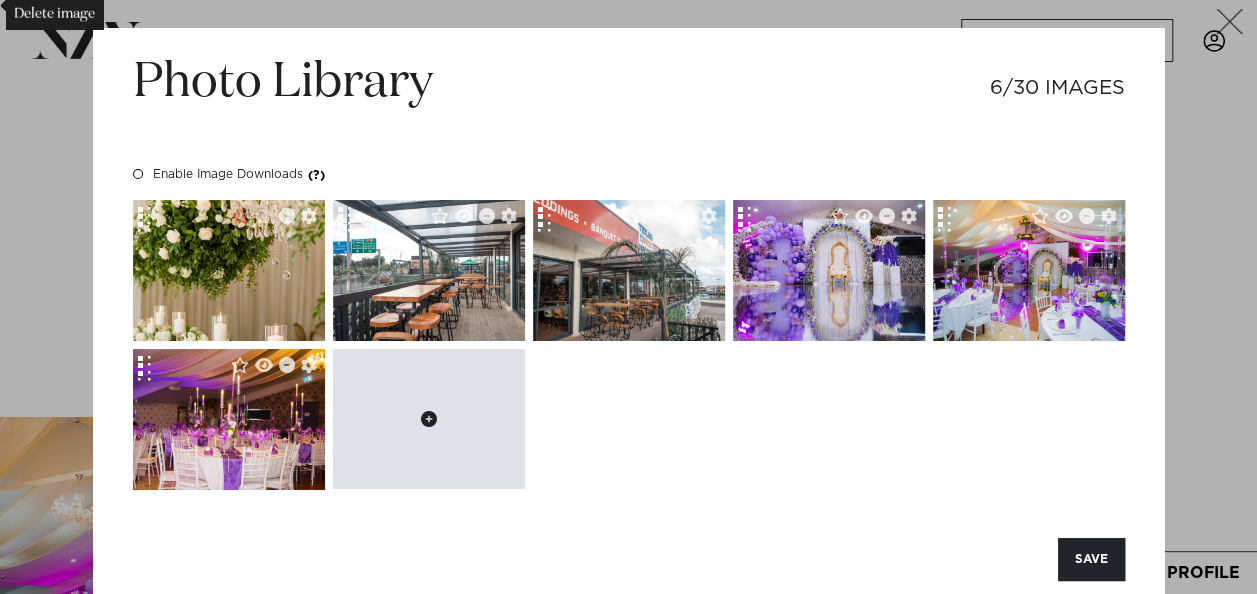 click at bounding box center [429, 419] 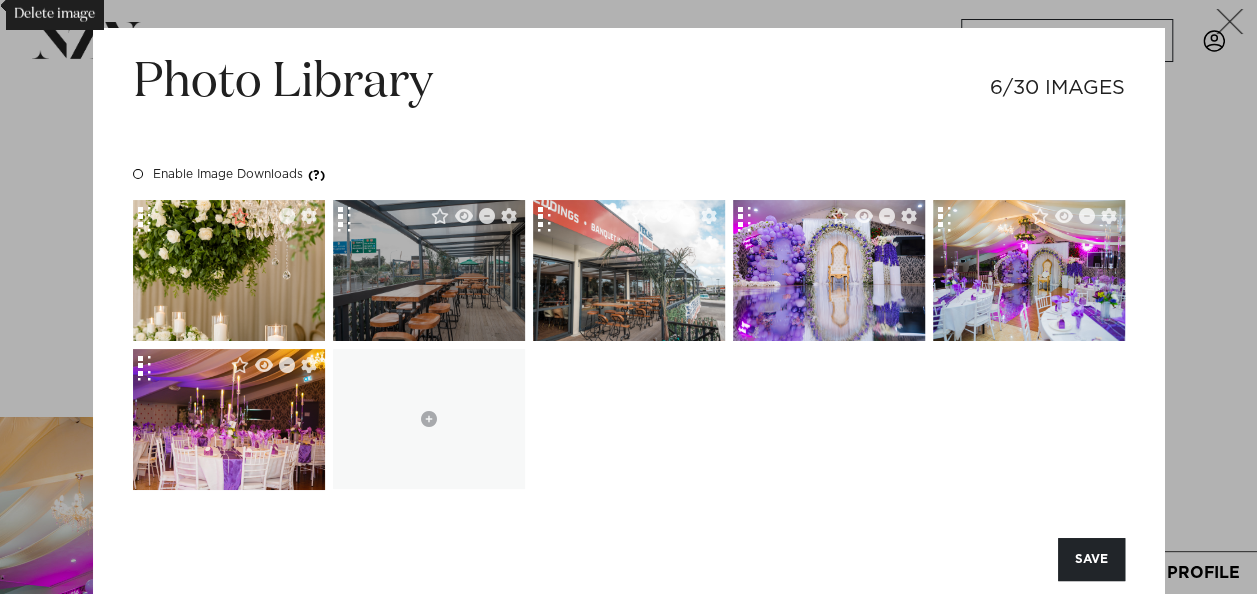 click at bounding box center [458, 270] 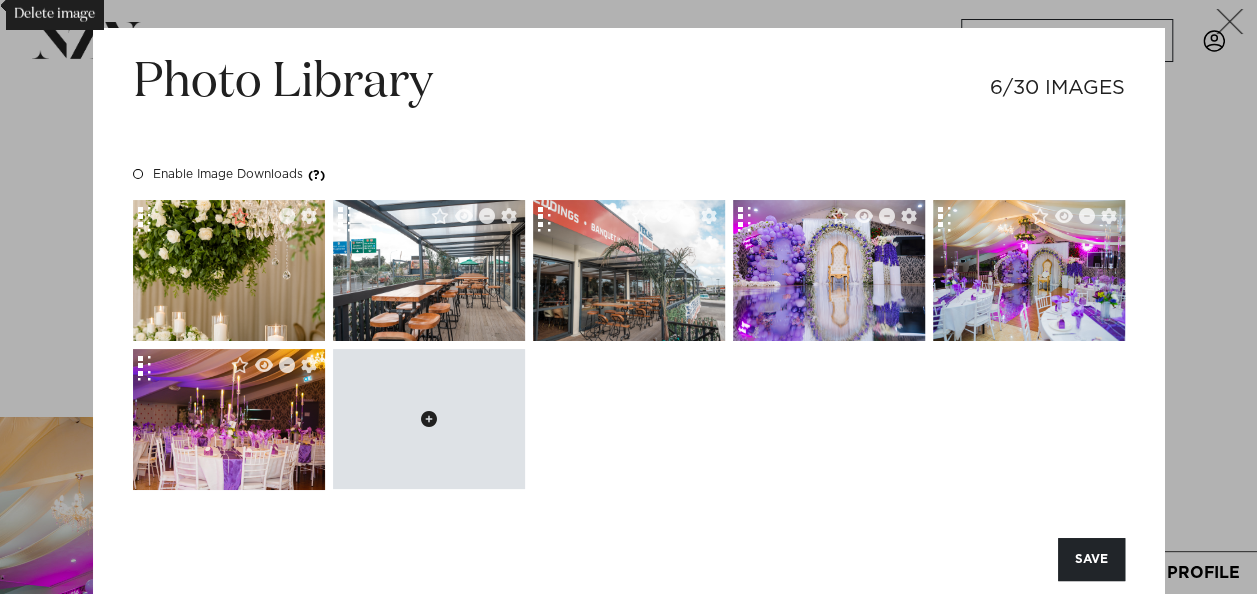 click at bounding box center [429, 419] 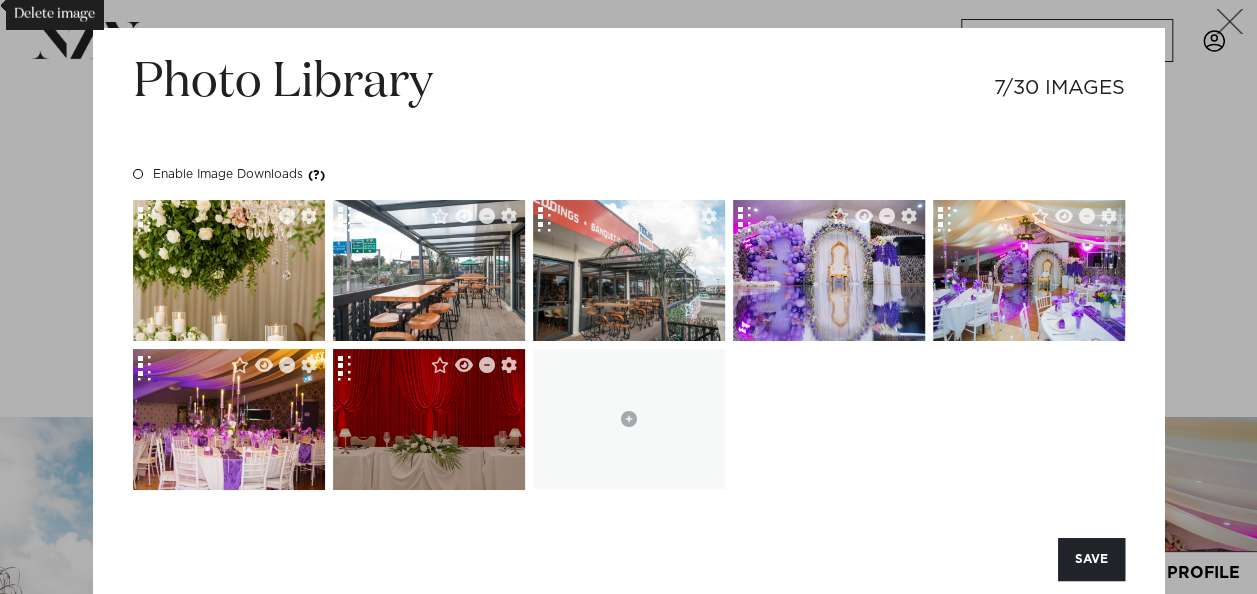 click at bounding box center [428, 419] 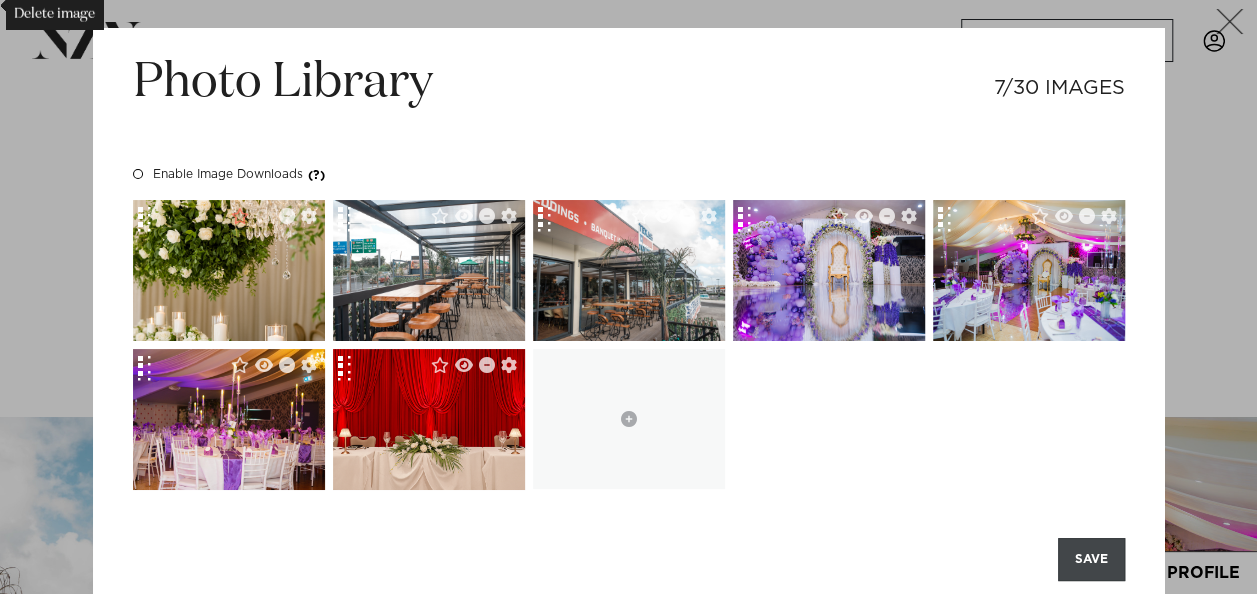 click on "SAVE" at bounding box center [1091, 559] 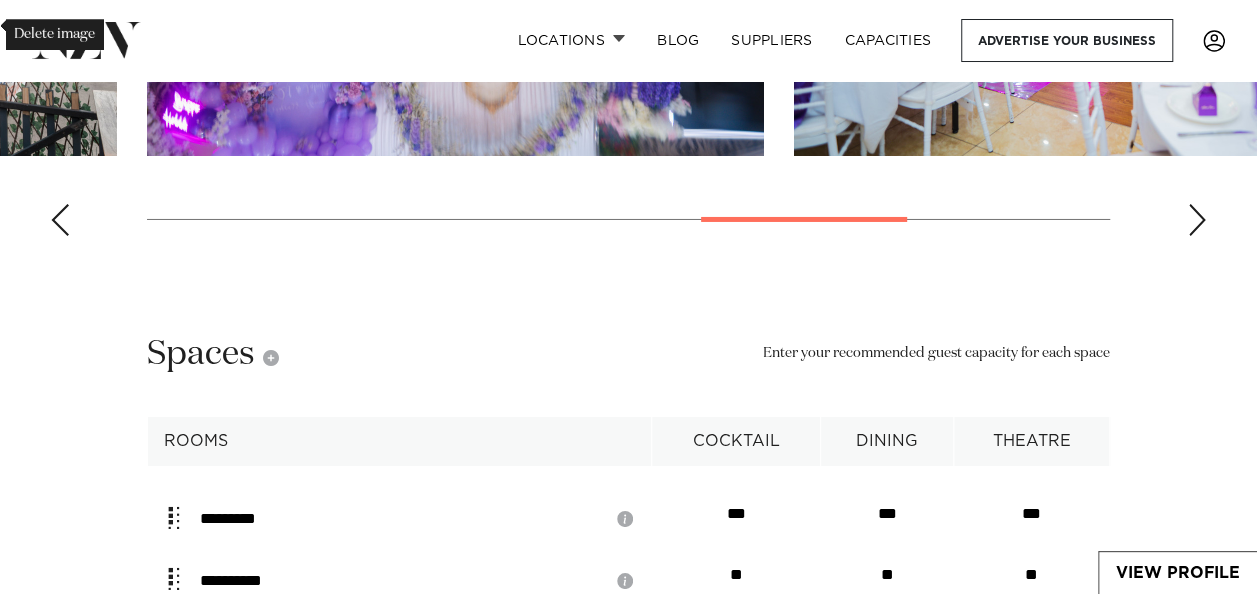 scroll, scrollTop: 3388, scrollLeft: 0, axis: vertical 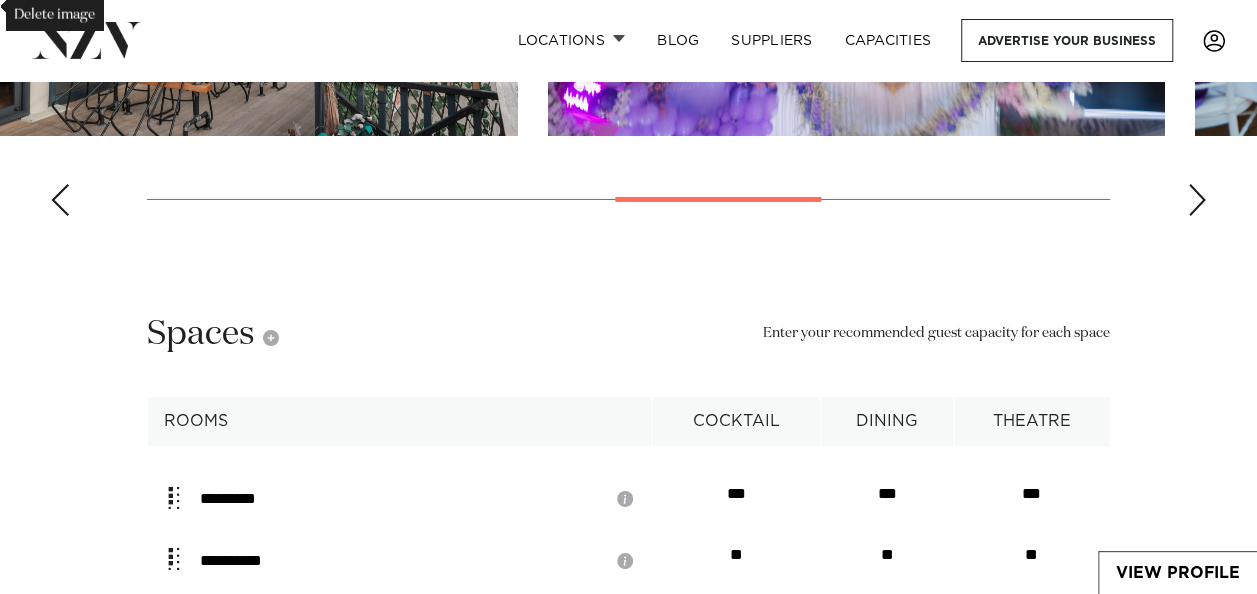 click on "Locations
Auckland
Wellington
Christchurch
Queenstown
Hamilton
Northland
Bay of Islands
Whangarei
Waiheke Island
Waikato
Bay of Plenty
Tauranga
Rotorua
Taupo
Hawke's Bay
New Plymouth
Manawatū-Whanganui
Palmerston North
Nelson-Tasman" at bounding box center [628, -79] 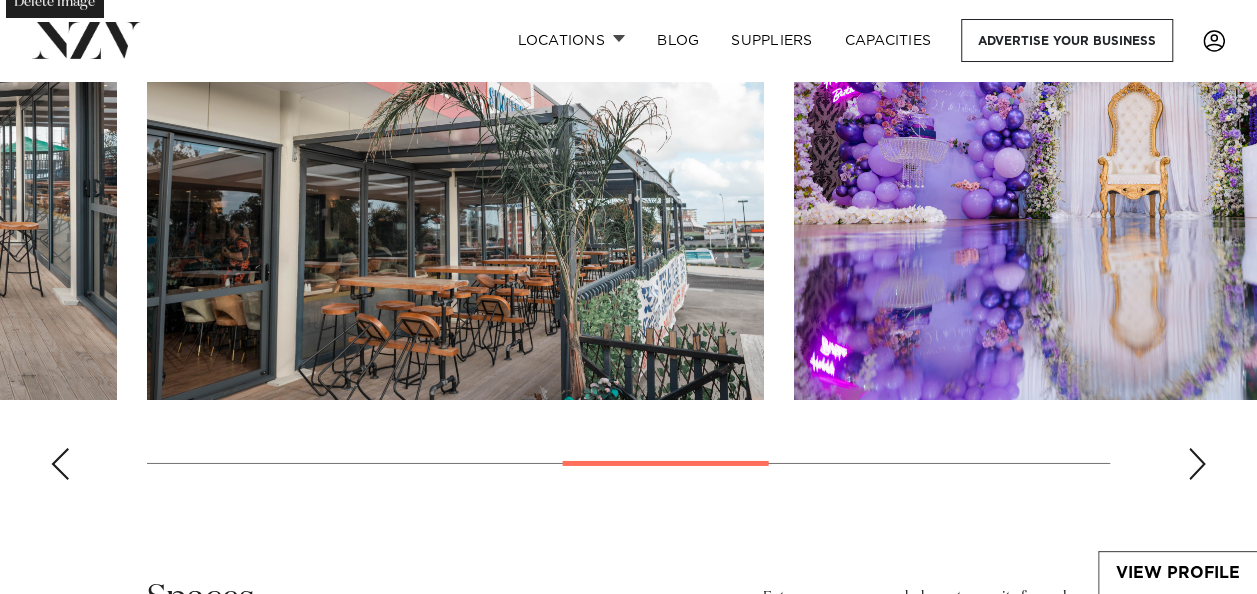 scroll, scrollTop: 3107, scrollLeft: 0, axis: vertical 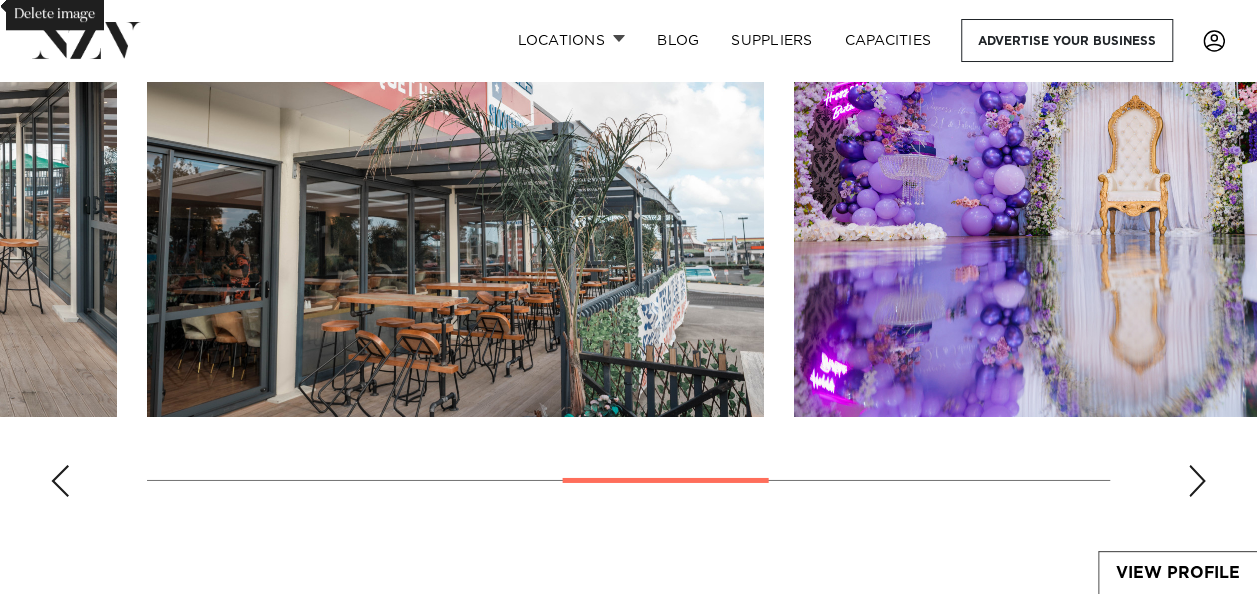 click at bounding box center [628, 238] 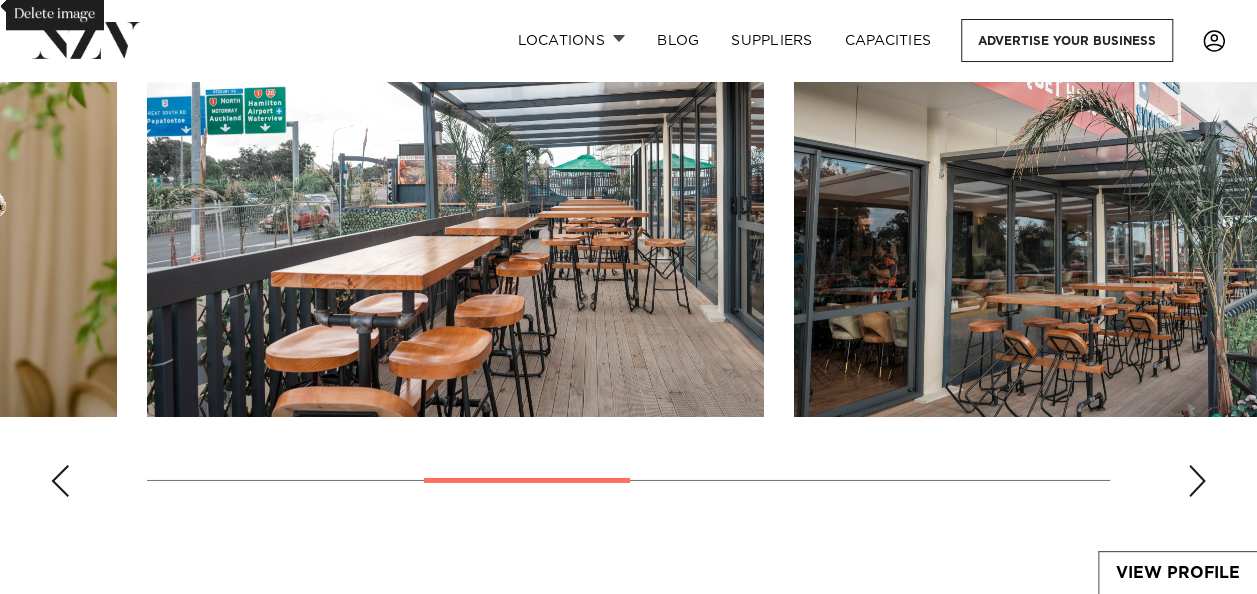 click at bounding box center [60, 481] 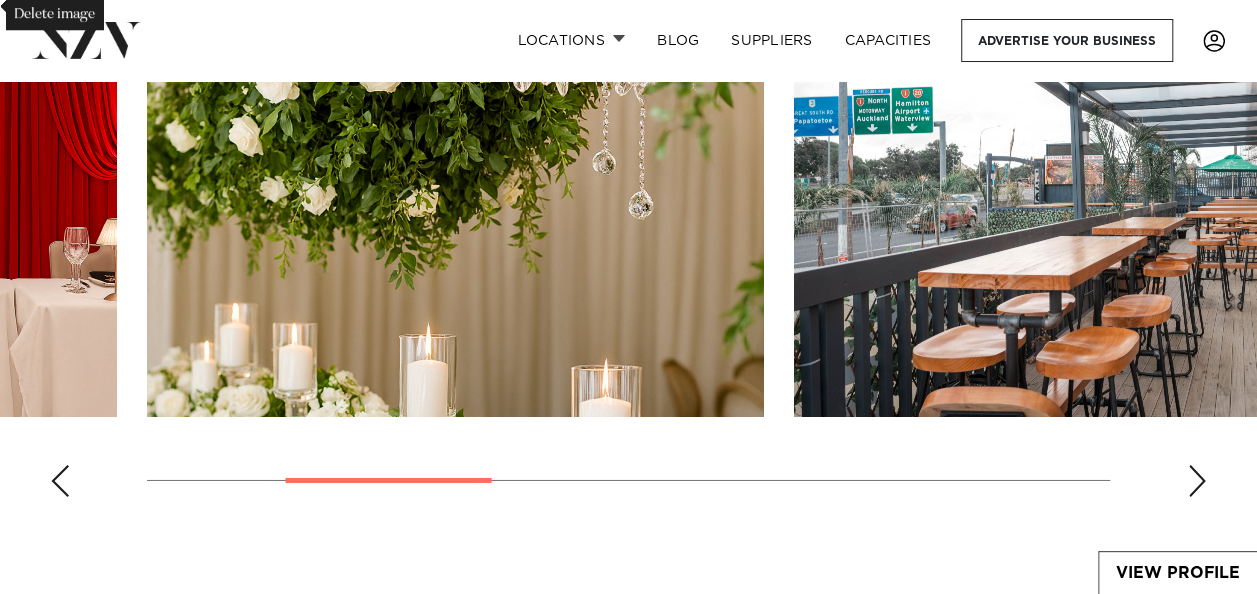 click at bounding box center (60, 481) 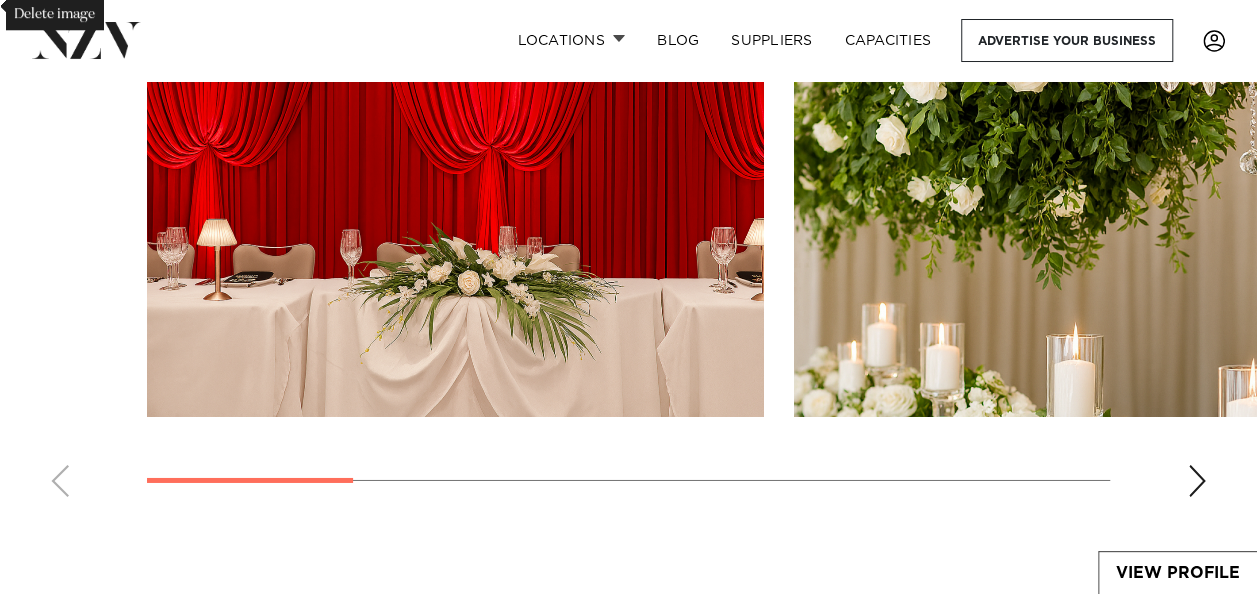 click at bounding box center [628, 238] 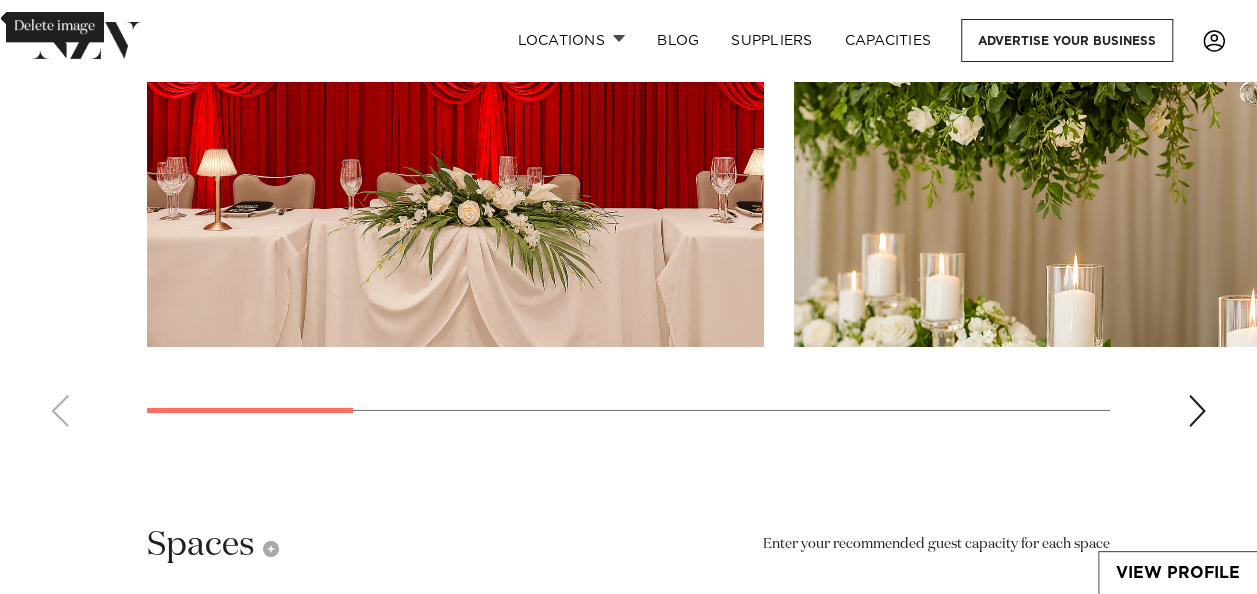 scroll, scrollTop: 3189, scrollLeft: 0, axis: vertical 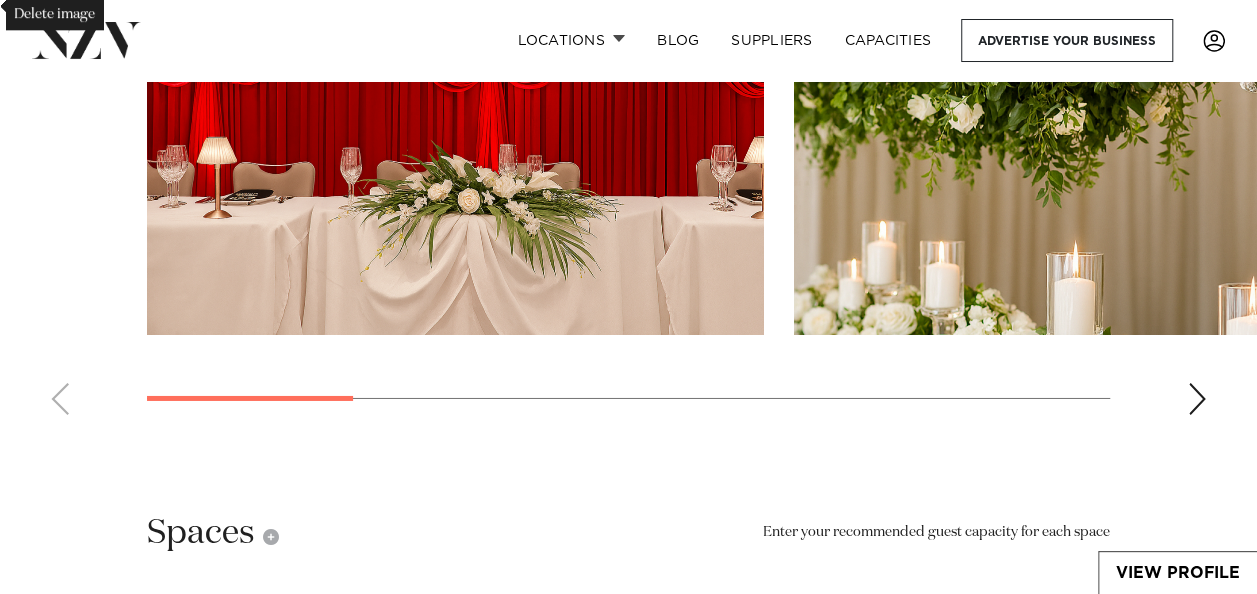click at bounding box center (1197, 399) 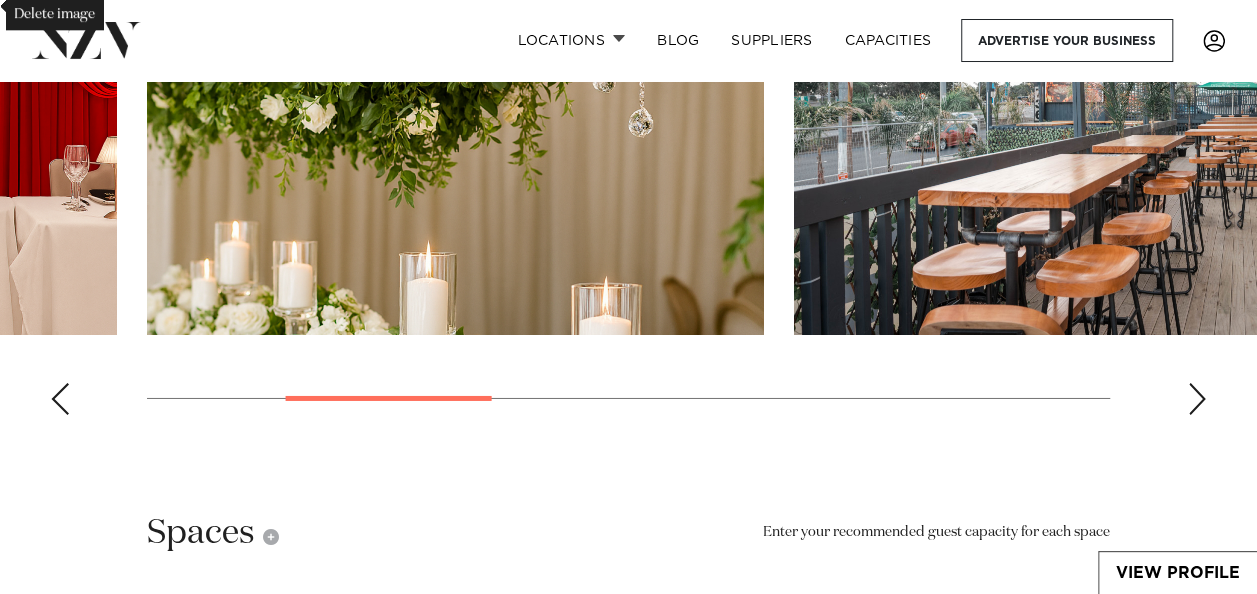 click at bounding box center (1197, 399) 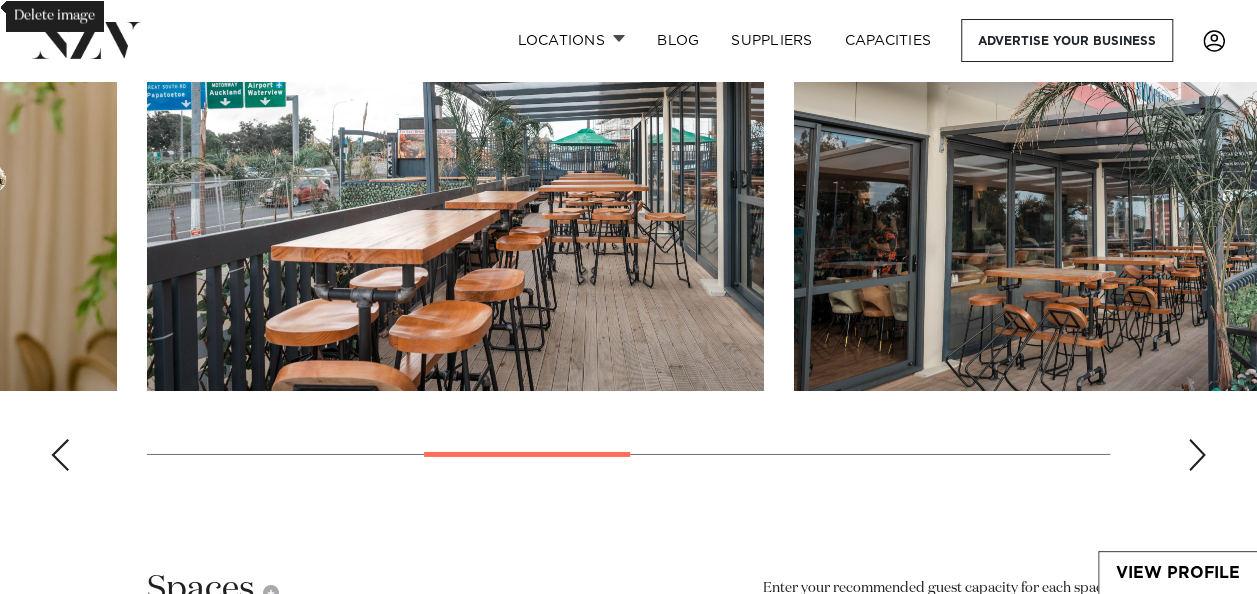 scroll, scrollTop: 3135, scrollLeft: 0, axis: vertical 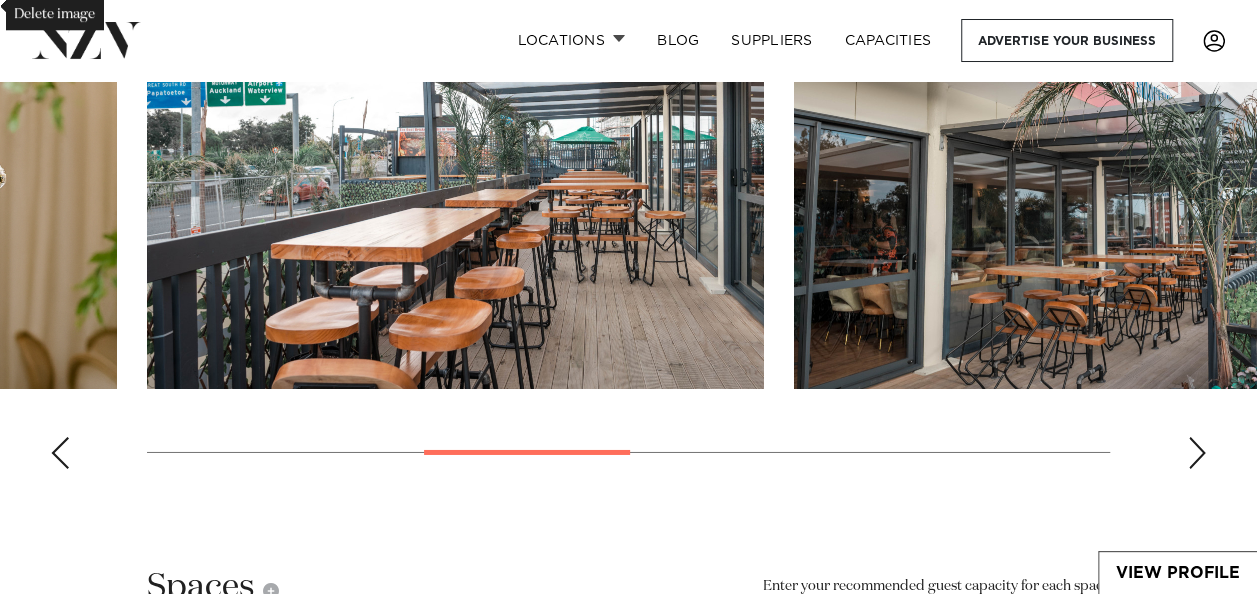 click at bounding box center [1197, 453] 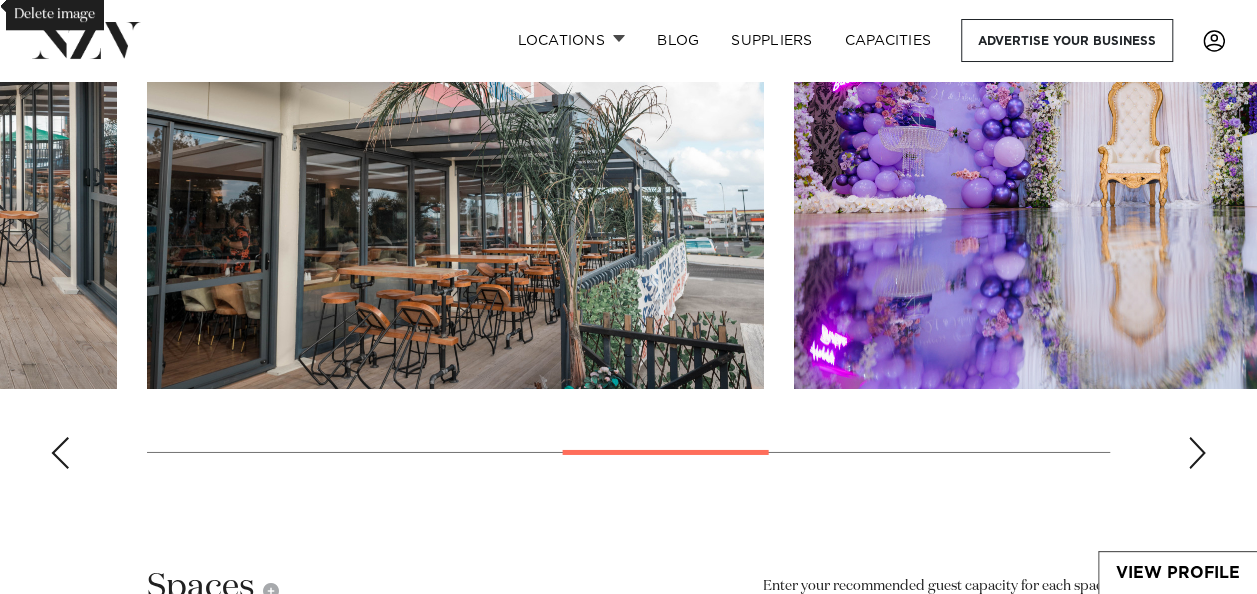 click at bounding box center (1197, 453) 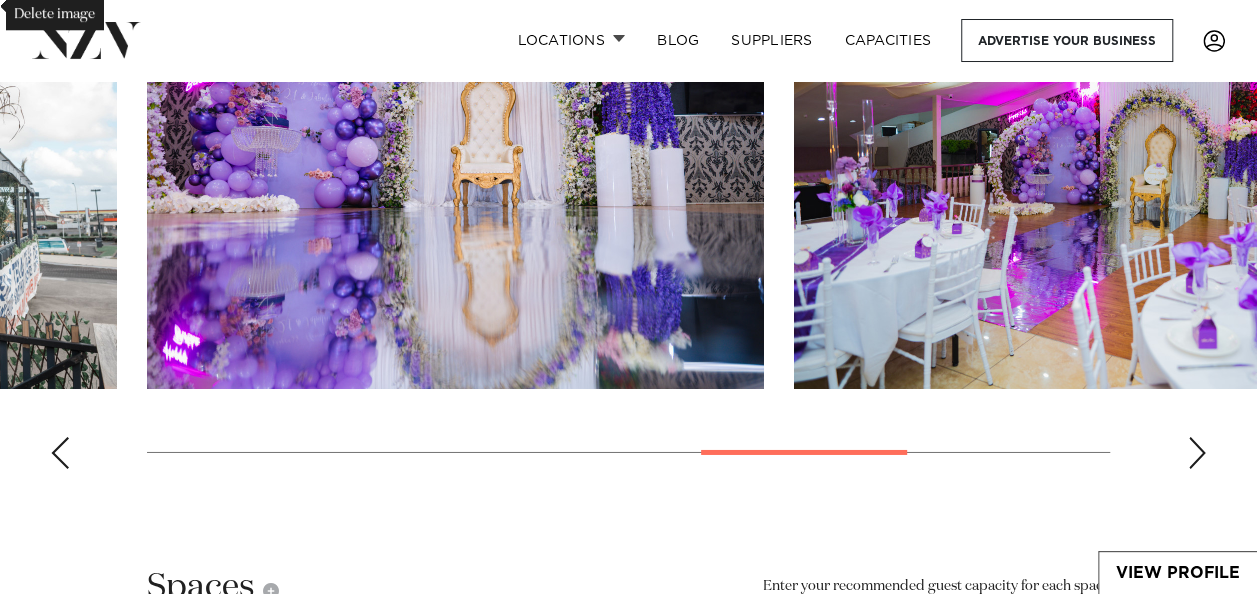click at bounding box center [1197, 453] 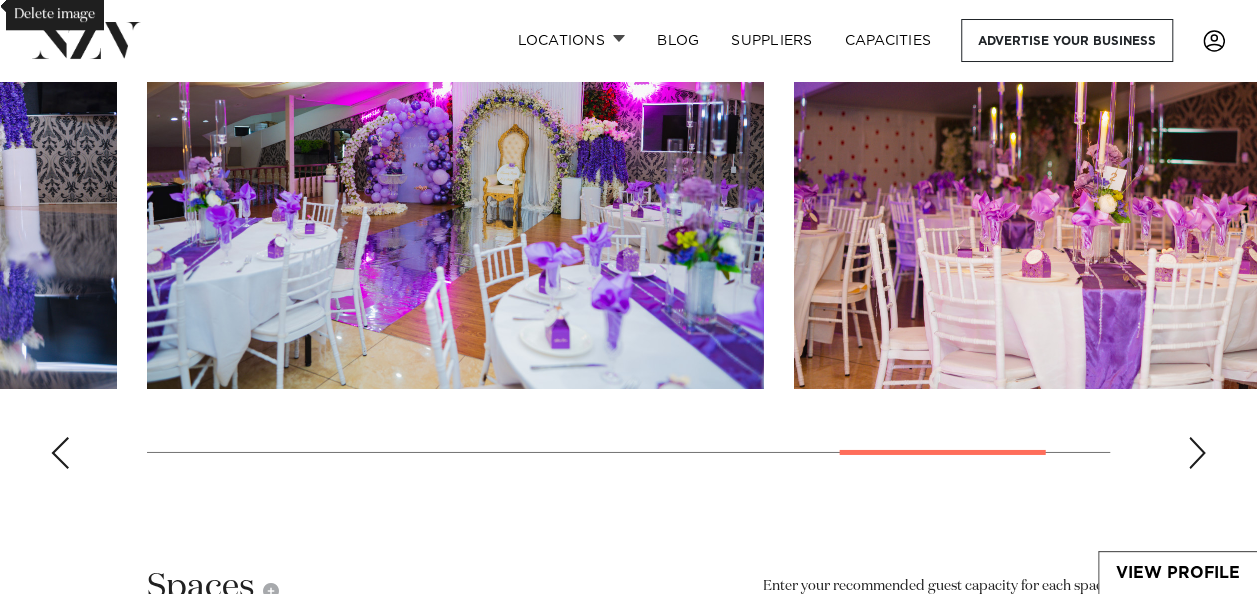 click at bounding box center [1197, 453] 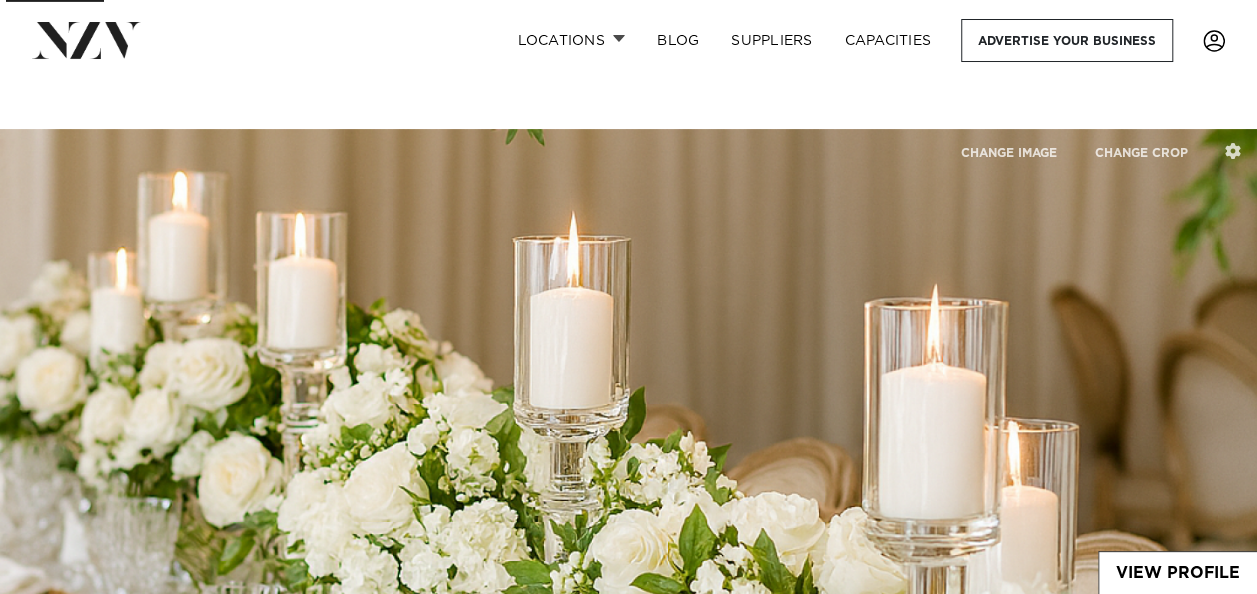scroll, scrollTop: 0, scrollLeft: 0, axis: both 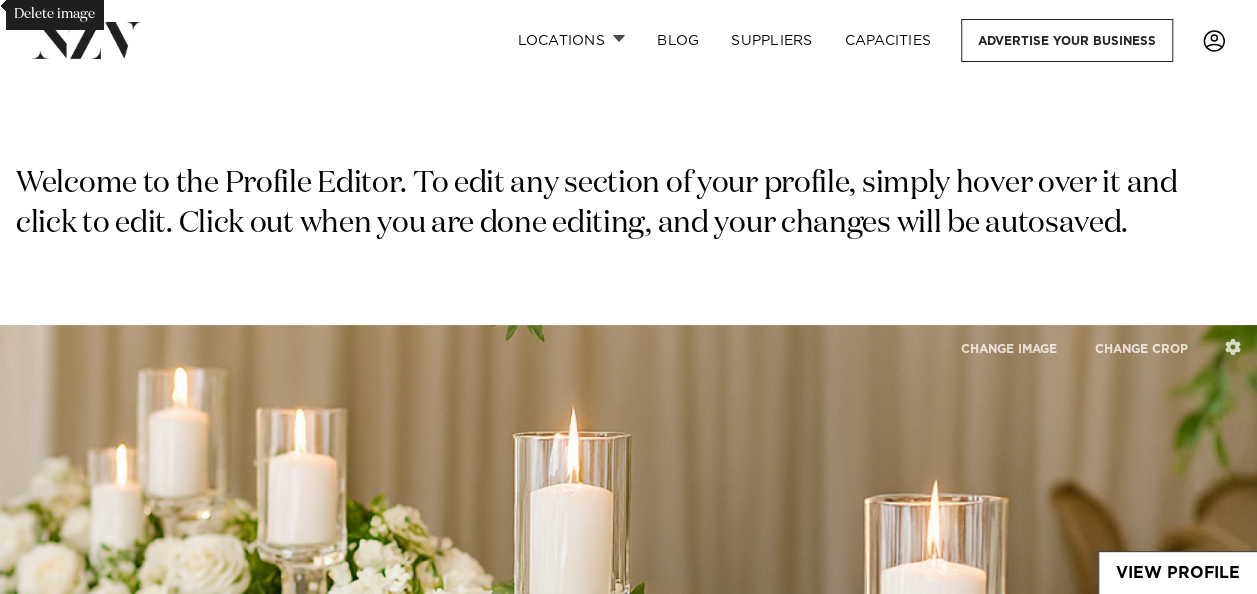 click on "Welcome to the Profile Editor. To edit any section of your profile, simply hover over it and click to edit. Click out when you are done editing, and your changes will be autosaved." at bounding box center (628, 205) 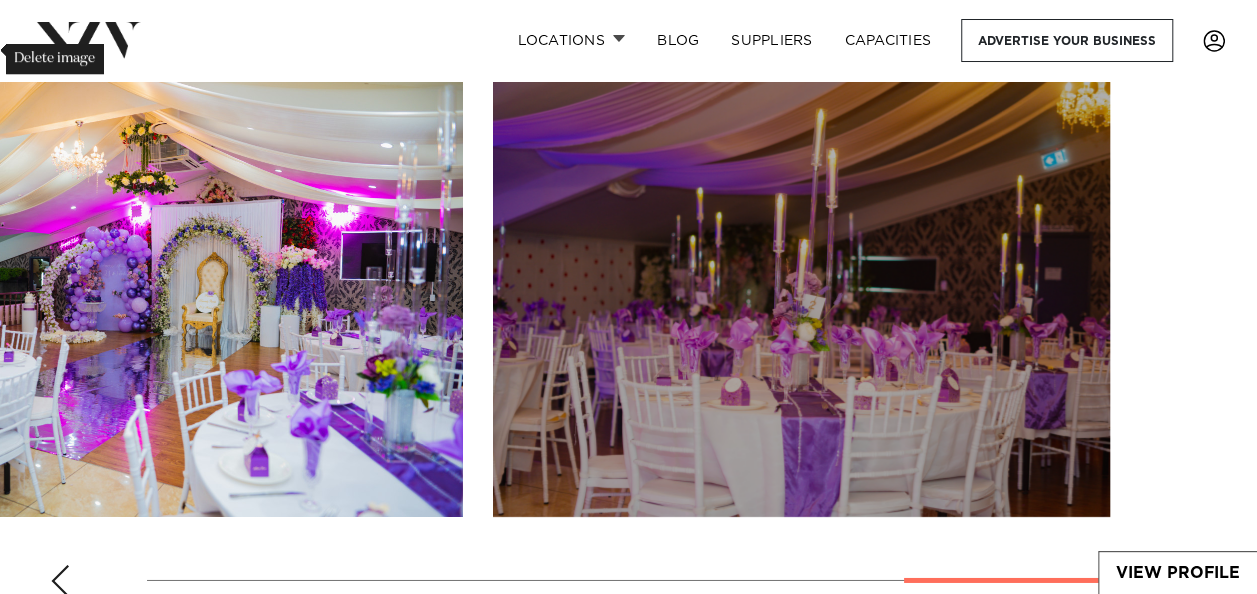 scroll, scrollTop: 3006, scrollLeft: 0, axis: vertical 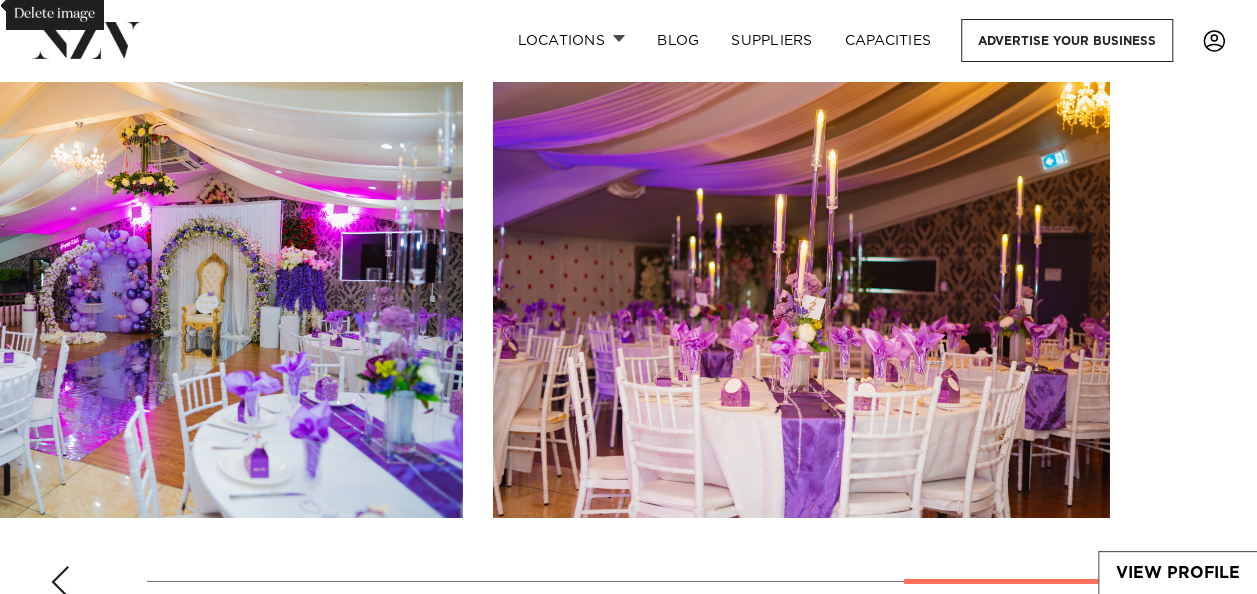 click at bounding box center [60, 582] 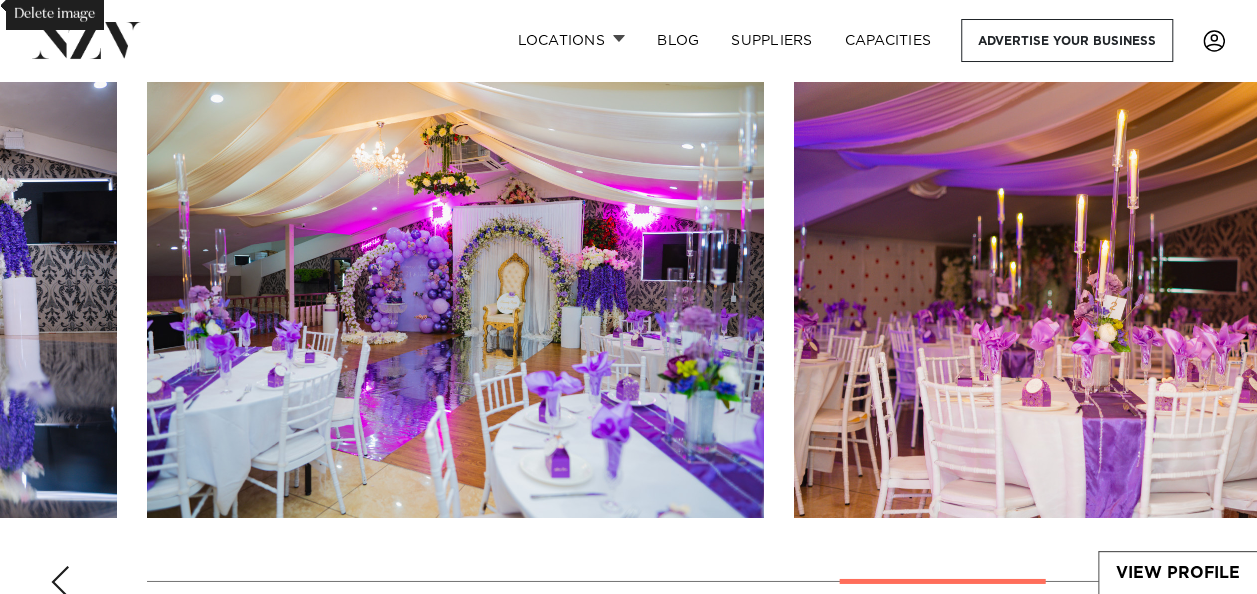 click at bounding box center [60, 582] 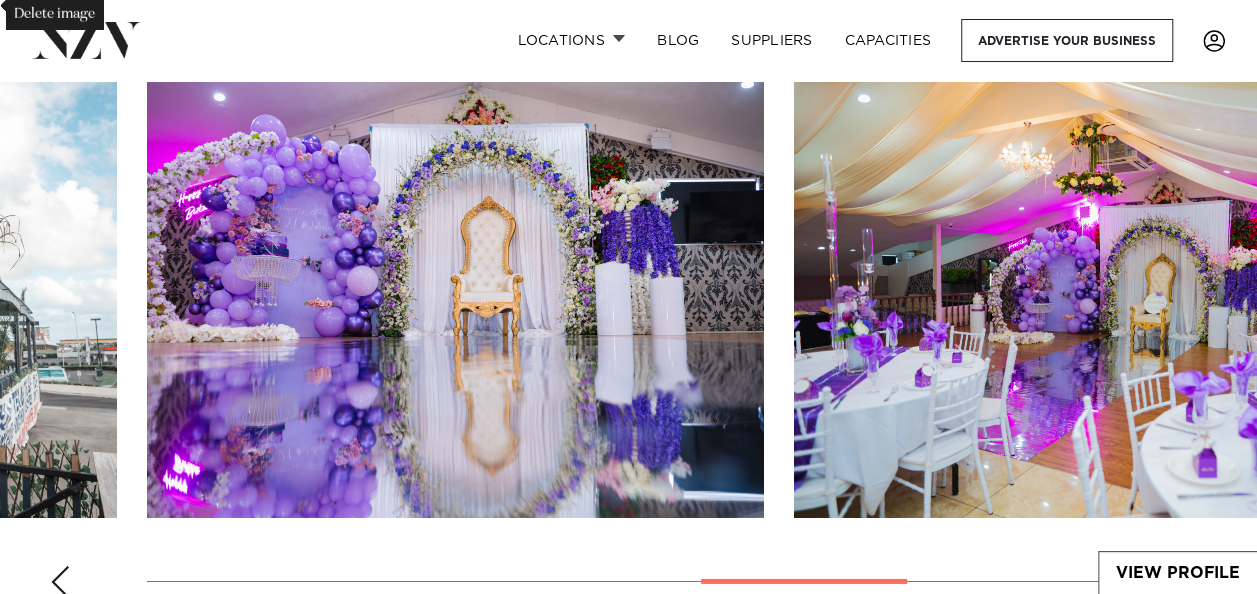 click at bounding box center (60, 582) 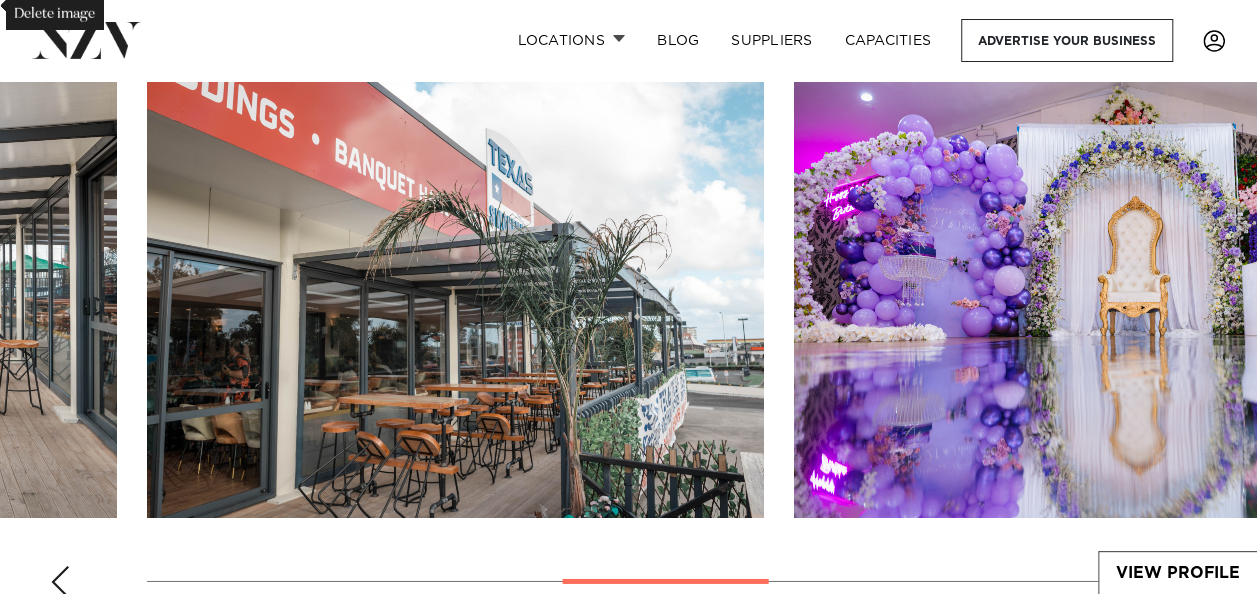 click at bounding box center (60, 582) 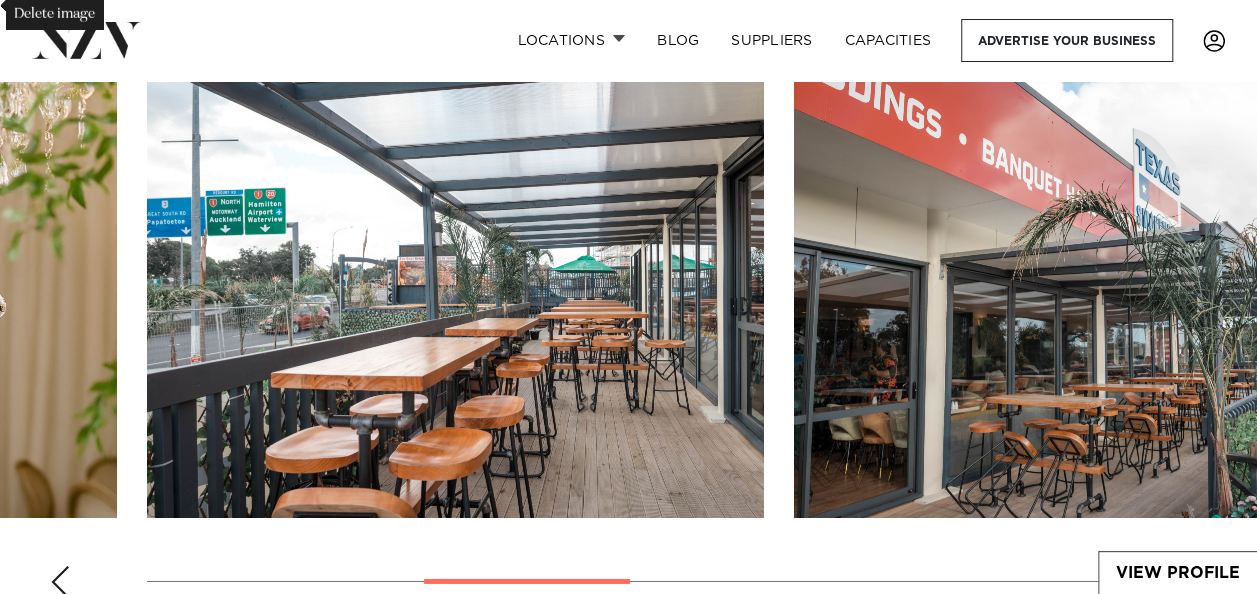 click at bounding box center [60, 582] 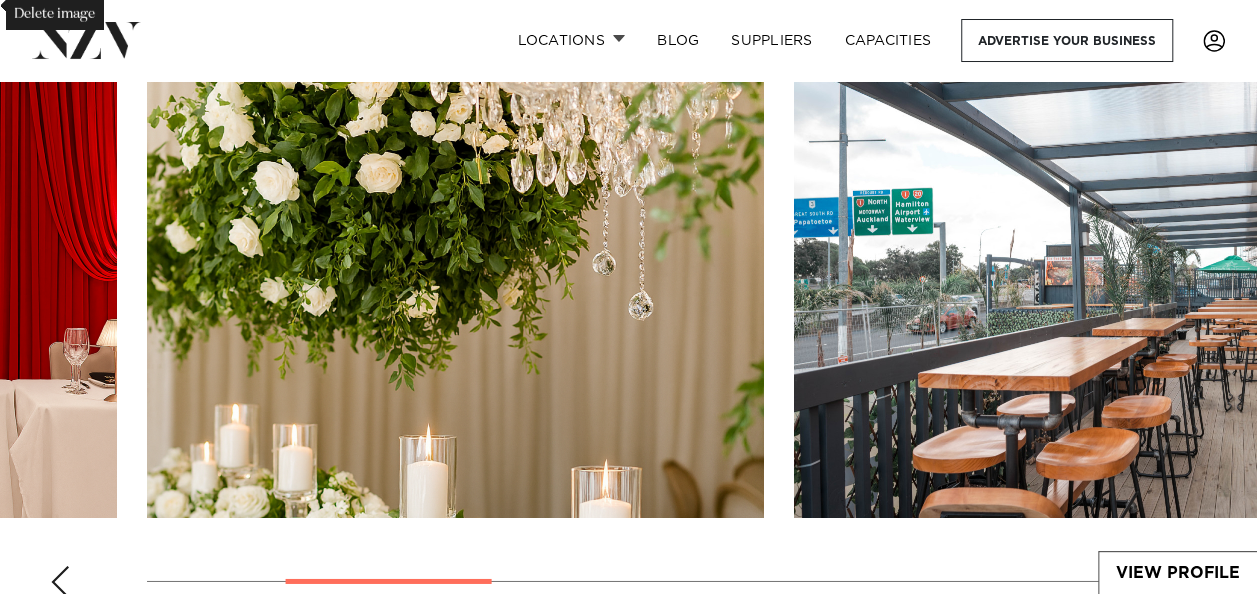 click at bounding box center [628, 339] 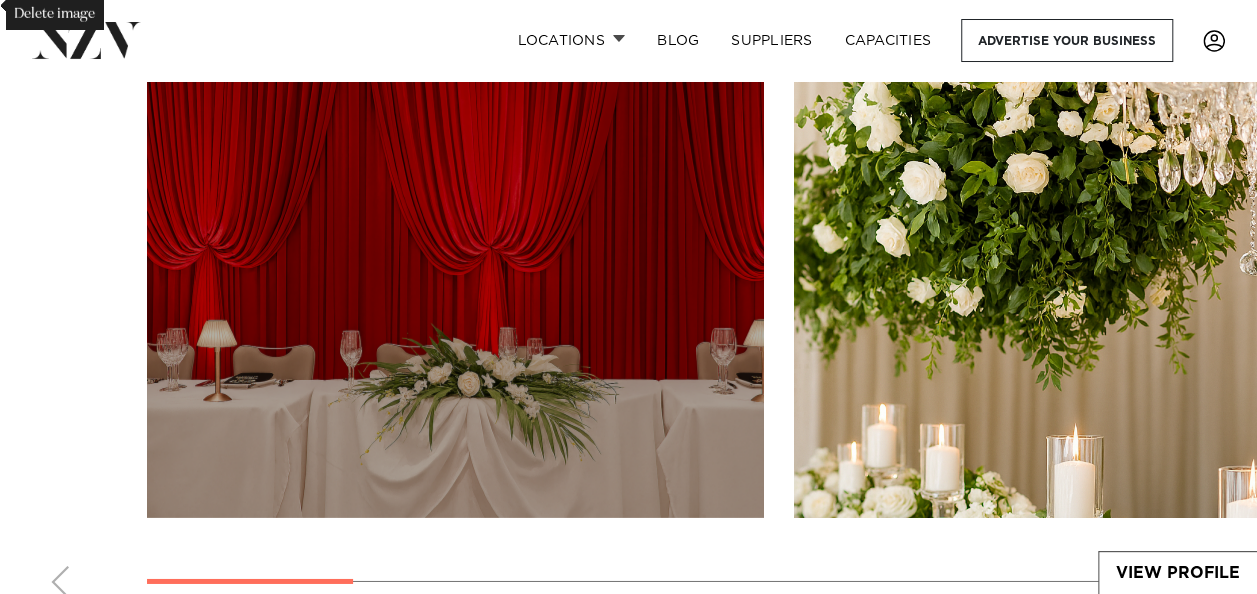 click at bounding box center [455, 291] 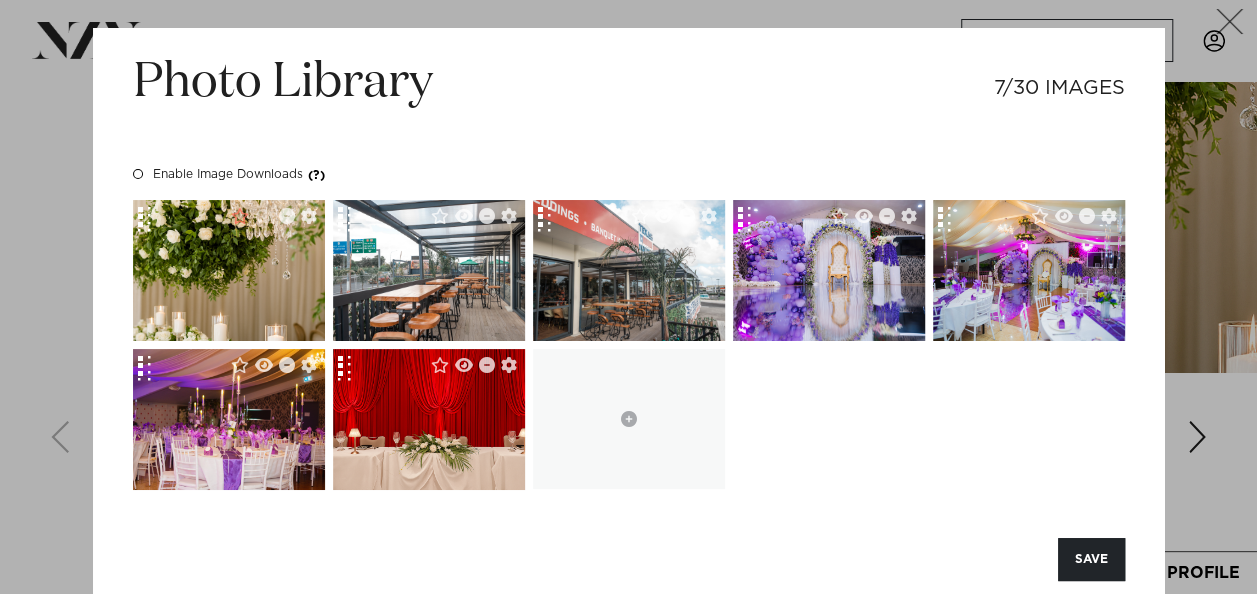 scroll, scrollTop: 3080, scrollLeft: 0, axis: vertical 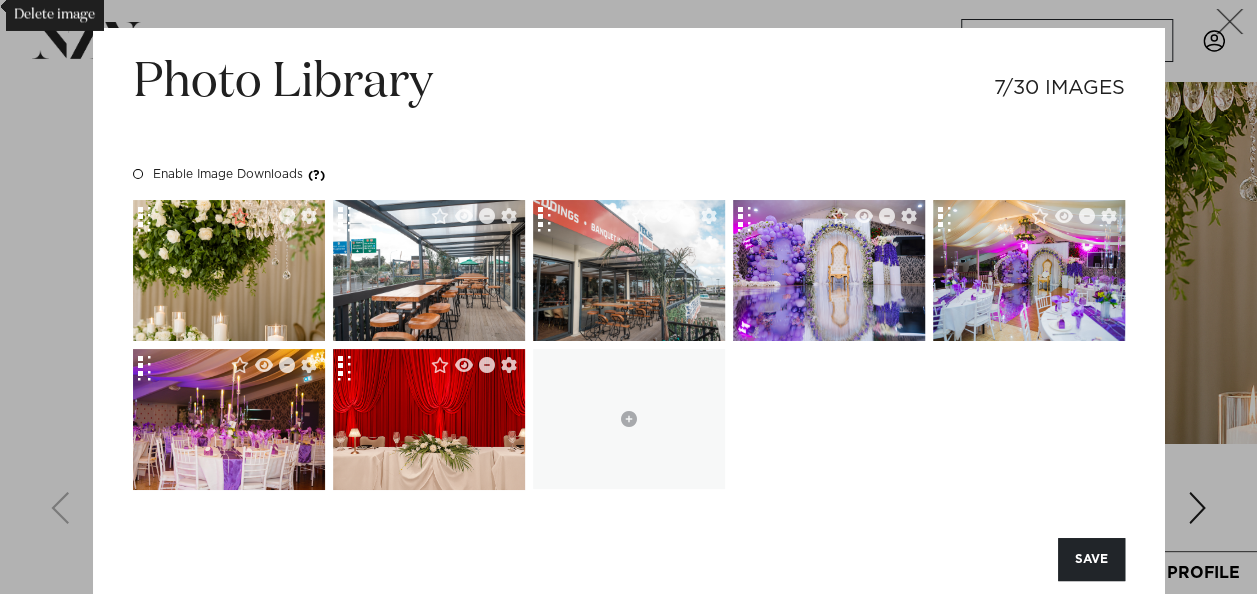 click on "Photo Library   7/30 IMAGES" at bounding box center [629, 108] 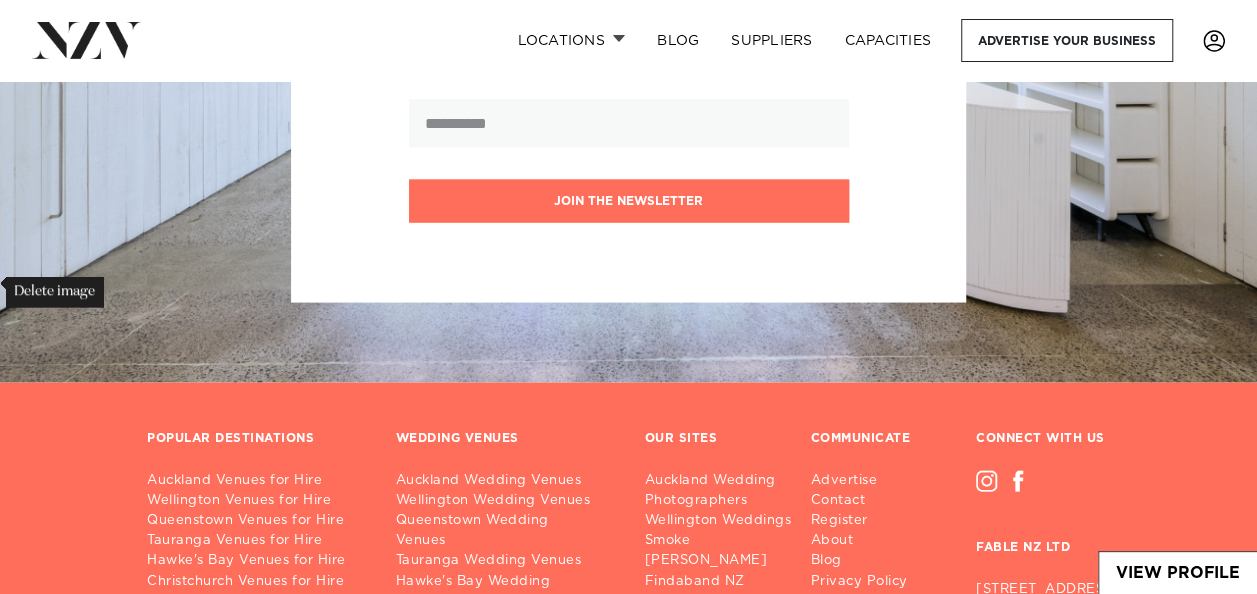 scroll, scrollTop: 6008, scrollLeft: 0, axis: vertical 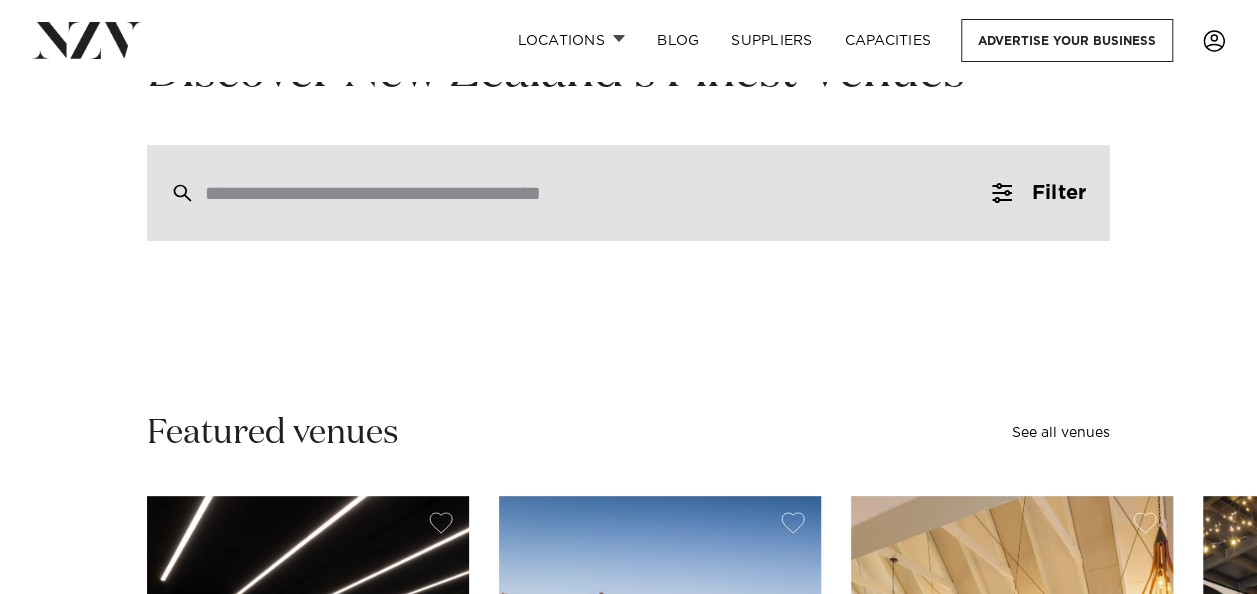 click at bounding box center (628, 193) 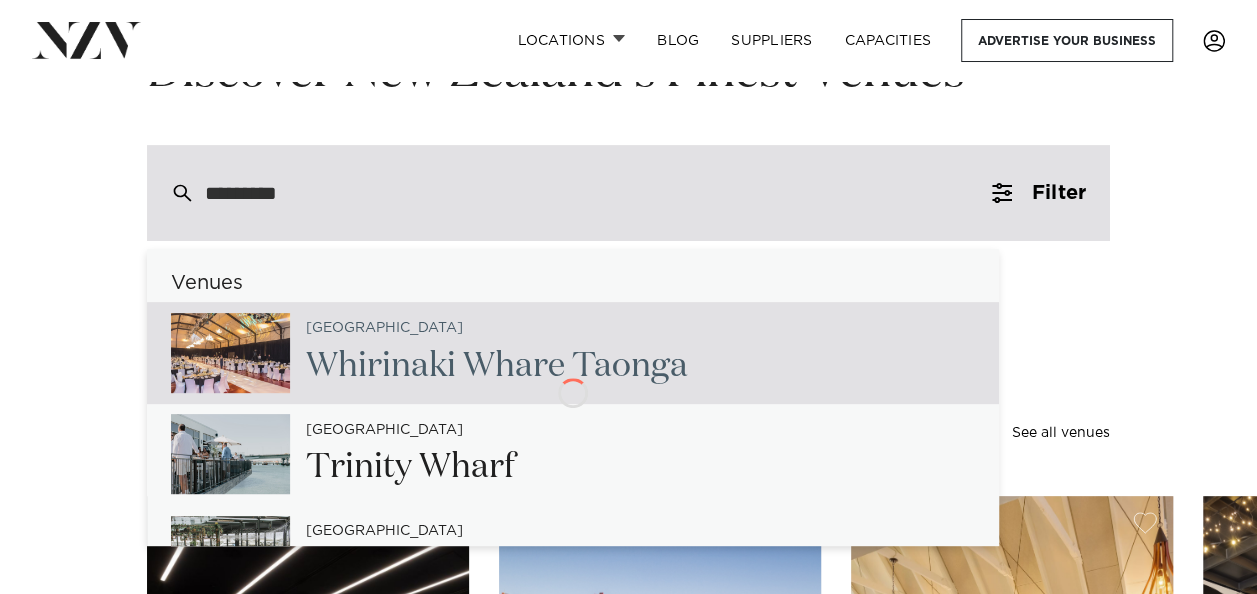 type on "*********" 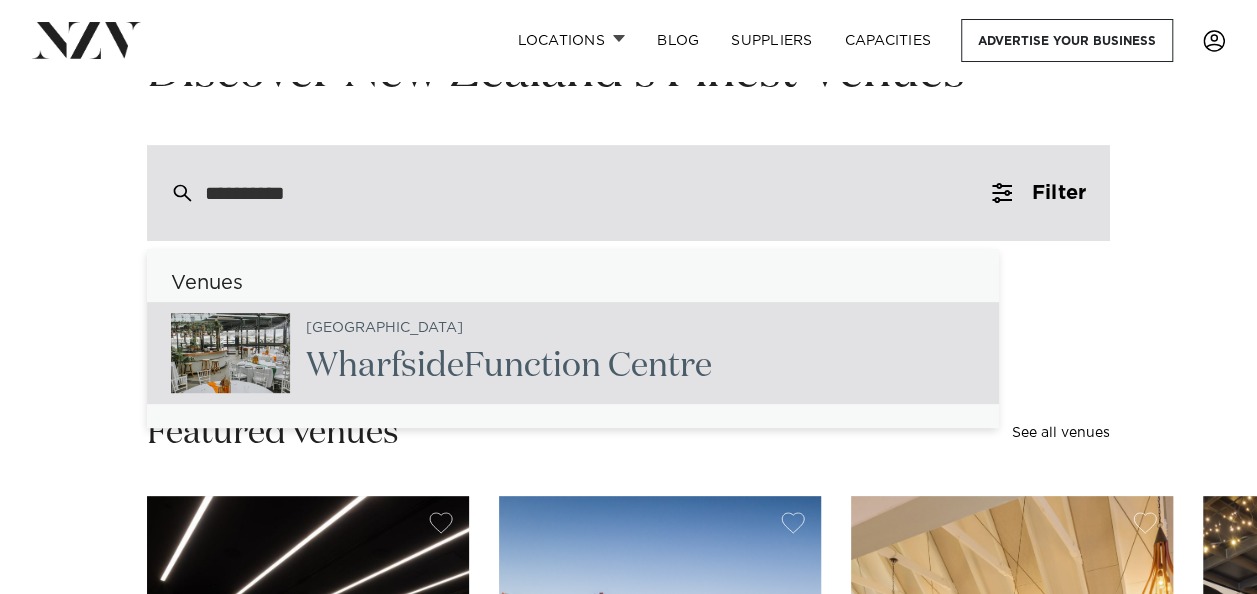 click on "Wharfside  Function Centre" at bounding box center (509, 366) 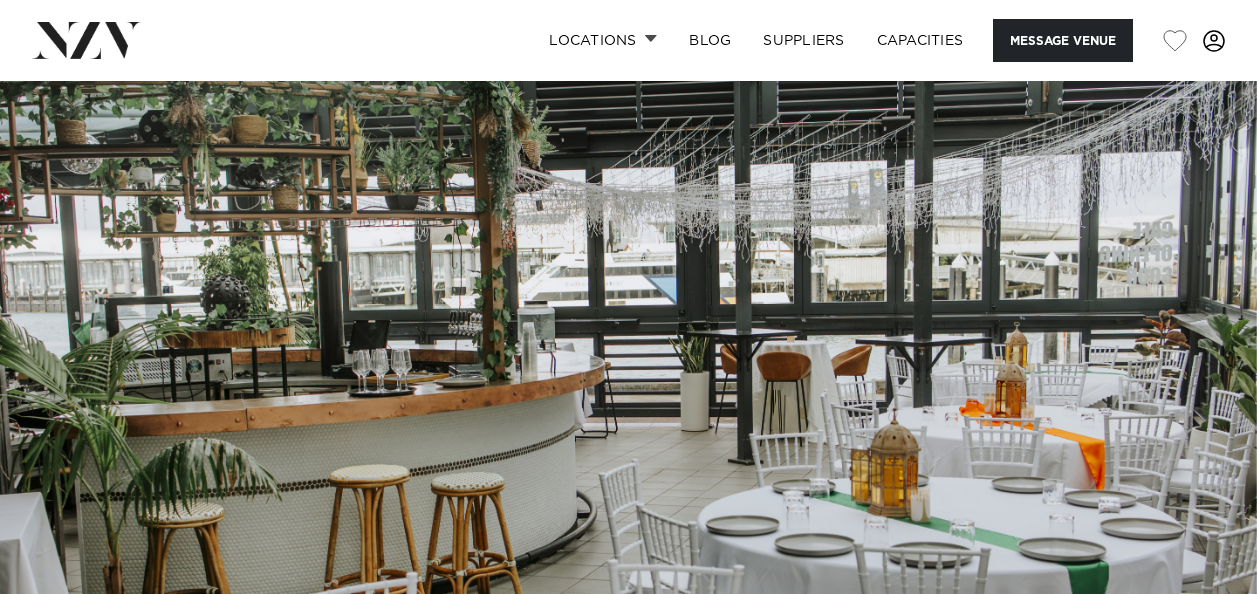 scroll, scrollTop: 0, scrollLeft: 0, axis: both 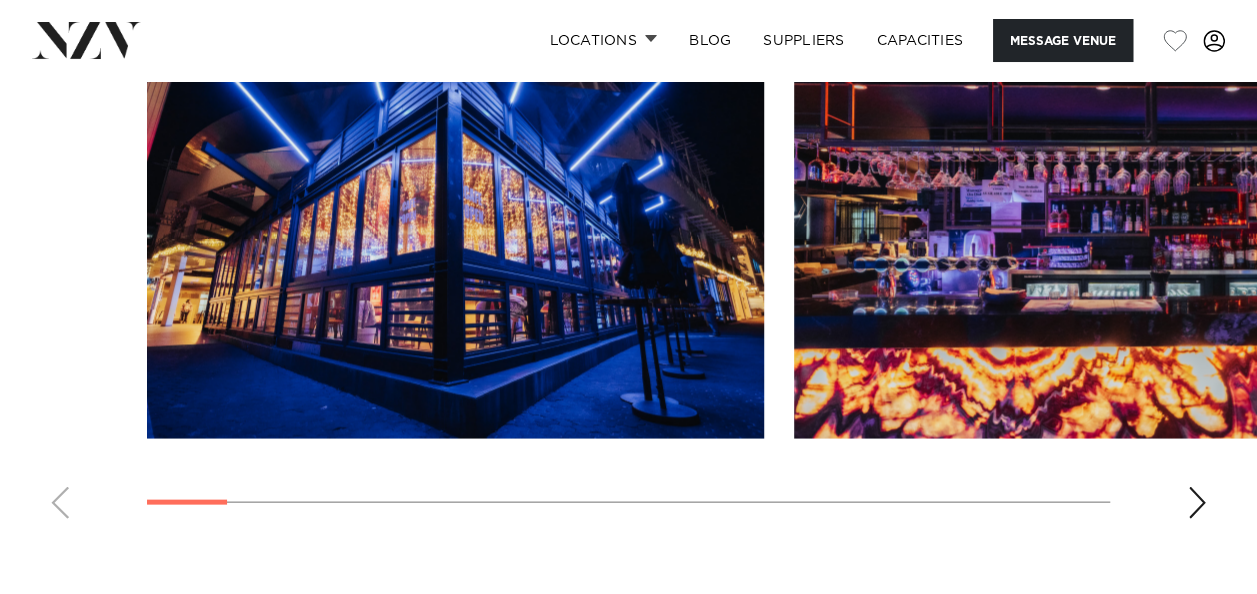 click at bounding box center (1197, 502) 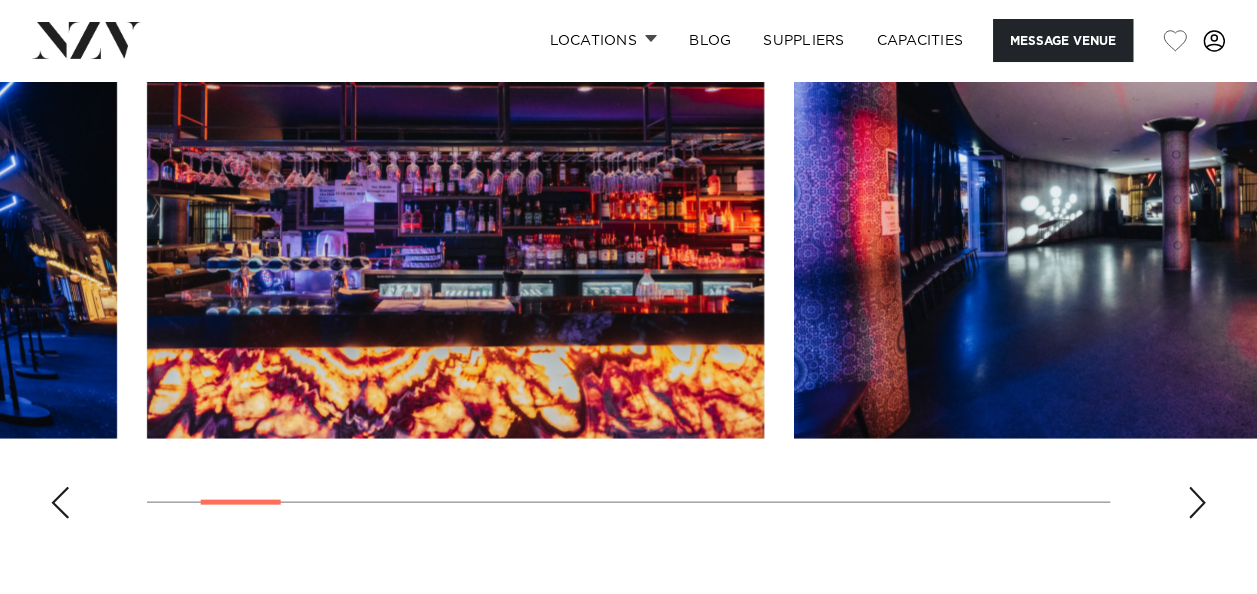 click at bounding box center (1197, 502) 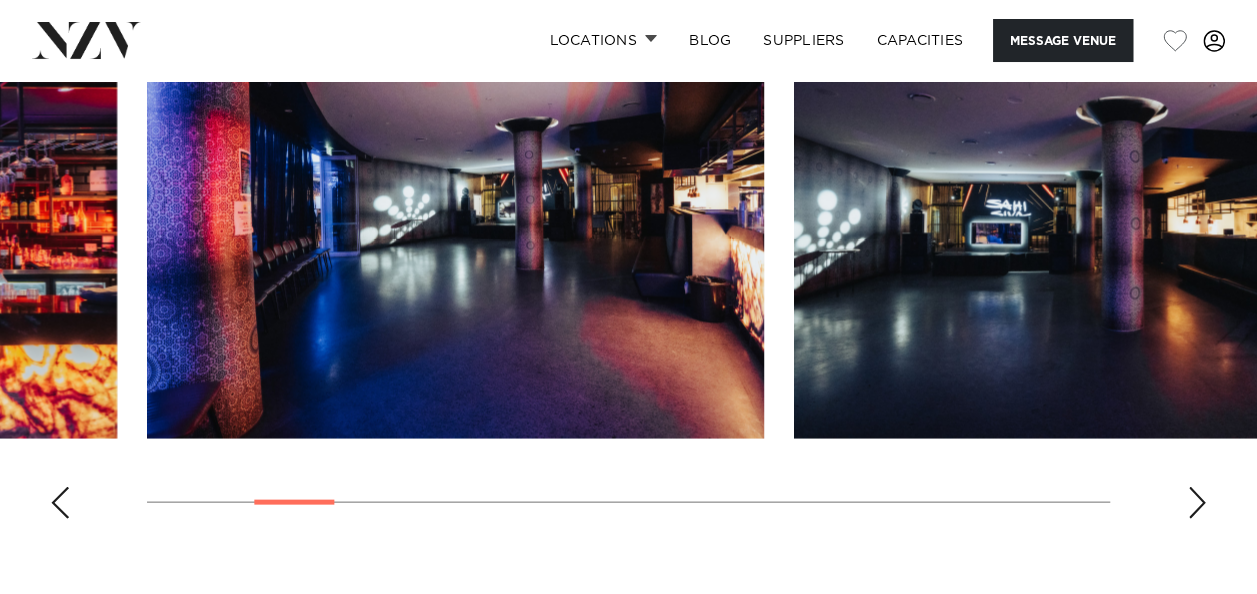click at bounding box center [1197, 502] 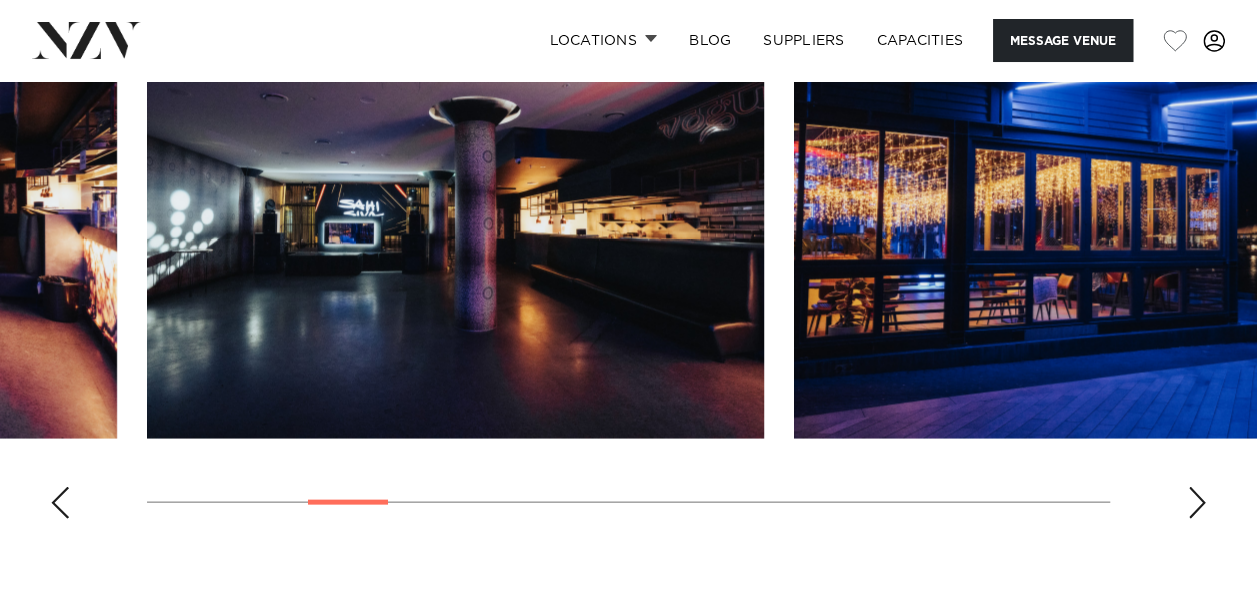 click at bounding box center (1197, 502) 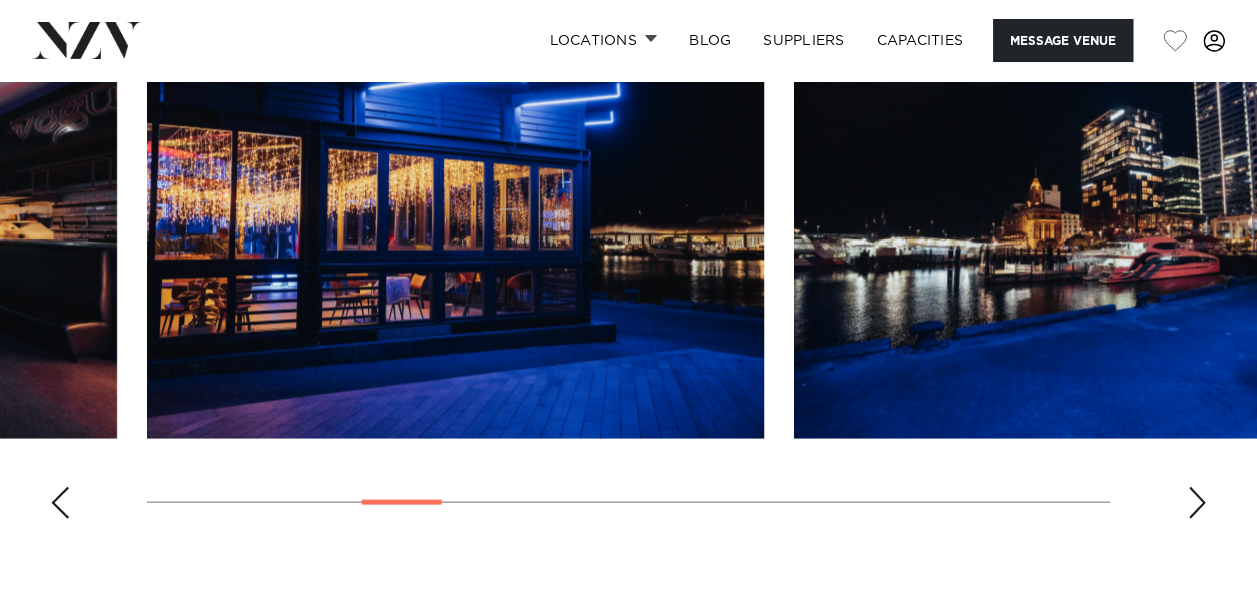 click at bounding box center (1197, 502) 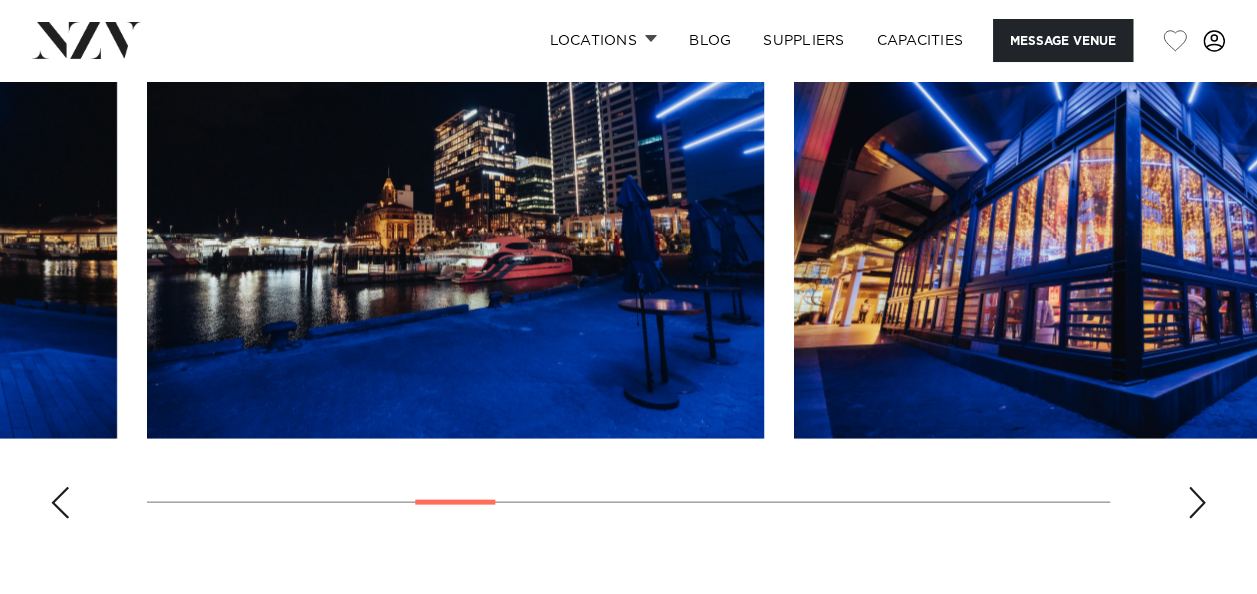 click at bounding box center (1197, 502) 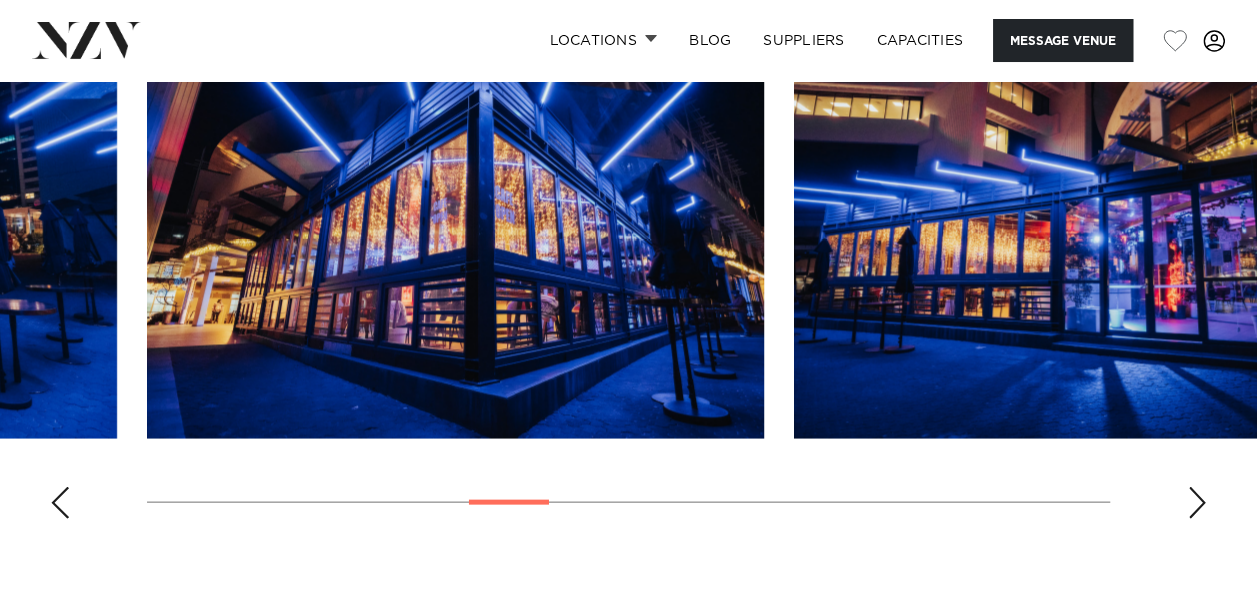 click at bounding box center [1197, 502] 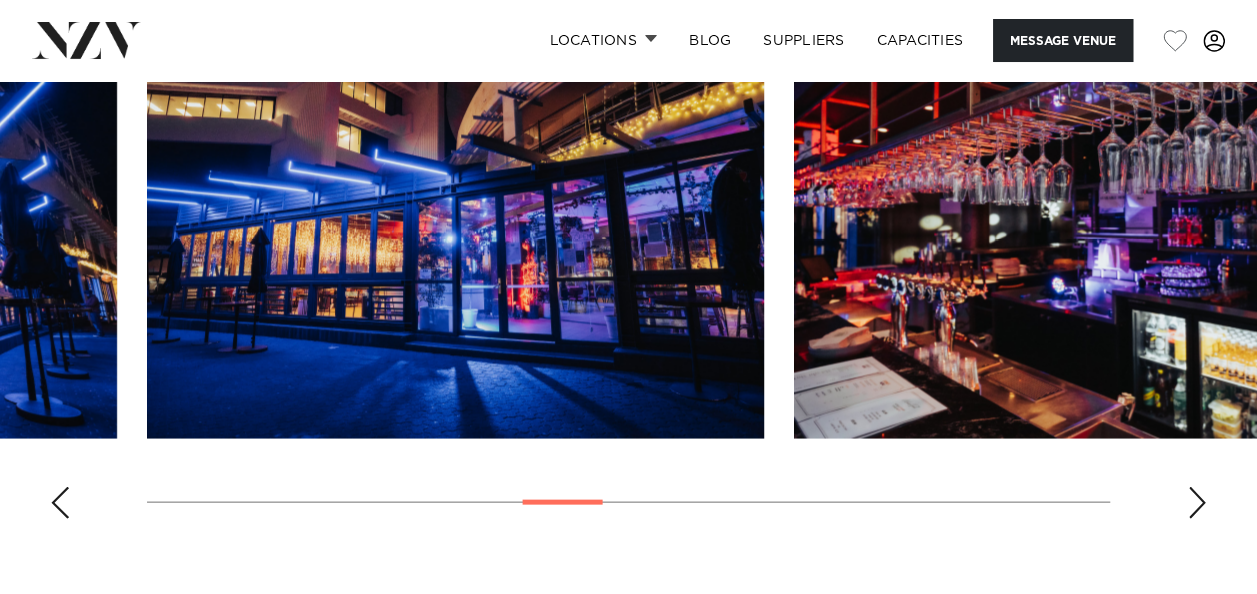click at bounding box center [1197, 502] 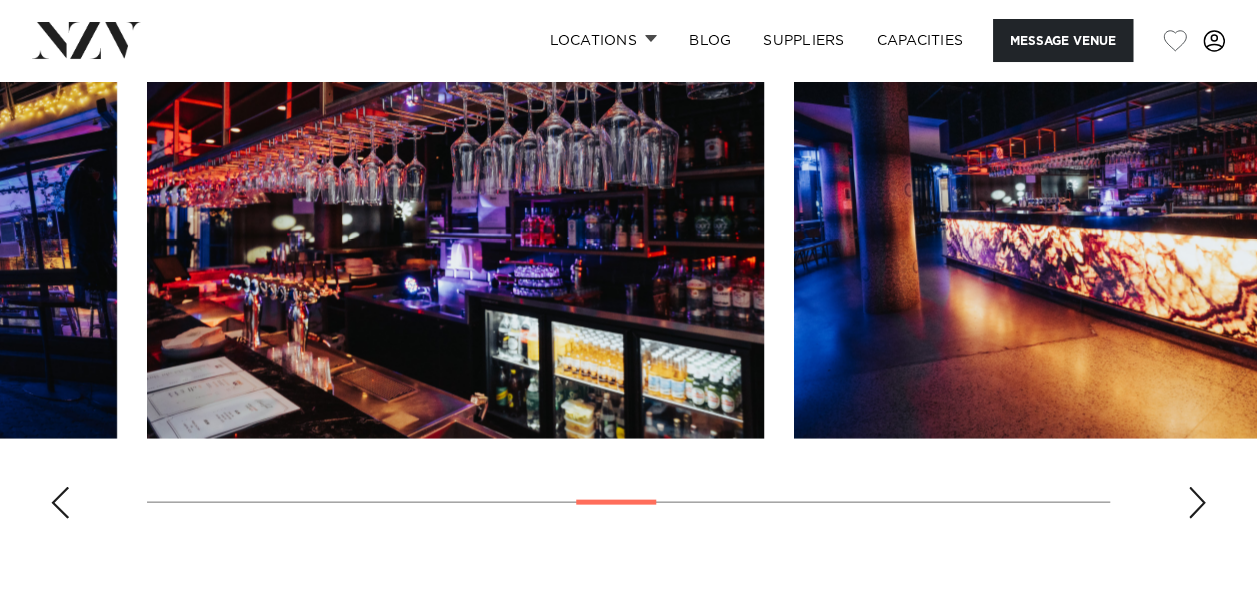 click at bounding box center (1197, 502) 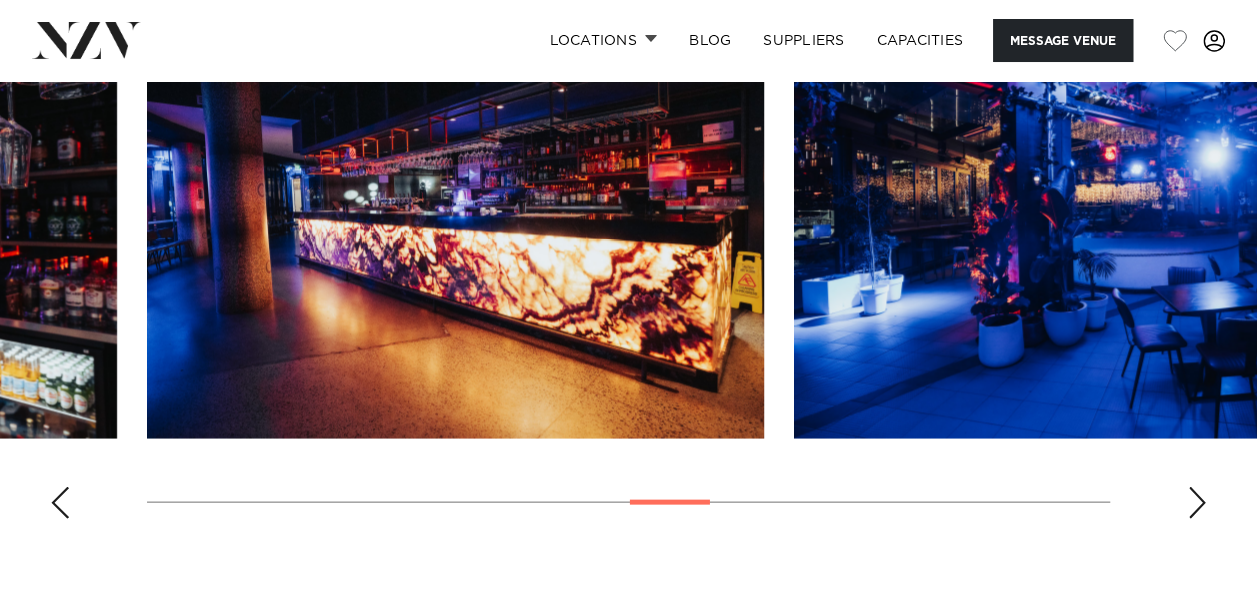 click at bounding box center [1197, 502] 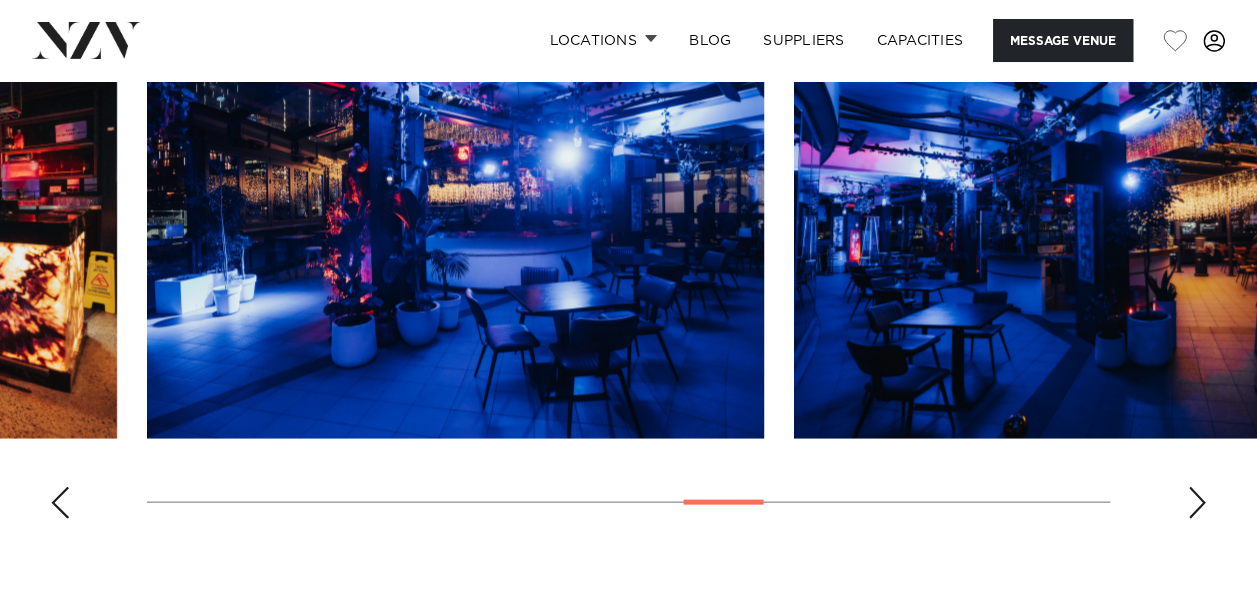 click at bounding box center (1197, 502) 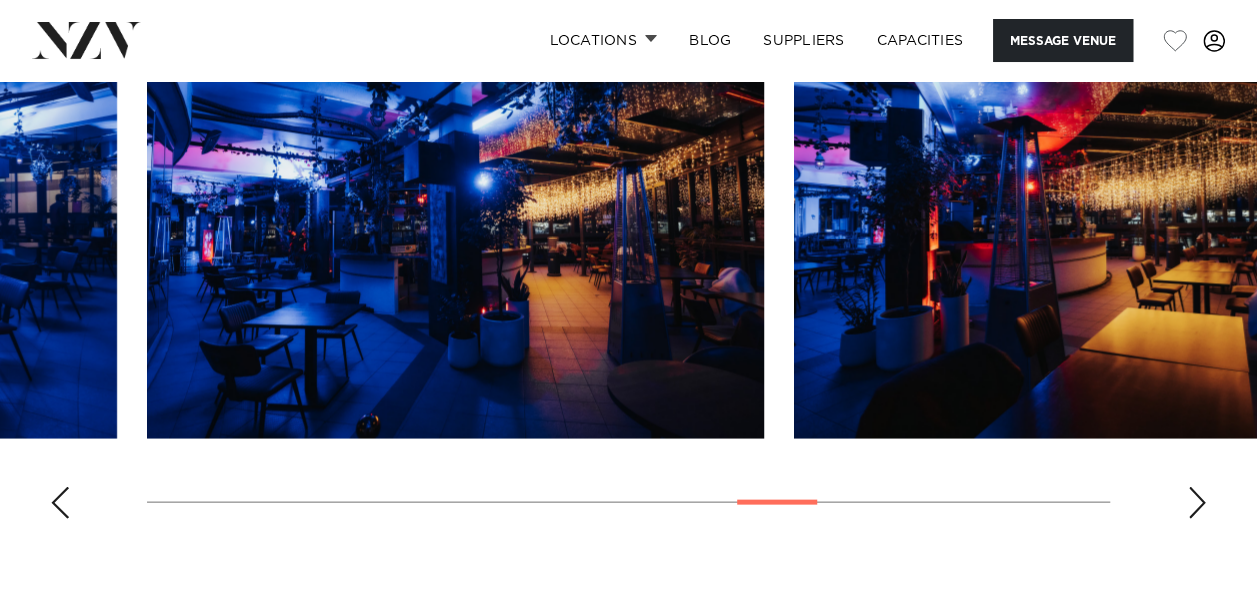 click at bounding box center [1197, 502] 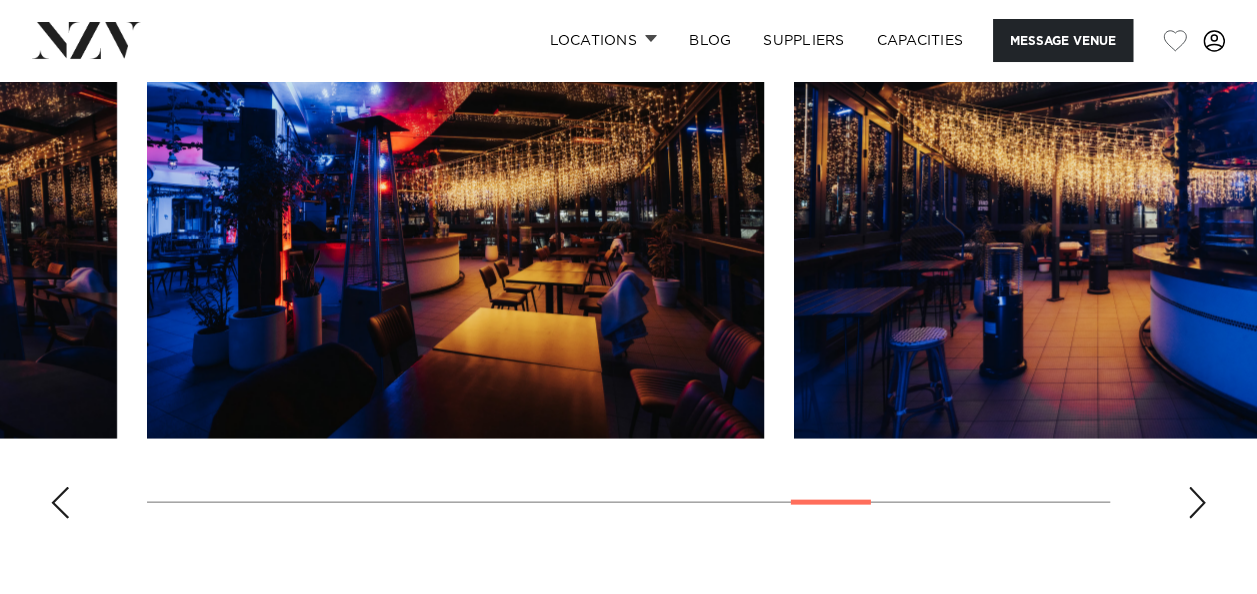 click at bounding box center [1197, 502] 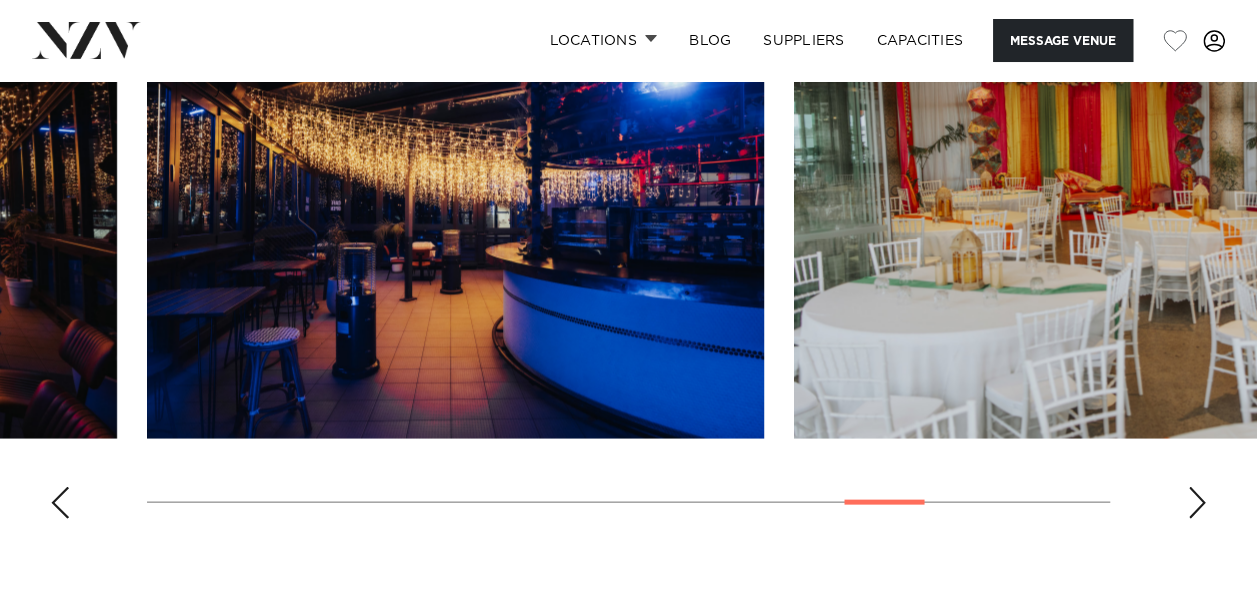 click at bounding box center [1197, 502] 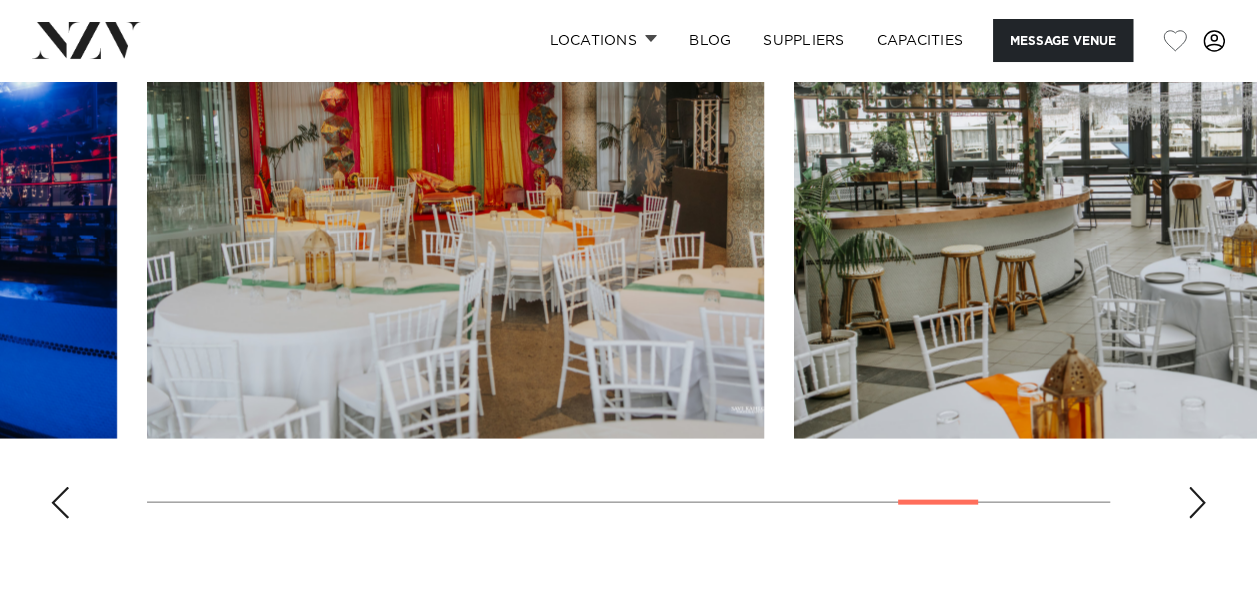 click at bounding box center (1197, 502) 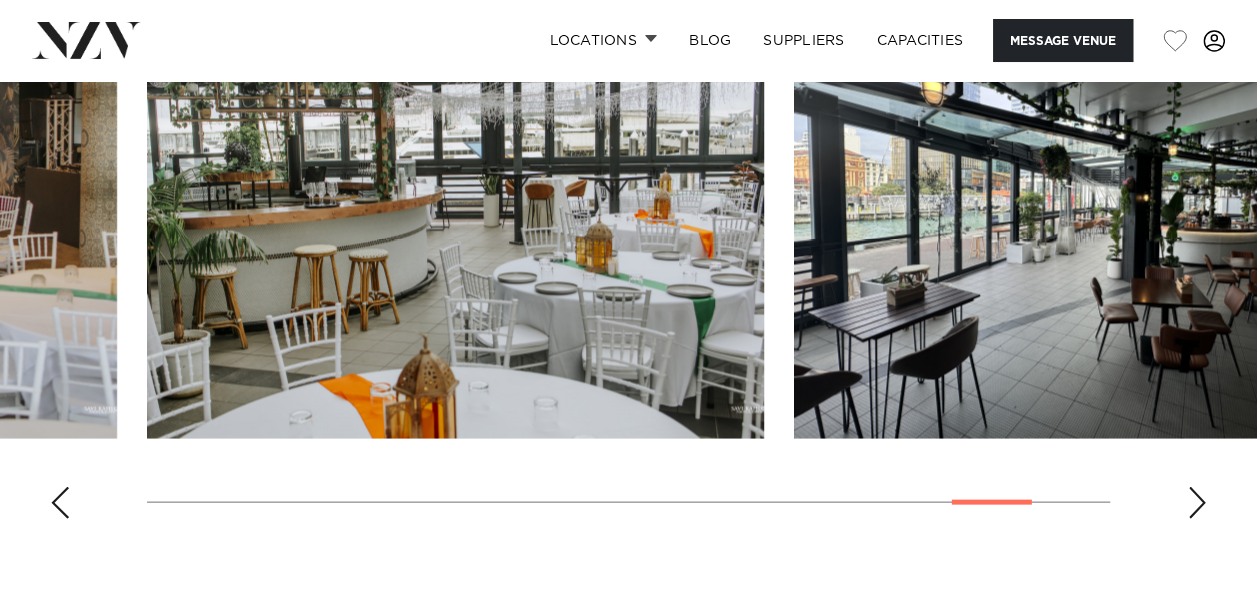 click at bounding box center (1197, 502) 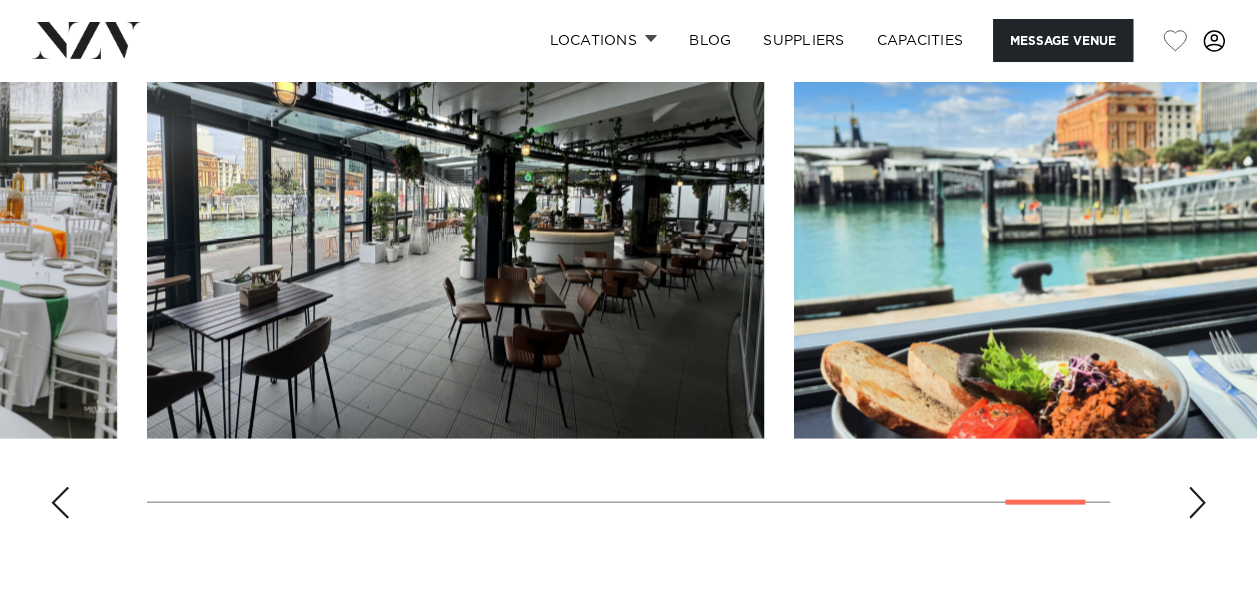 click at bounding box center (1197, 502) 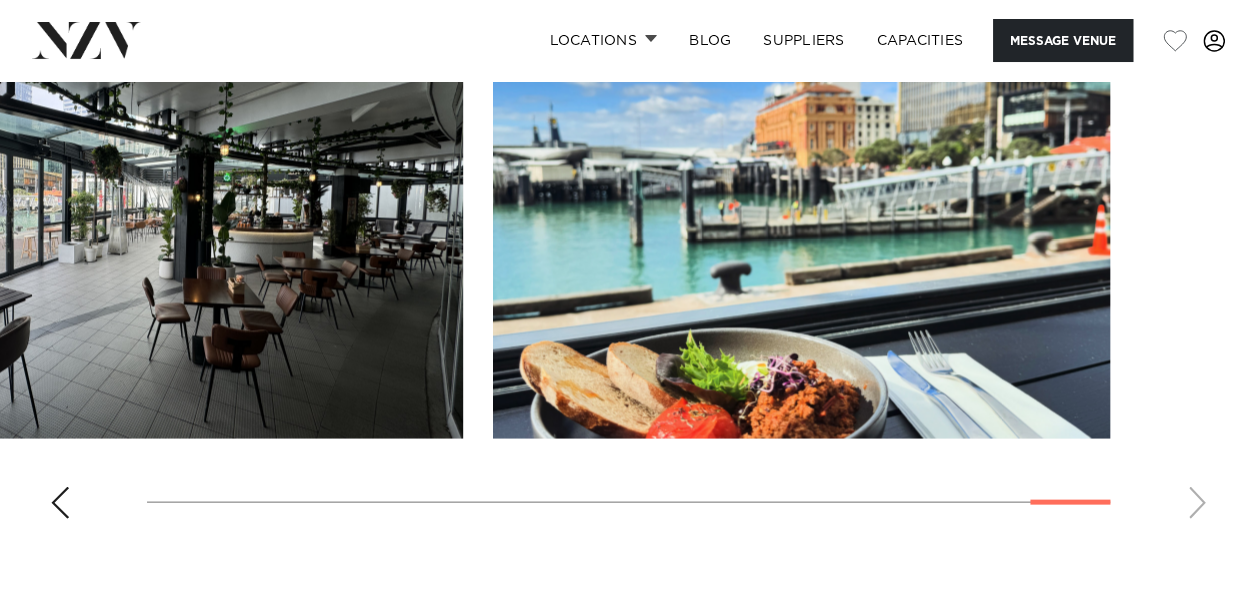 click at bounding box center (628, 259) 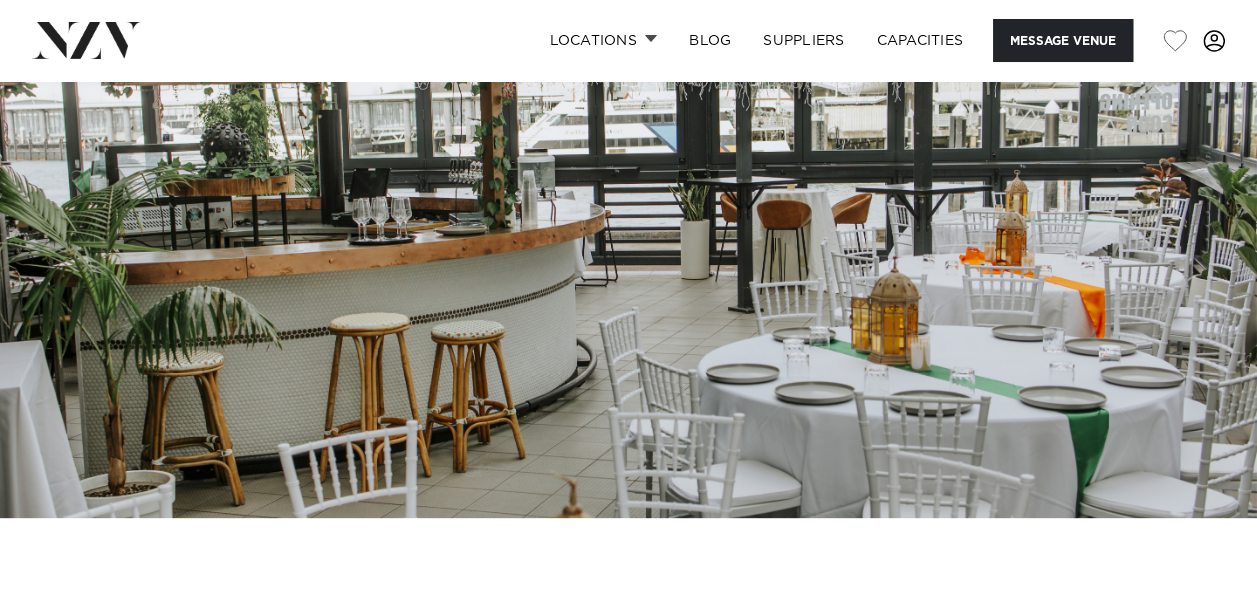 scroll, scrollTop: 180, scrollLeft: 0, axis: vertical 